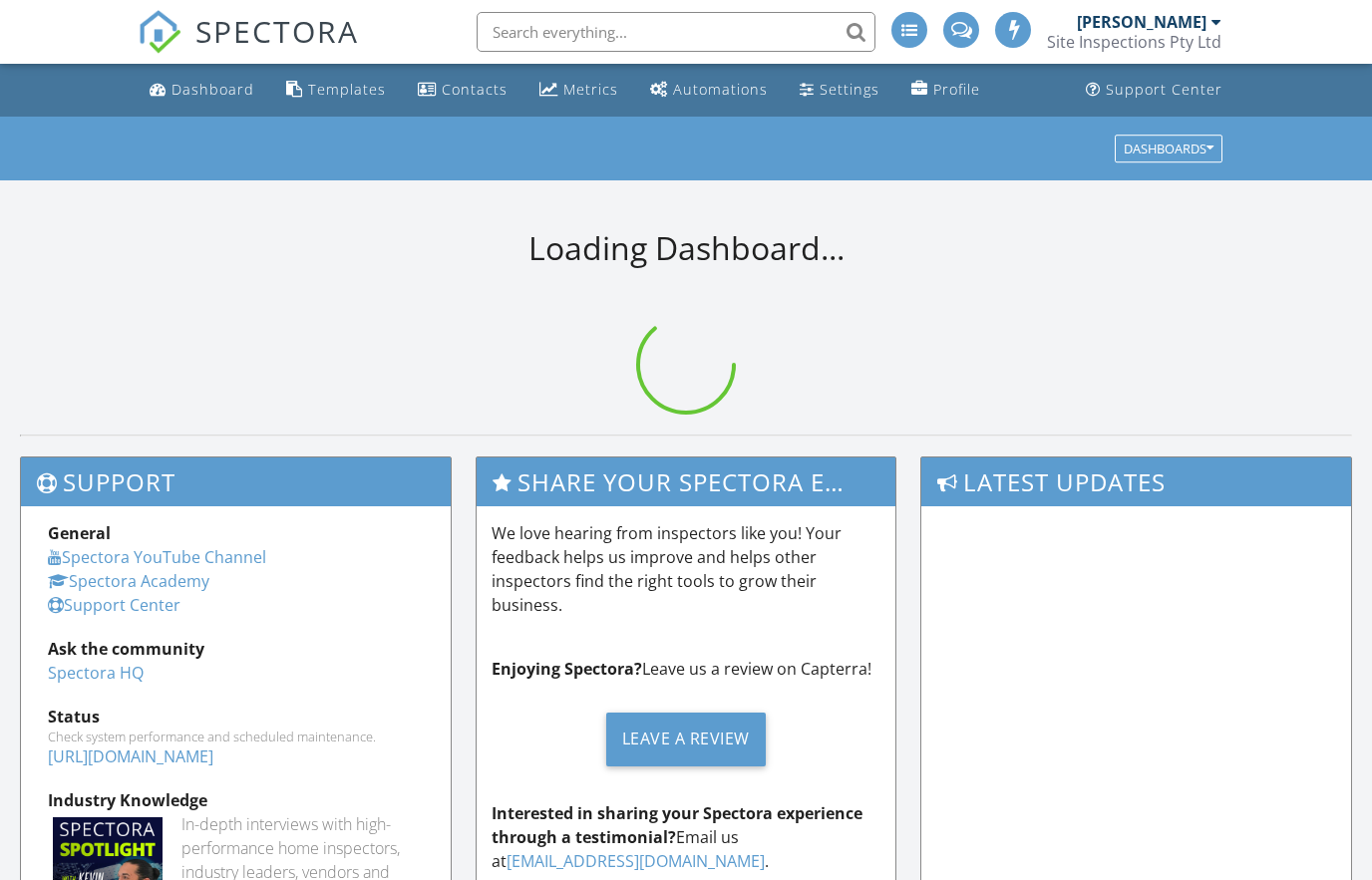 scroll, scrollTop: 0, scrollLeft: 0, axis: both 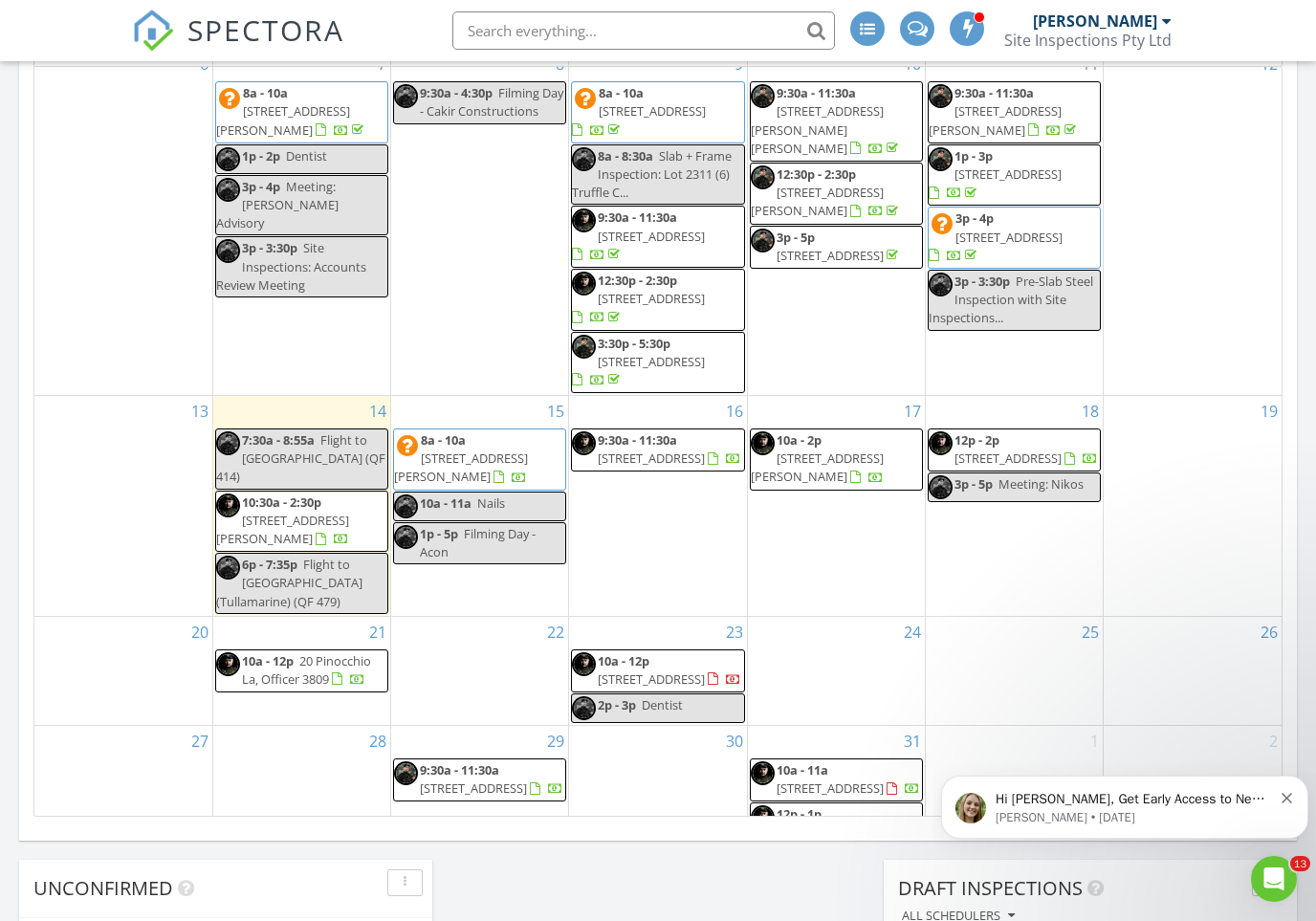 click on "23 Middlebrook Rise, Glenmore Park 2745" at bounding box center [282, 529] 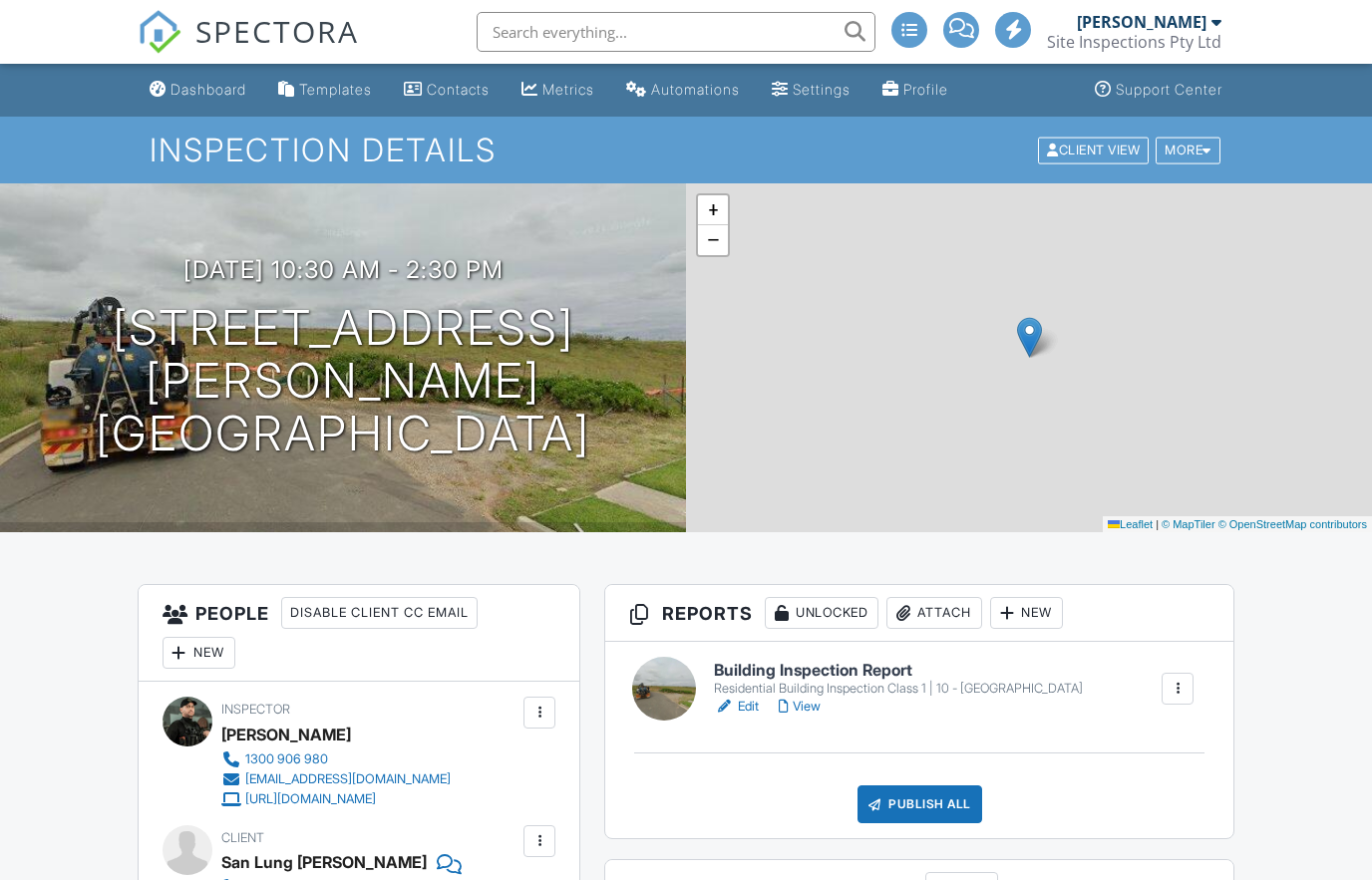 scroll, scrollTop: 0, scrollLeft: 0, axis: both 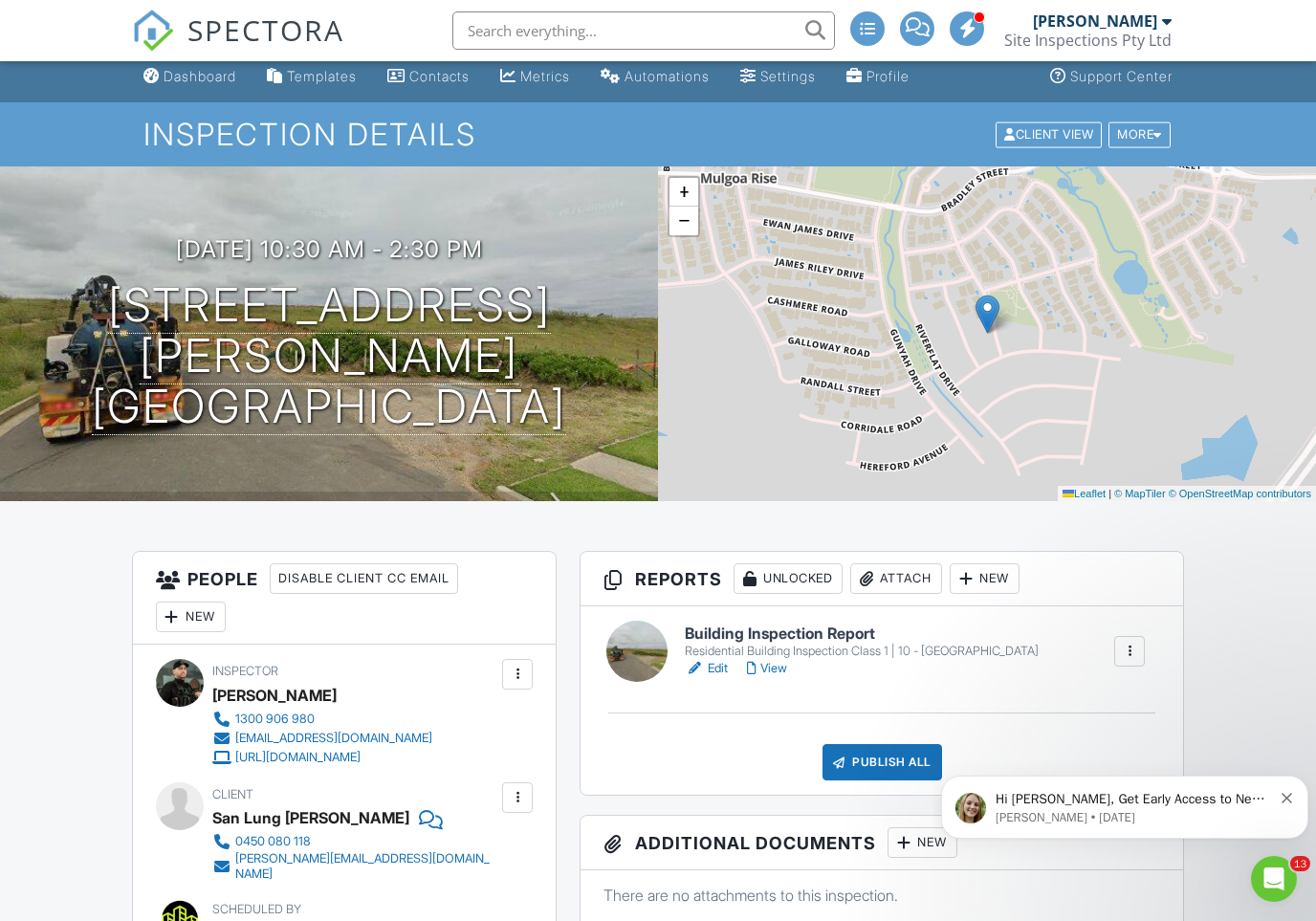 click on "Edit" at bounding box center (706, 669) 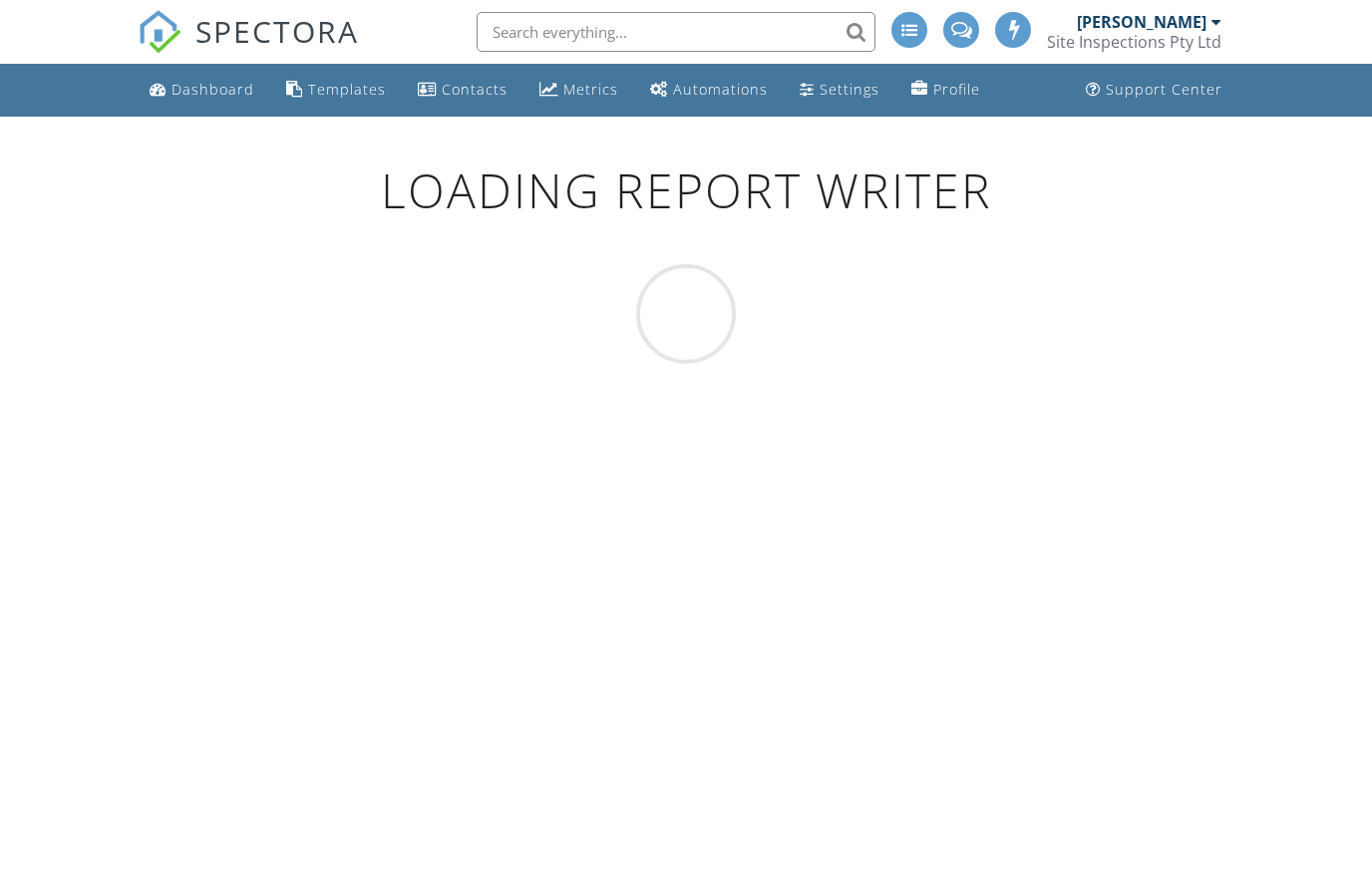 scroll, scrollTop: 0, scrollLeft: 0, axis: both 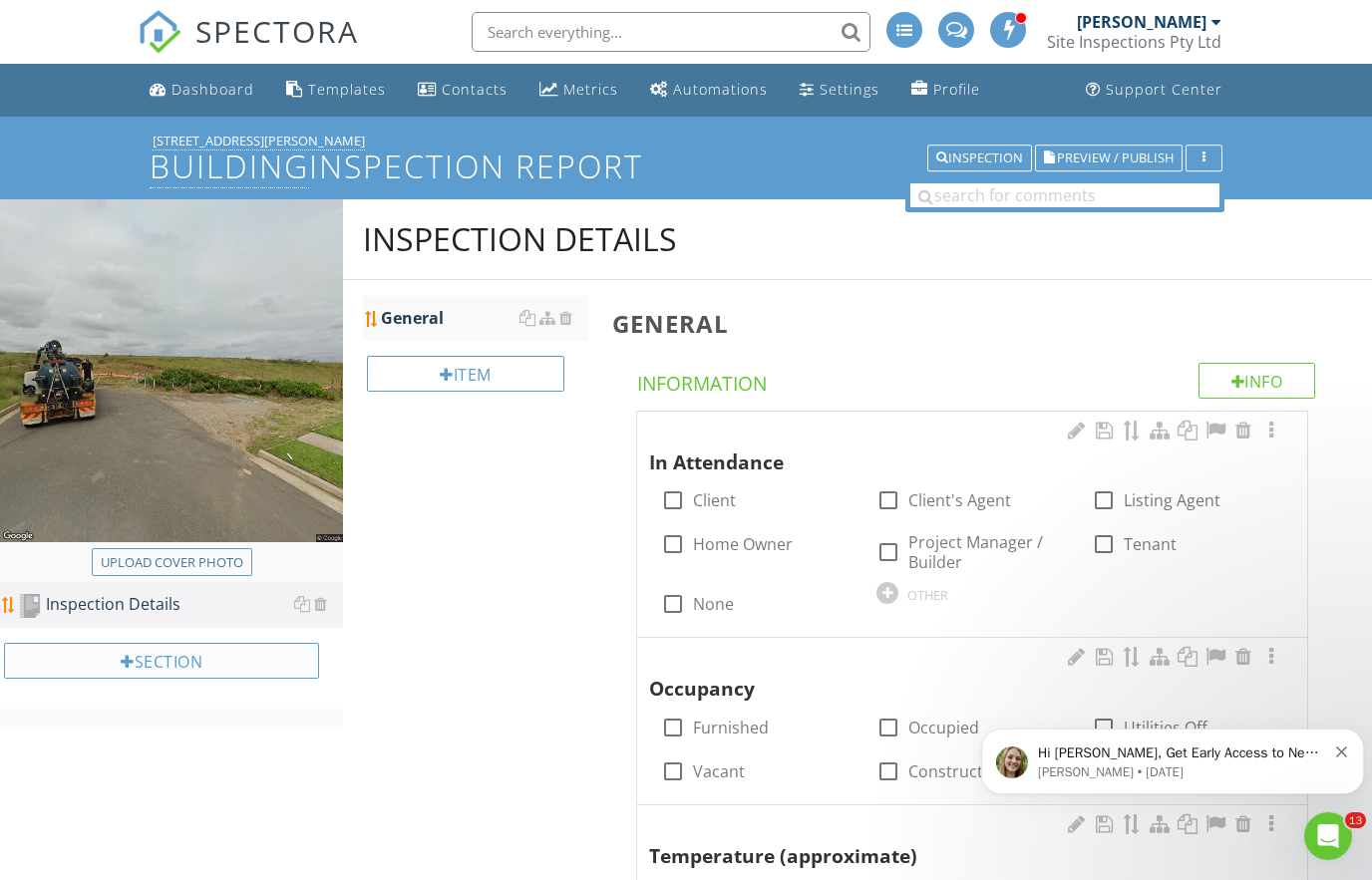 click on "Section" at bounding box center [162, 661] 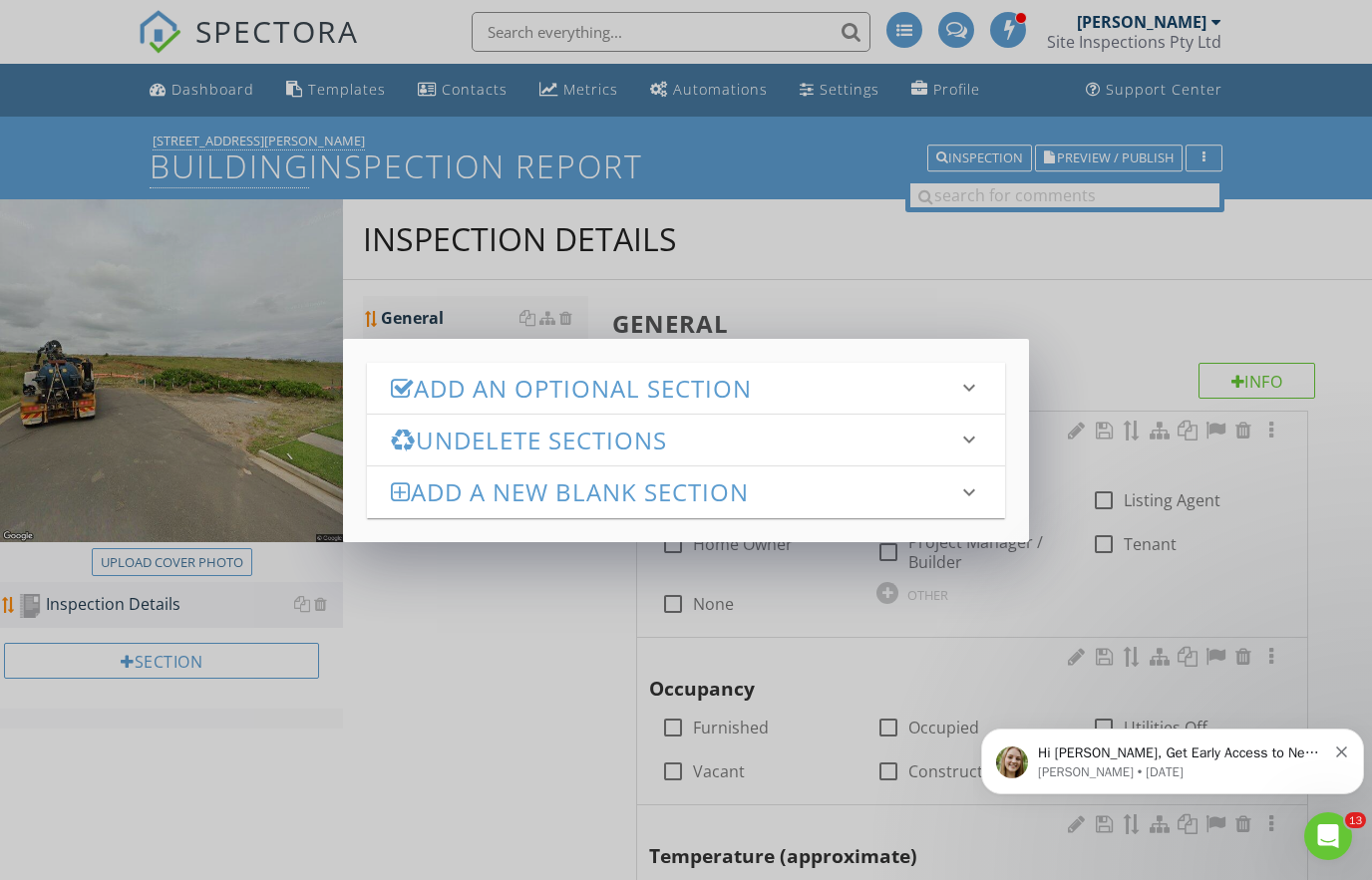 click on "Add an Optional Section" at bounding box center [674, 388] 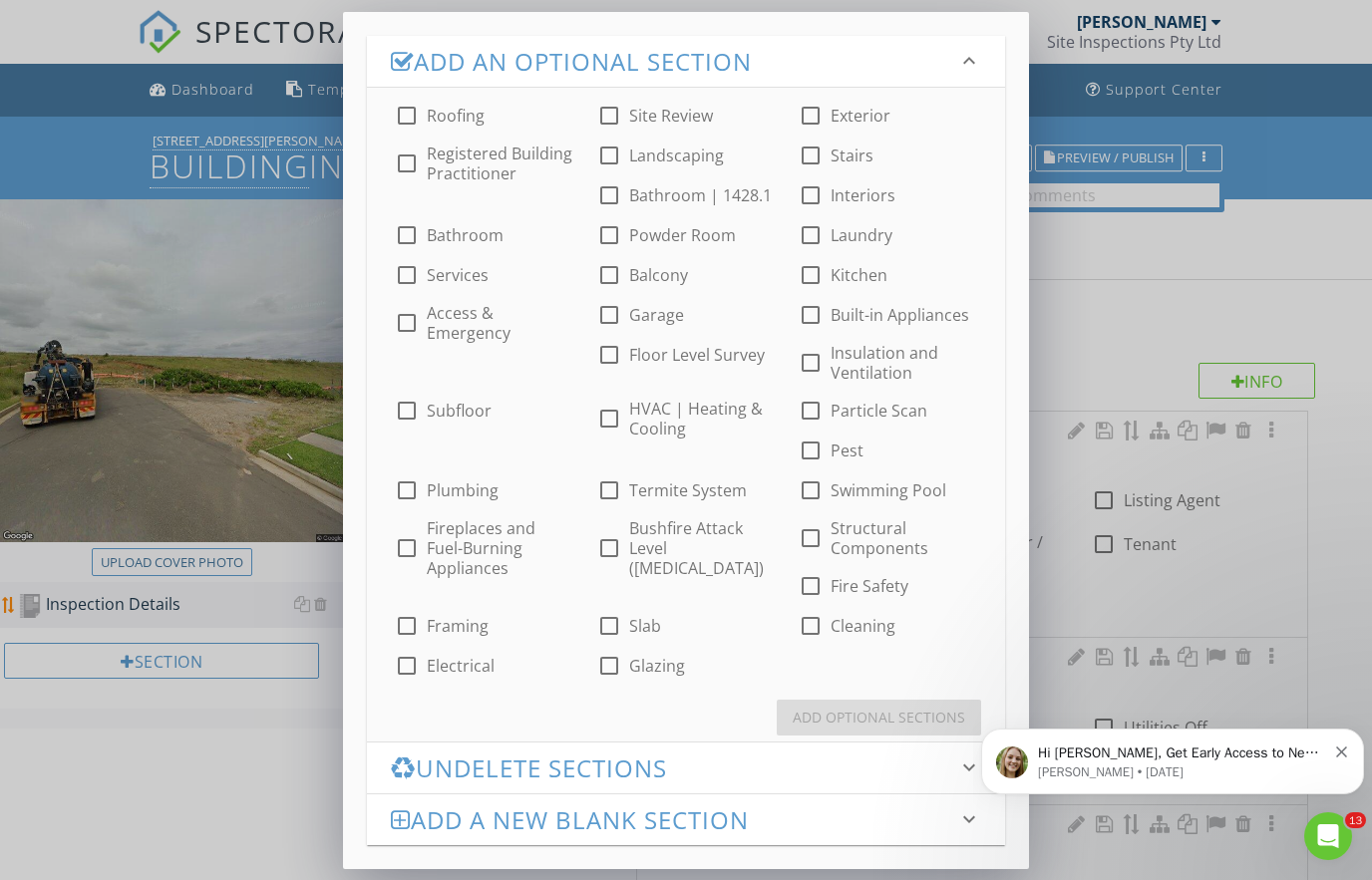 click on "Interiors" at bounding box center (862, 195) 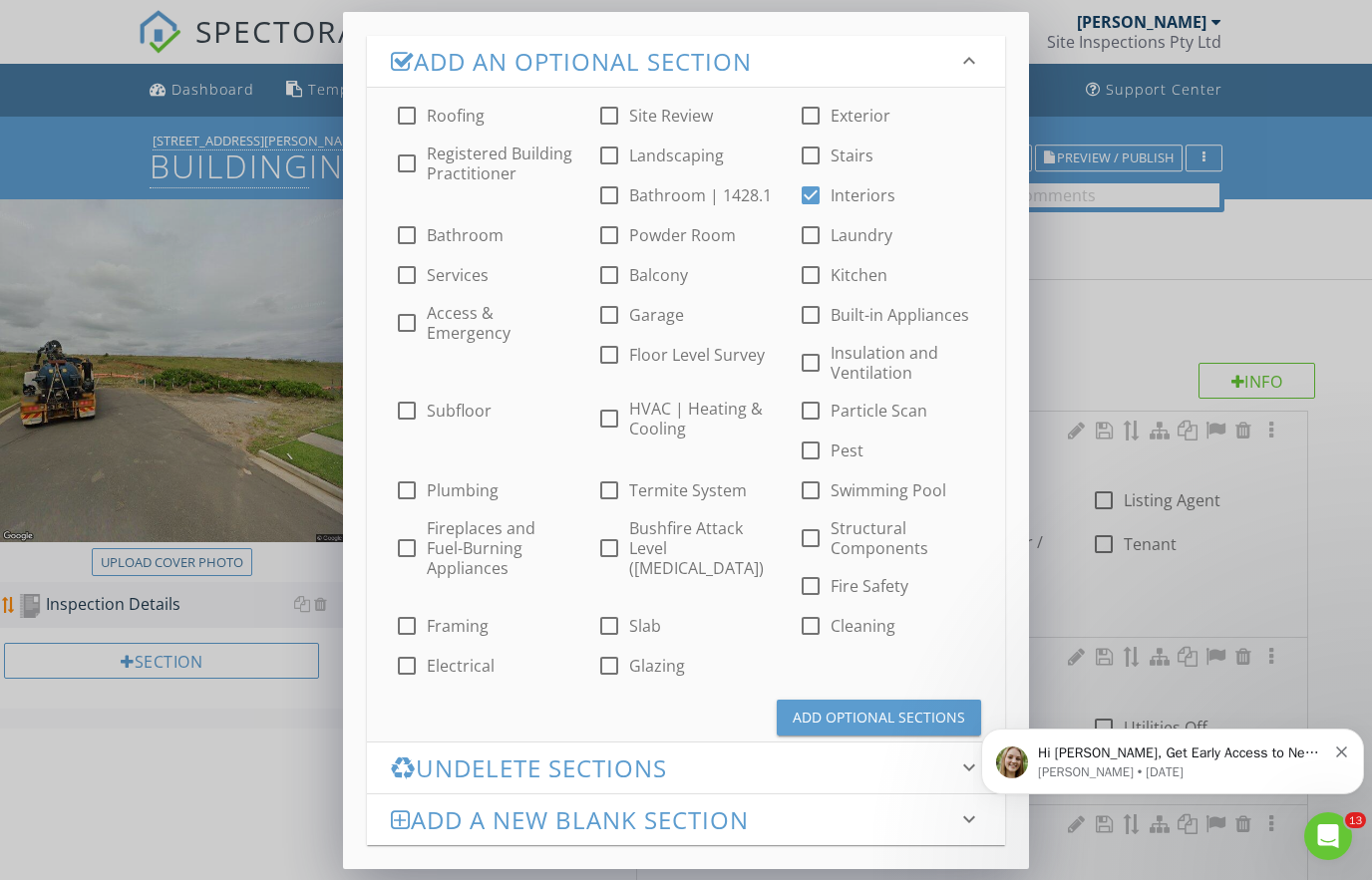 click on "Powder Room" at bounding box center (682, 235) 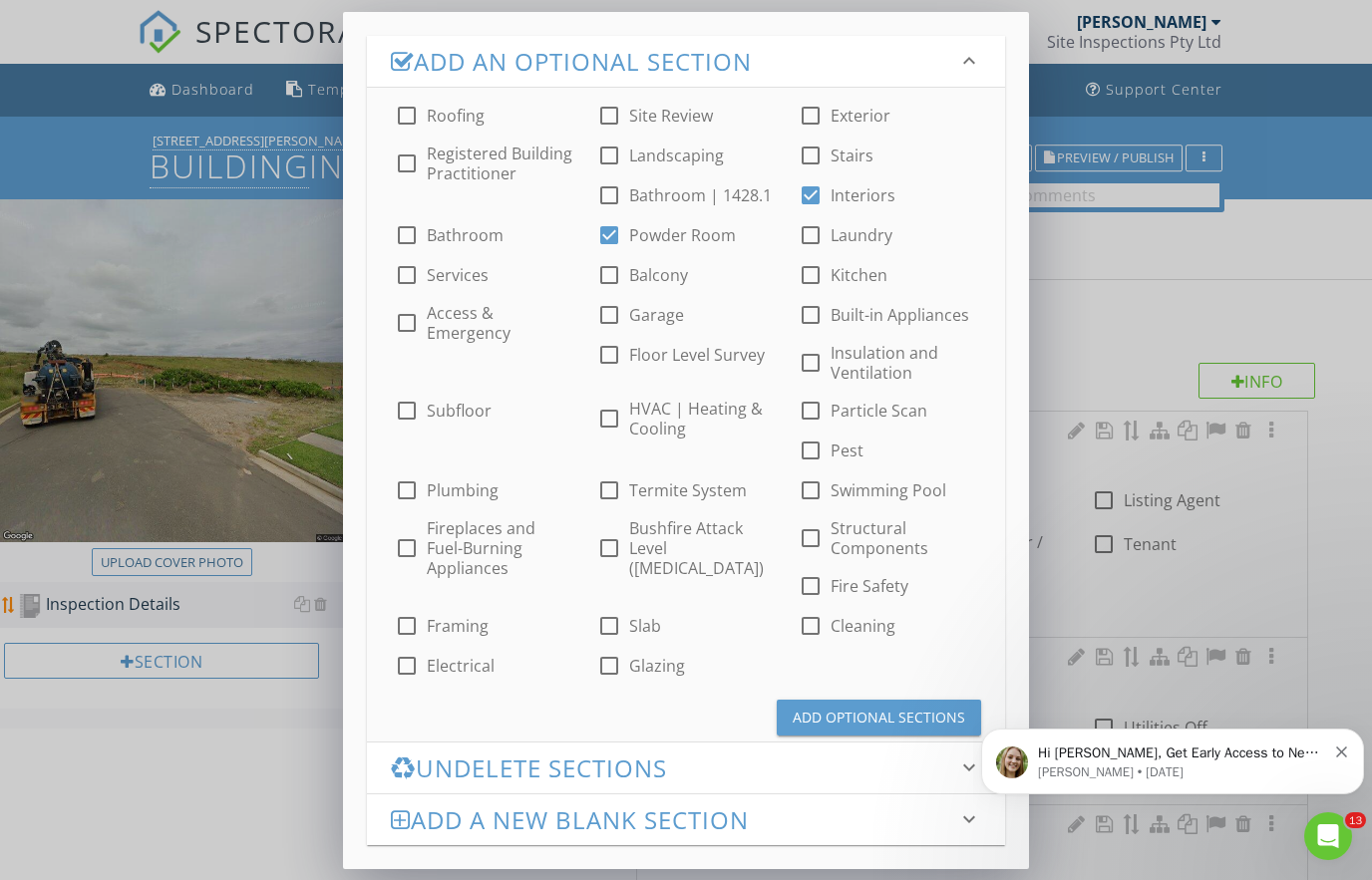click on "Balcony" at bounding box center [658, 275] 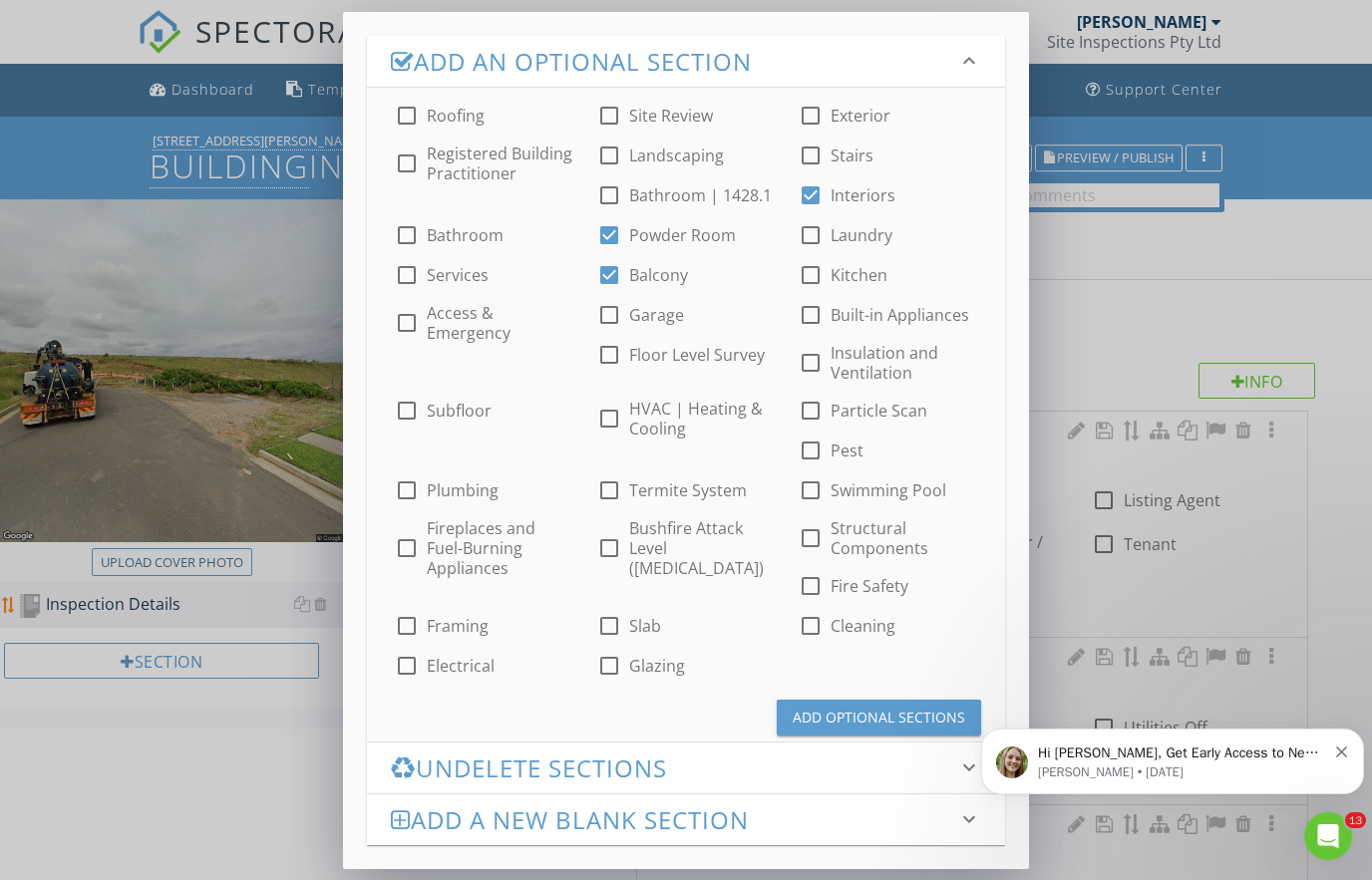 click on "Bathroom" at bounding box center (465, 235) 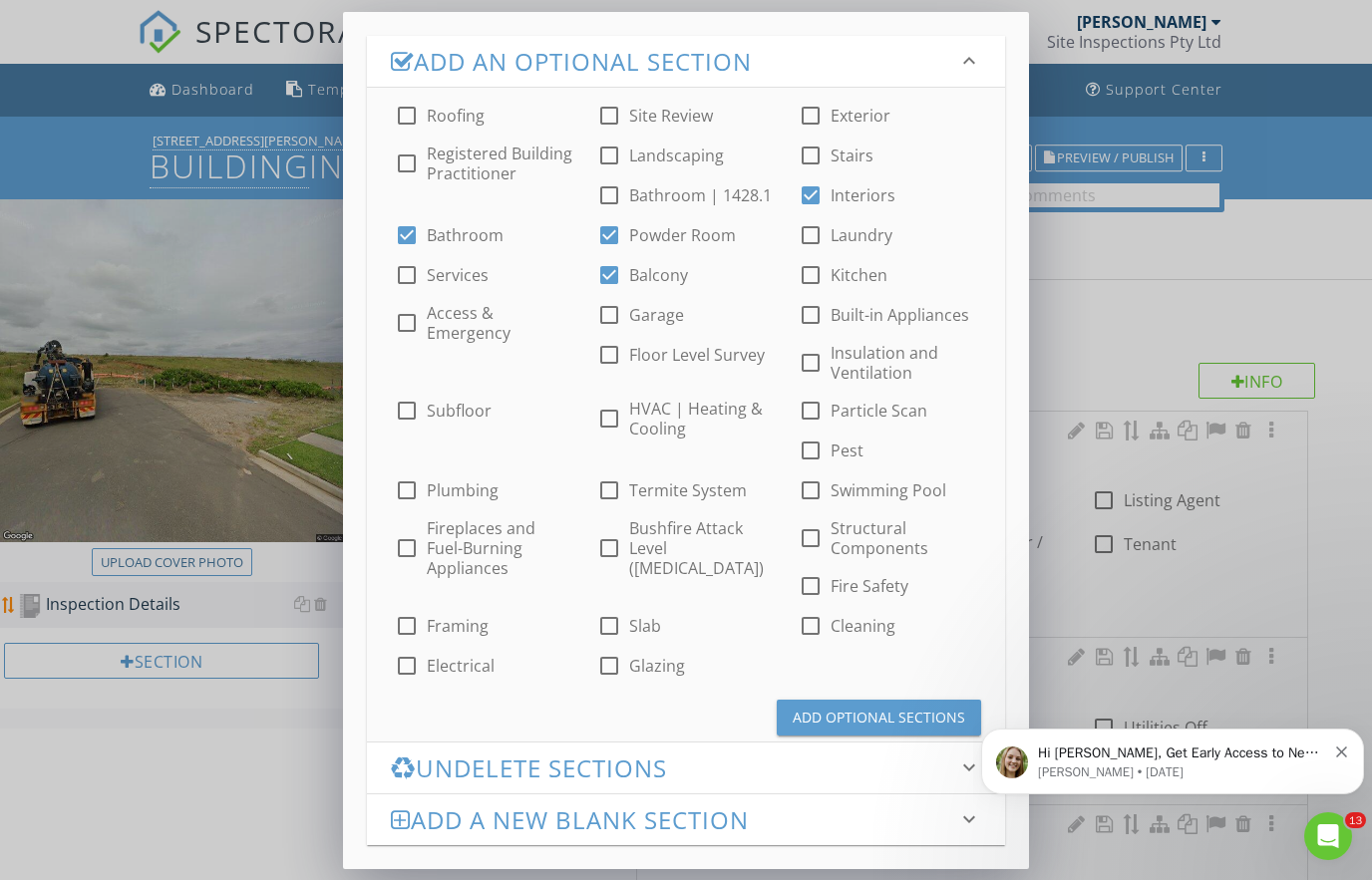 click on "Insulation and Ventilation" at bounding box center (903, 363) 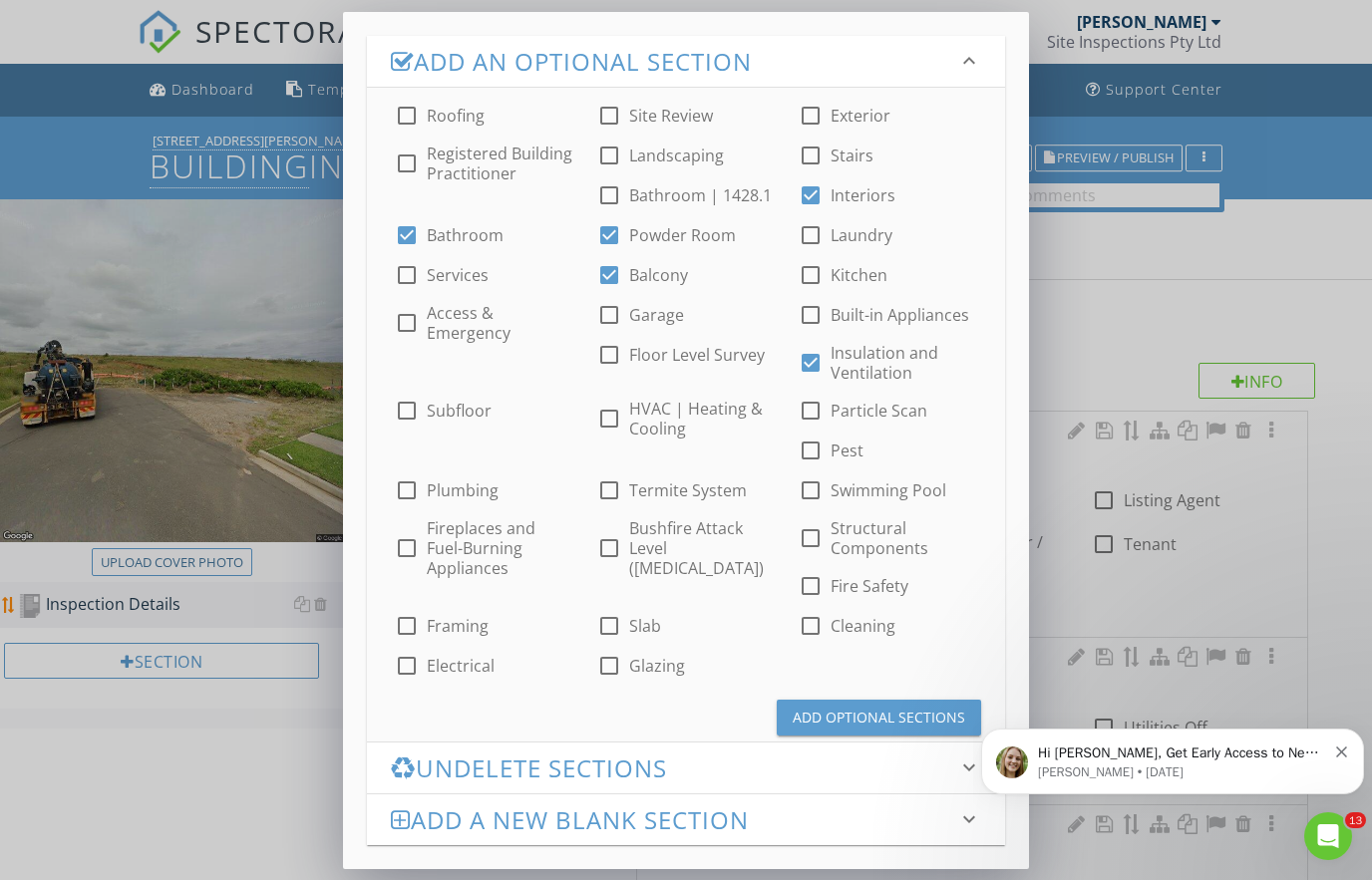 click on "HVAC | Heating & Cooling" at bounding box center (702, 419) 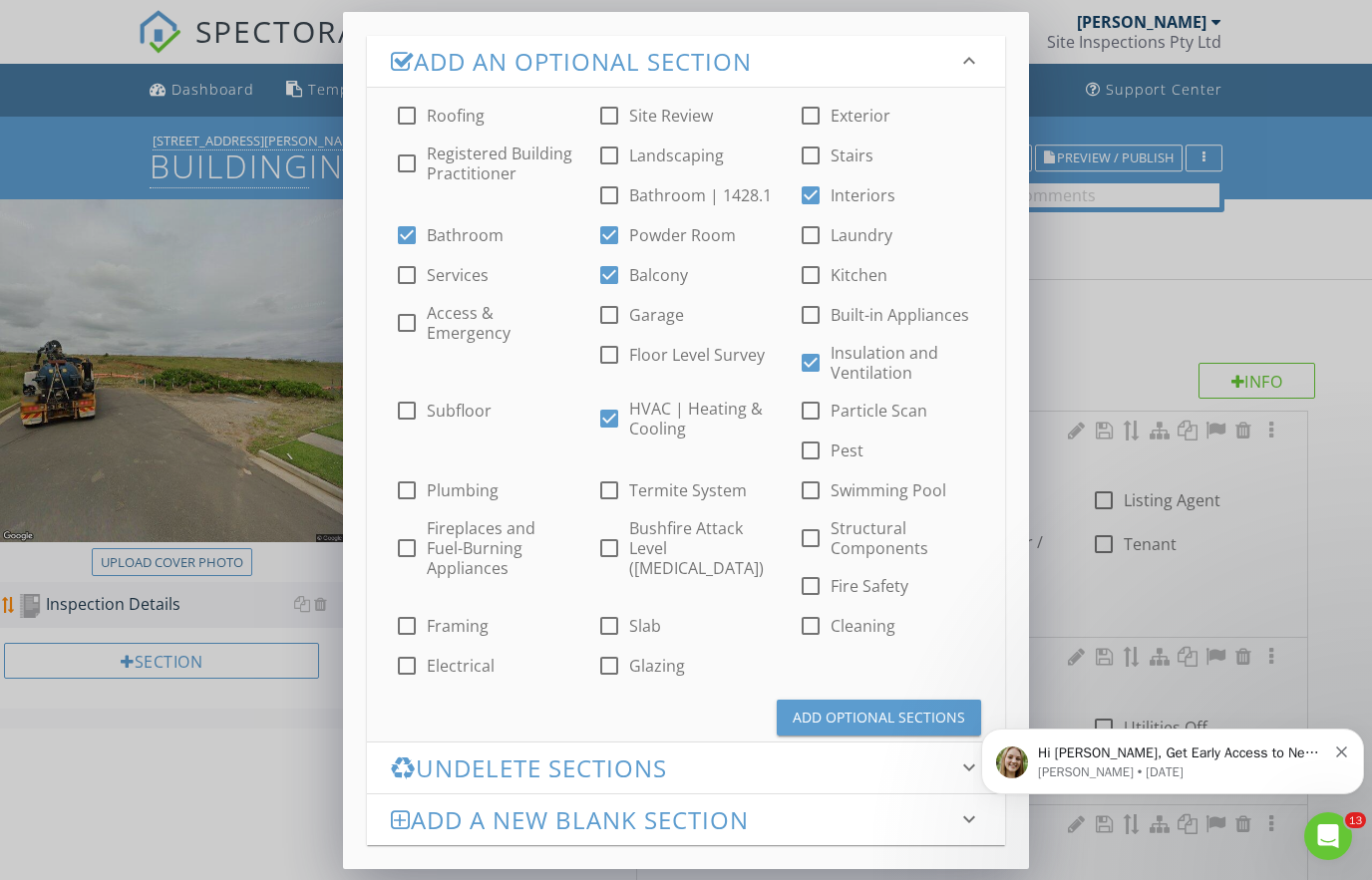 click on "Floor Level Survey" at bounding box center (697, 355) 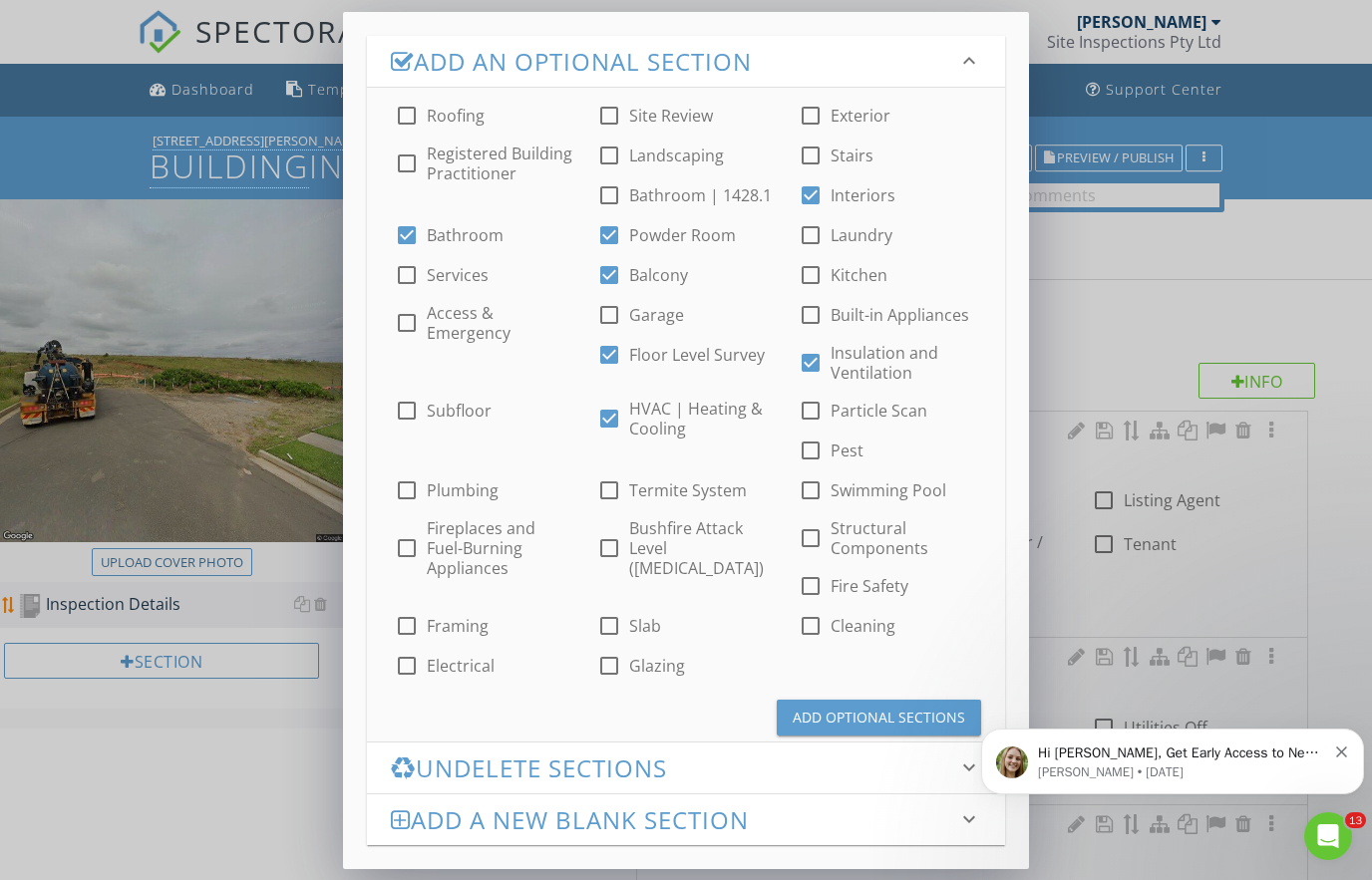 click on "Garage" at bounding box center (656, 315) 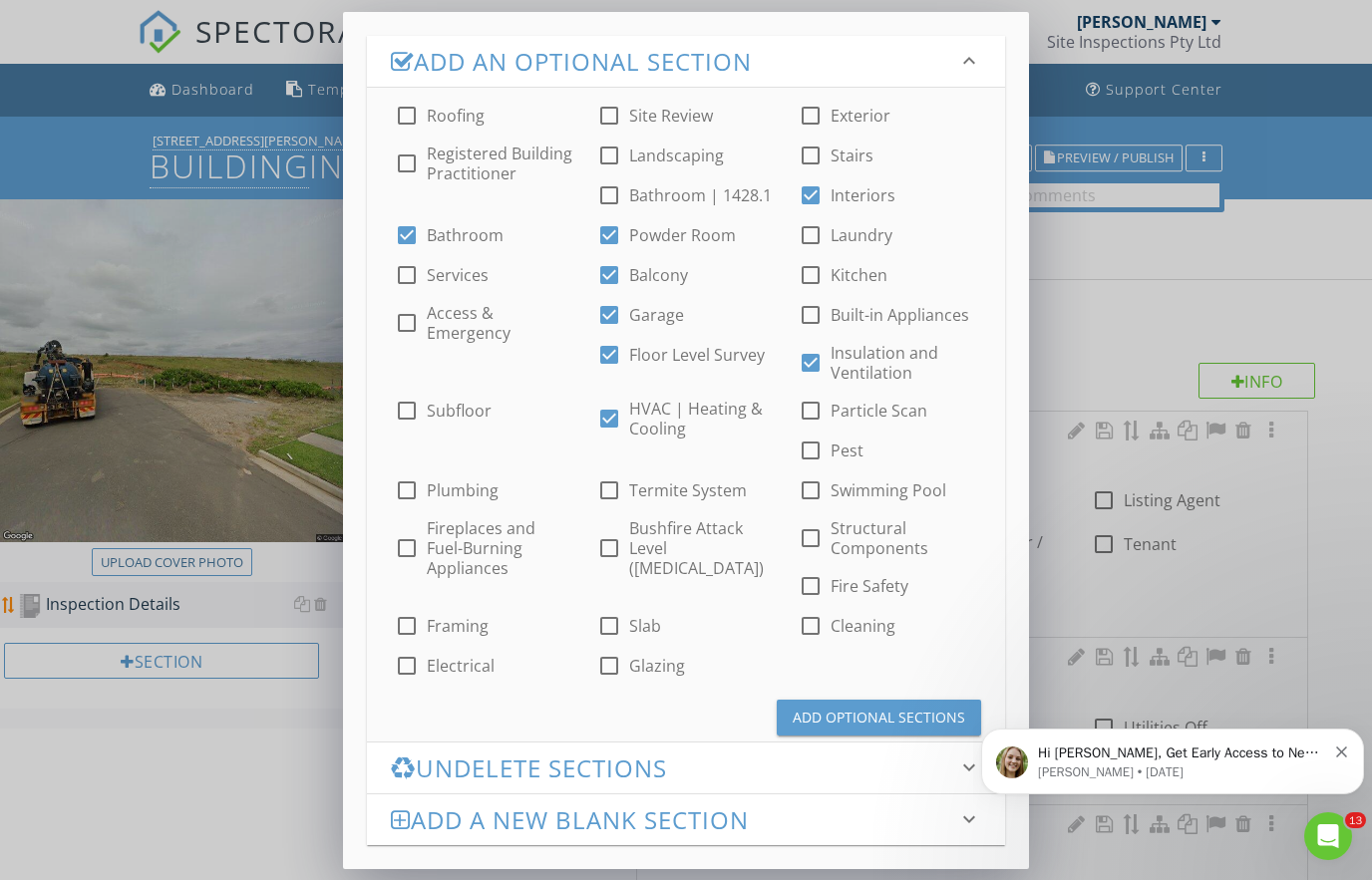 click on "Kitchen" at bounding box center (858, 275) 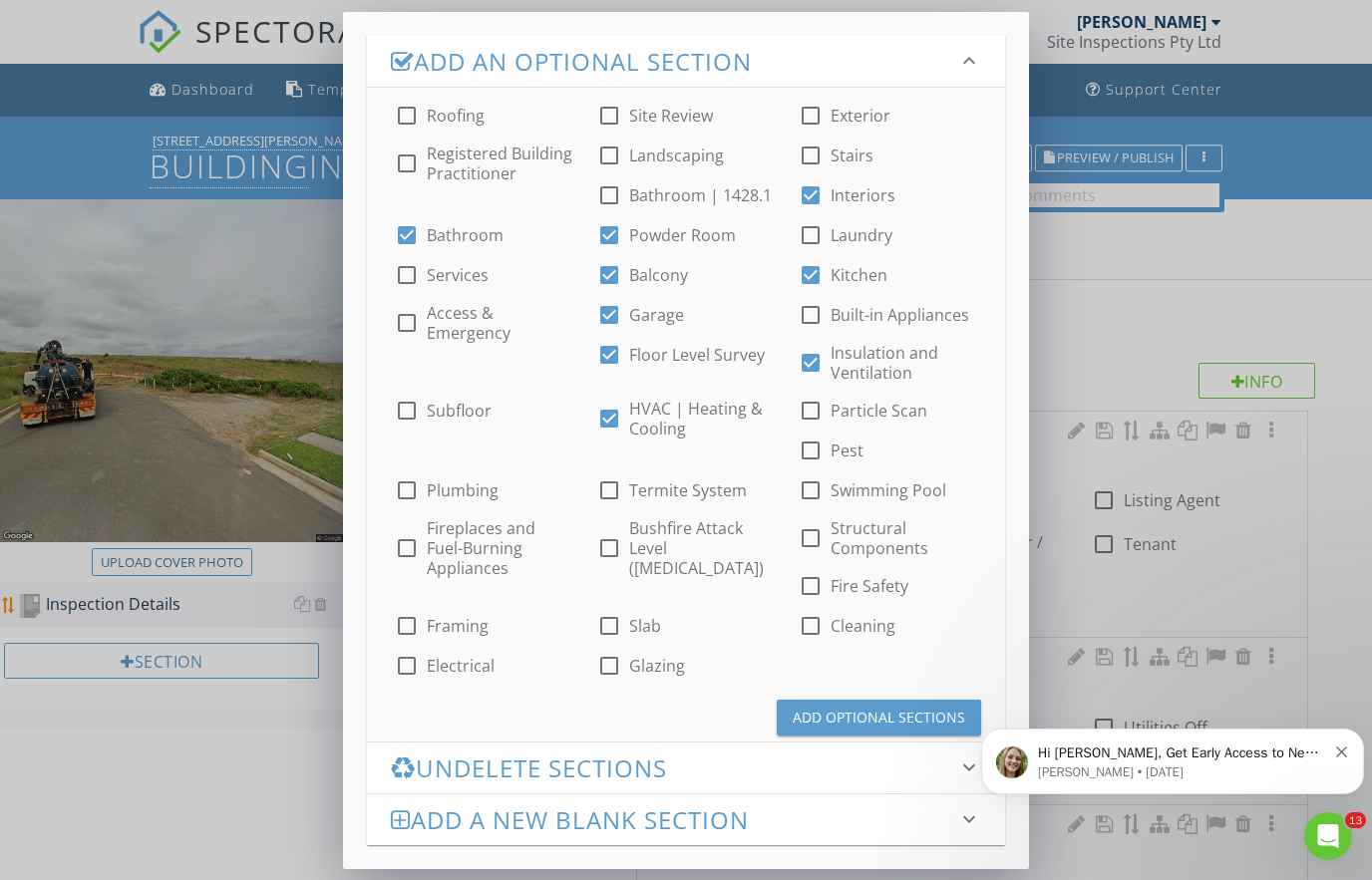 click on "Laundry" at bounding box center (861, 235) 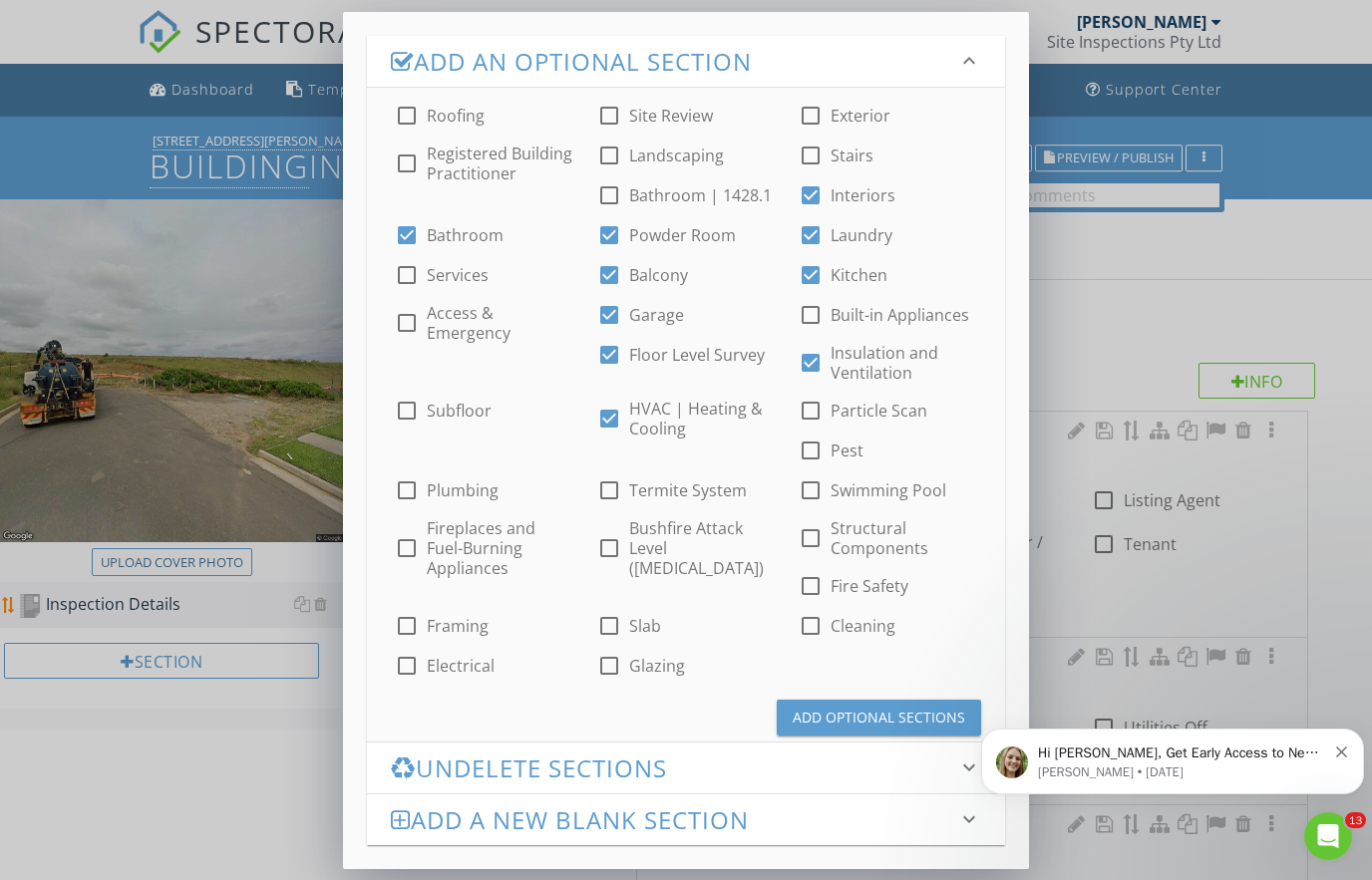 click on "Stairs" at bounding box center (852, 155) 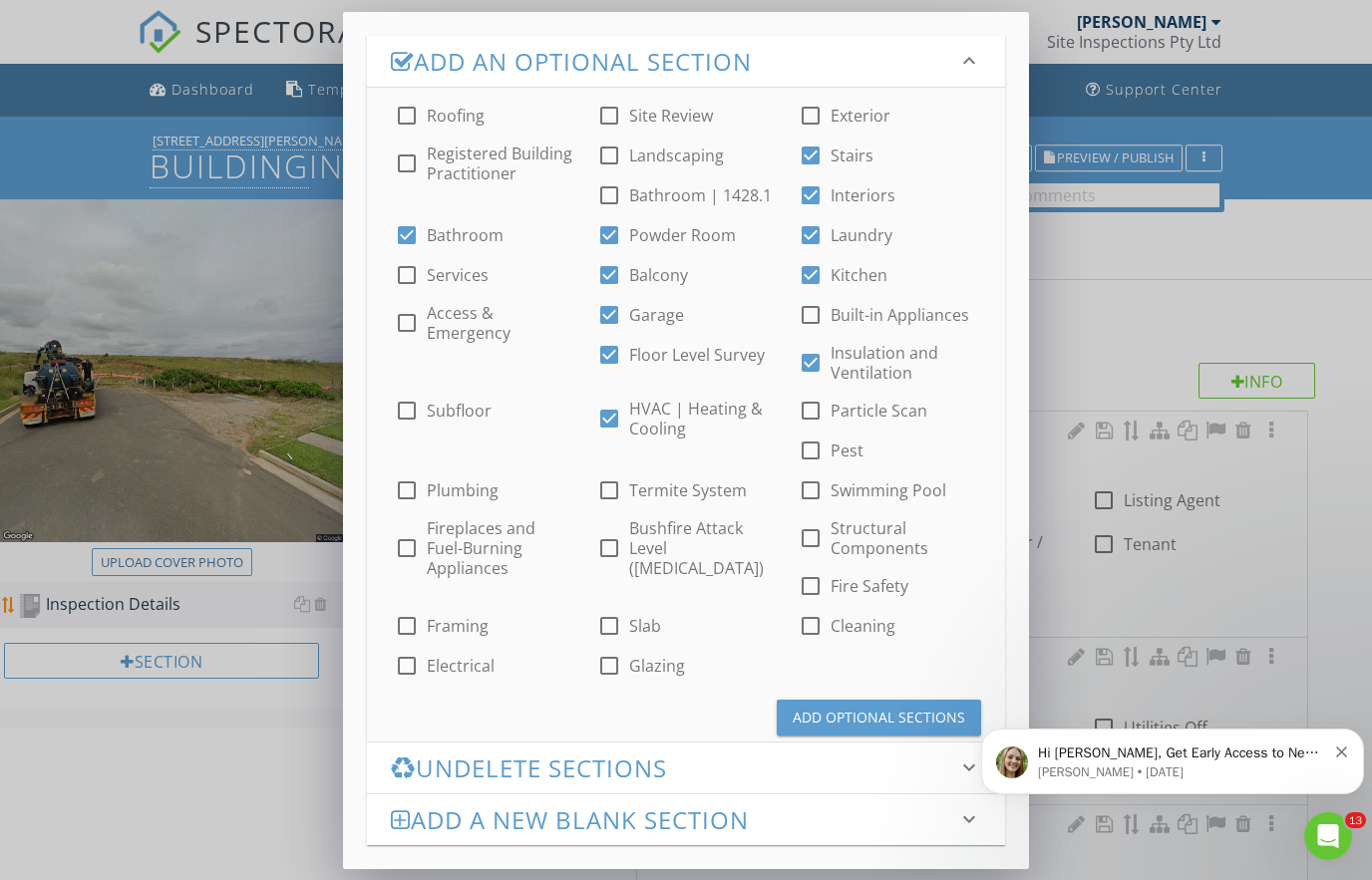 click on "Add Optional Sections" at bounding box center (878, 717) 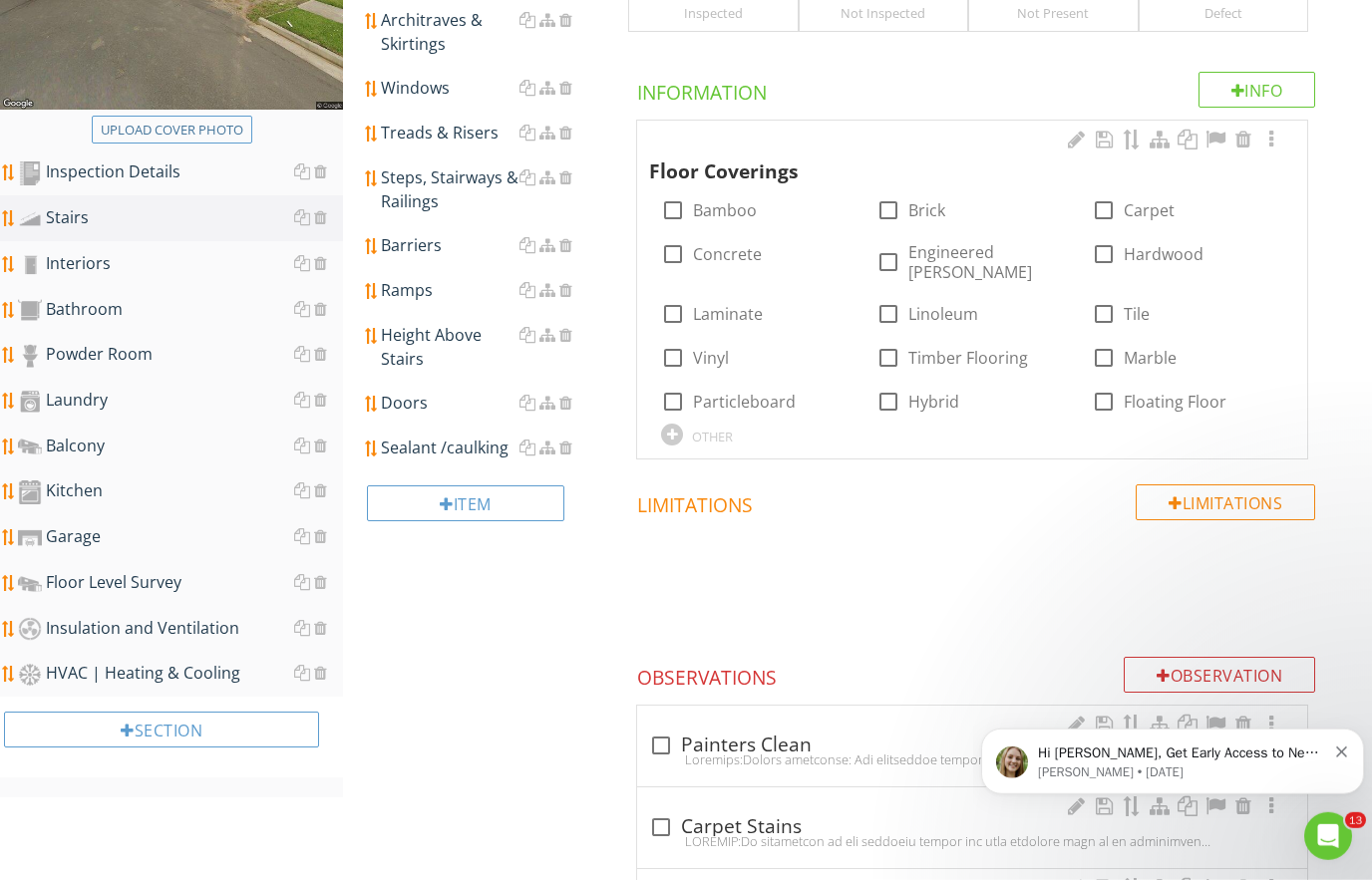 scroll, scrollTop: 450, scrollLeft: 0, axis: vertical 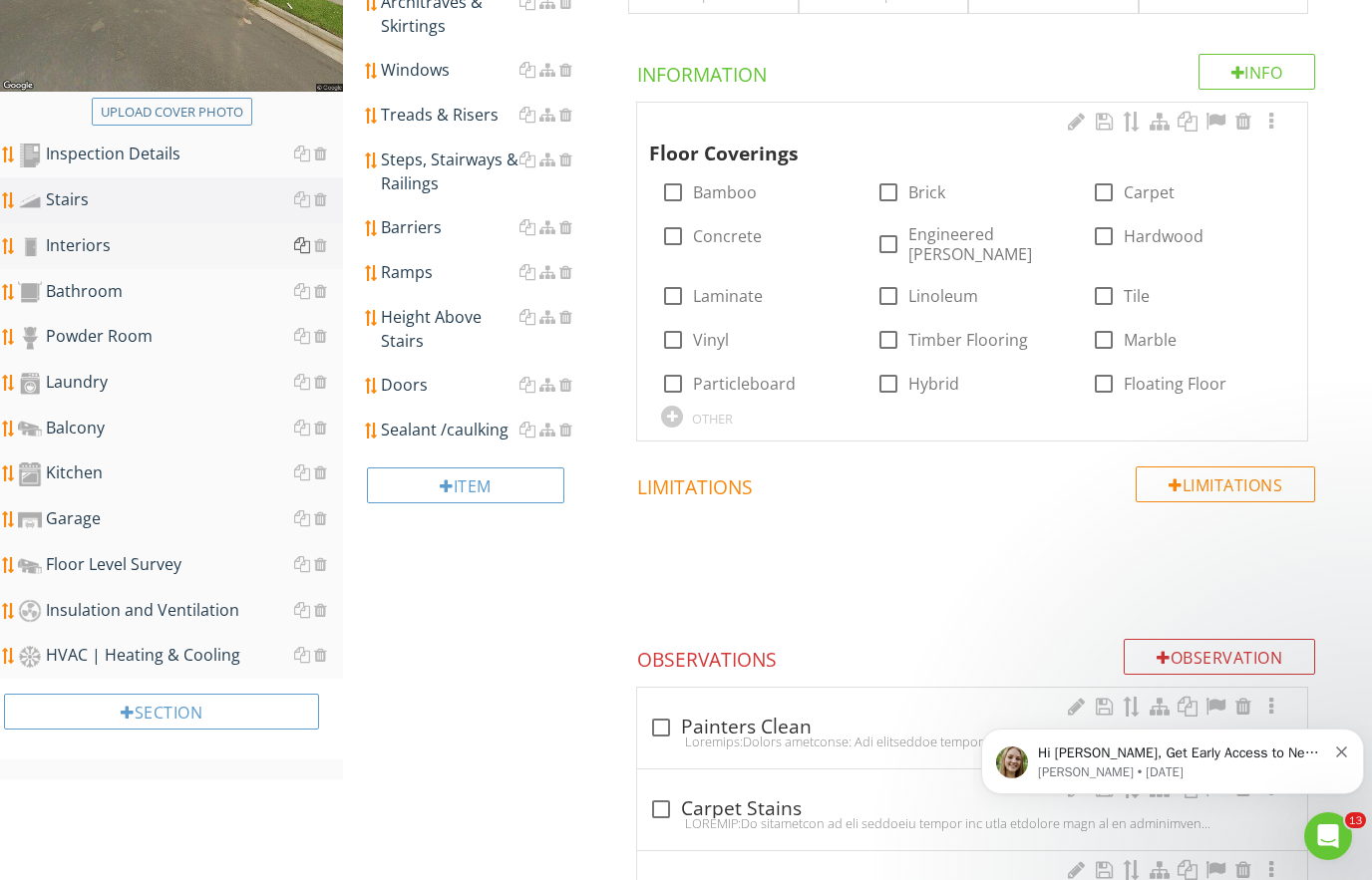 click at bounding box center (302, 245) 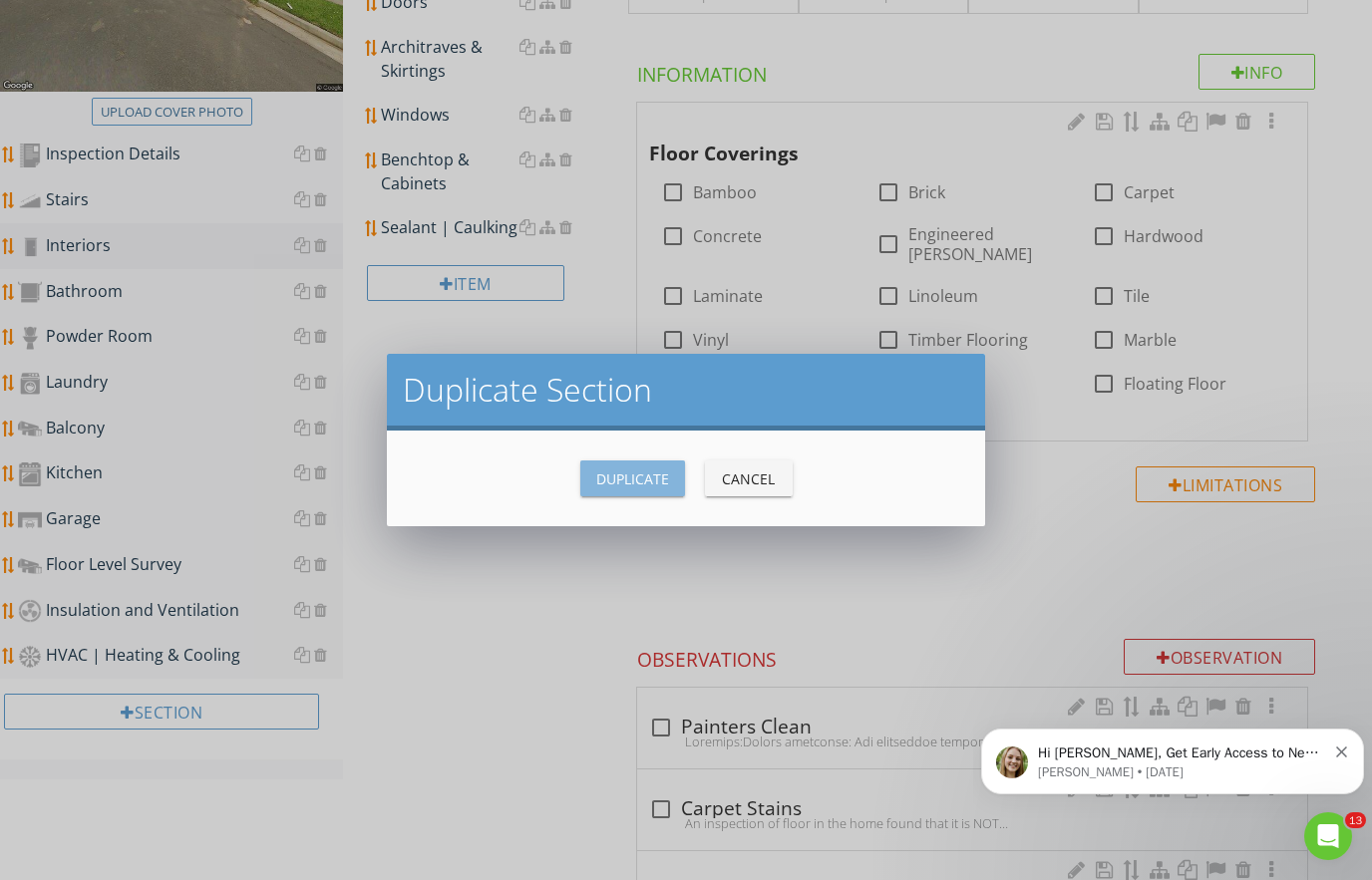 click on "Duplicate" at bounding box center [632, 478] 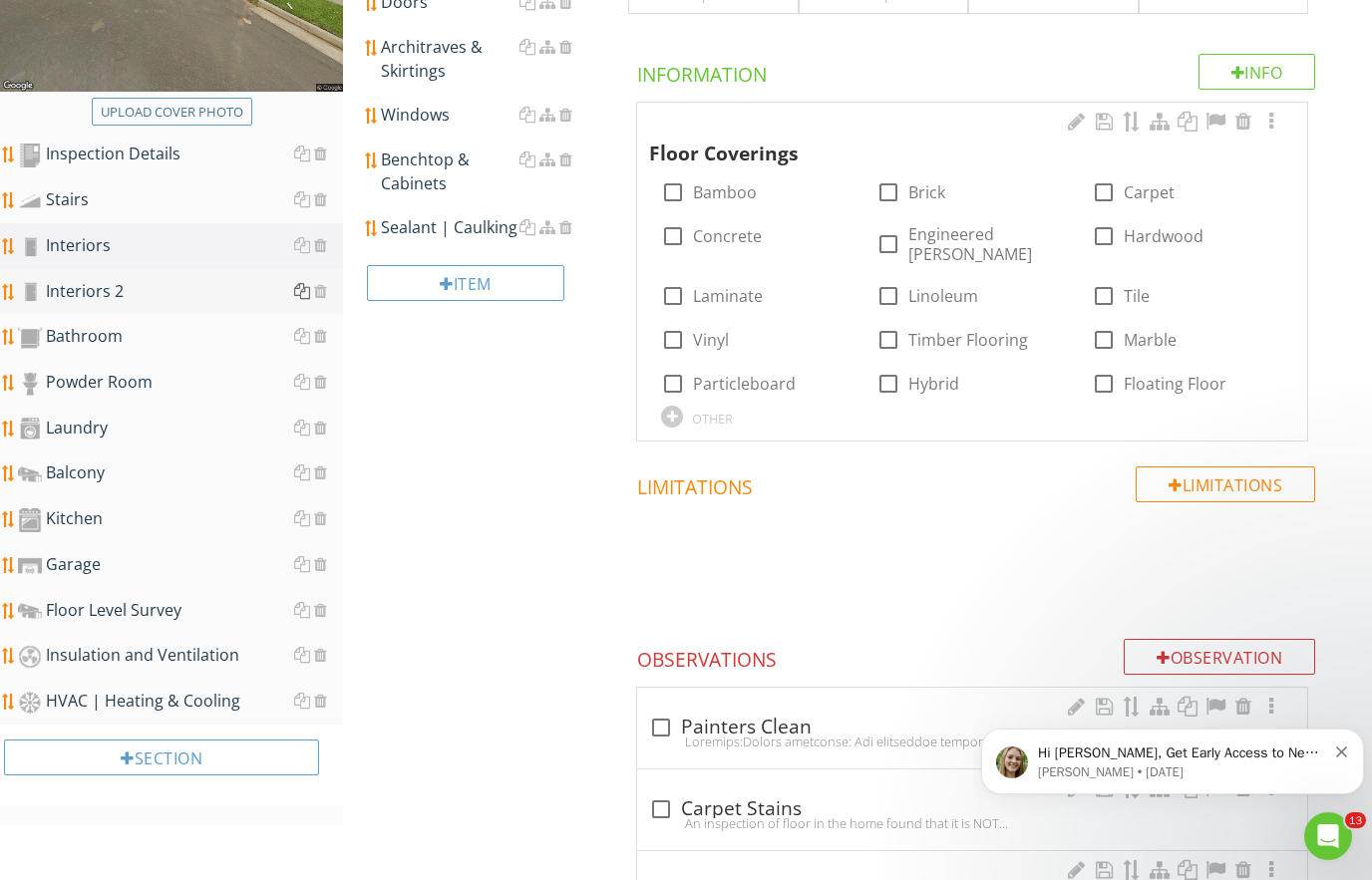 click at bounding box center (302, 291) 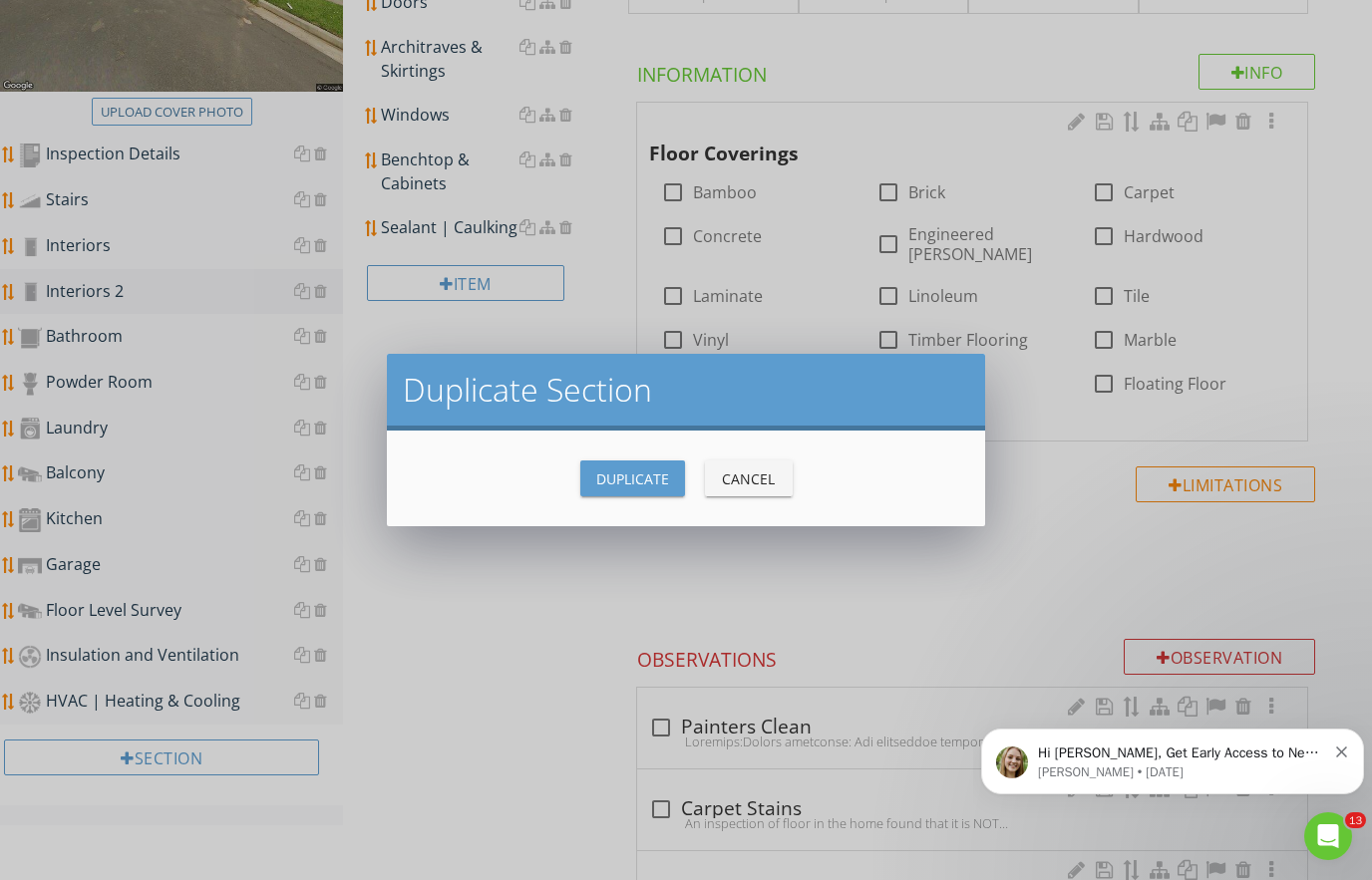 click on "Duplicate" at bounding box center (632, 478) 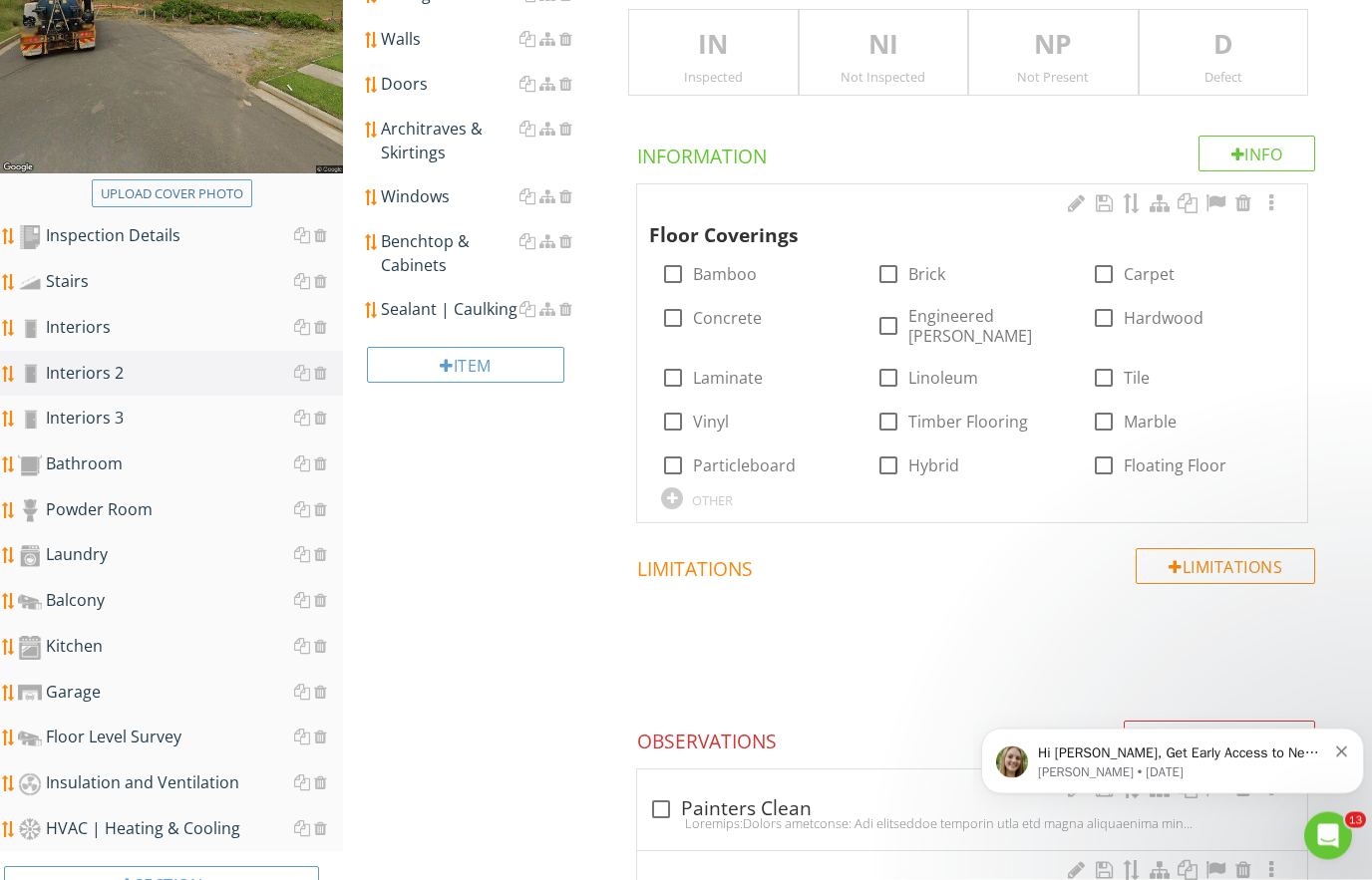 scroll, scrollTop: 295, scrollLeft: 0, axis: vertical 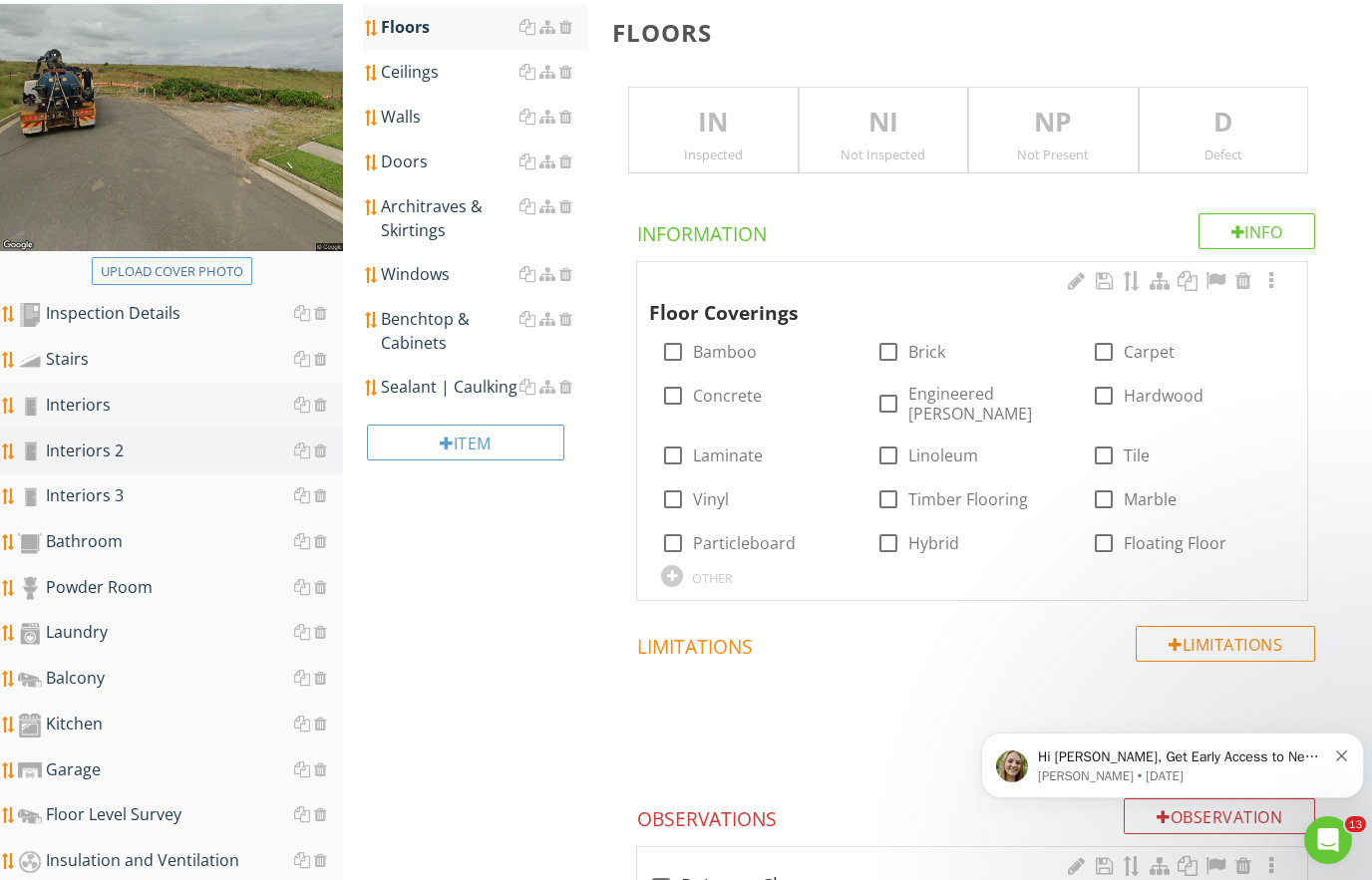 click on "Interiors" at bounding box center [180, 402] 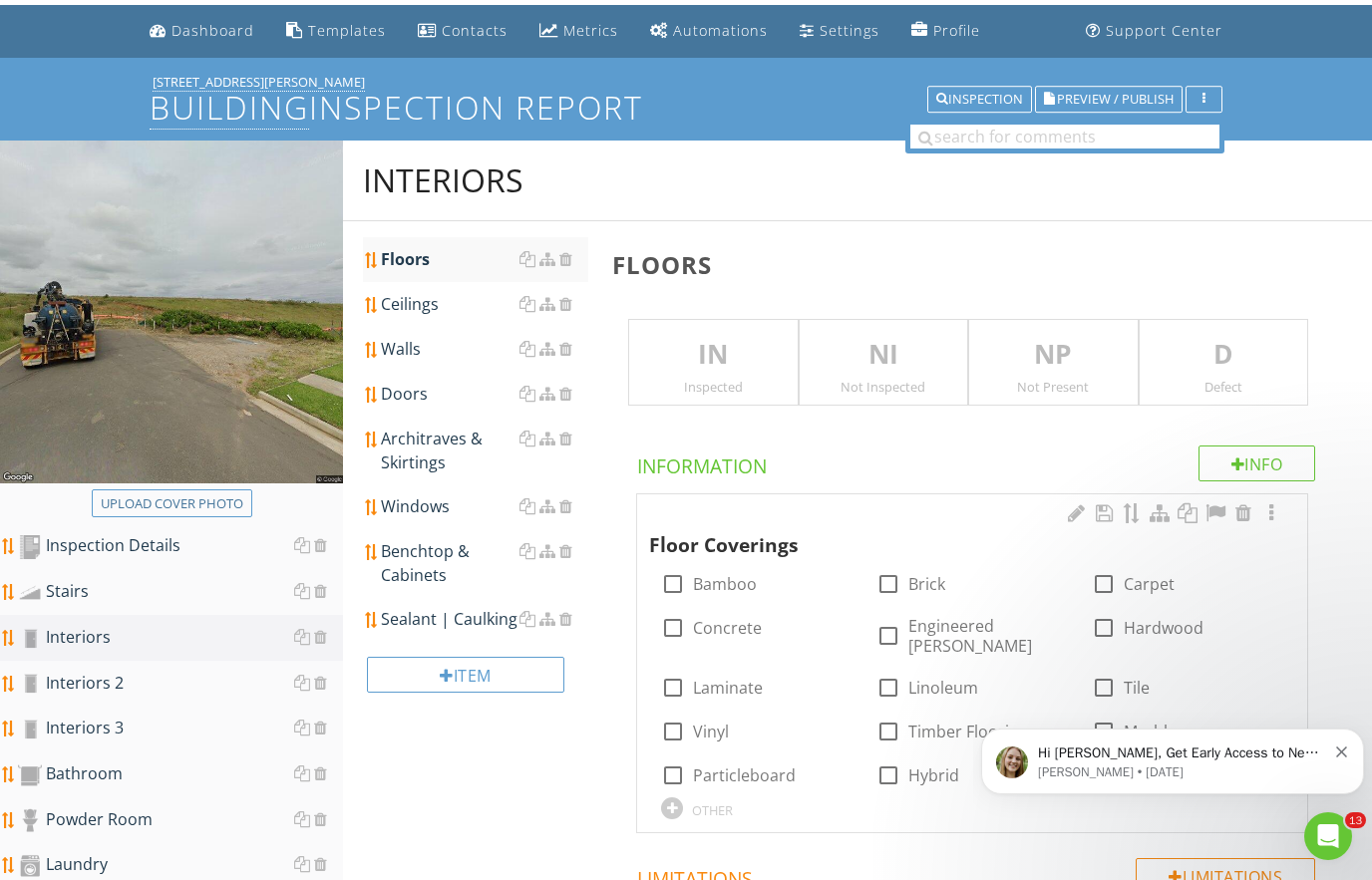 scroll, scrollTop: 12, scrollLeft: 0, axis: vertical 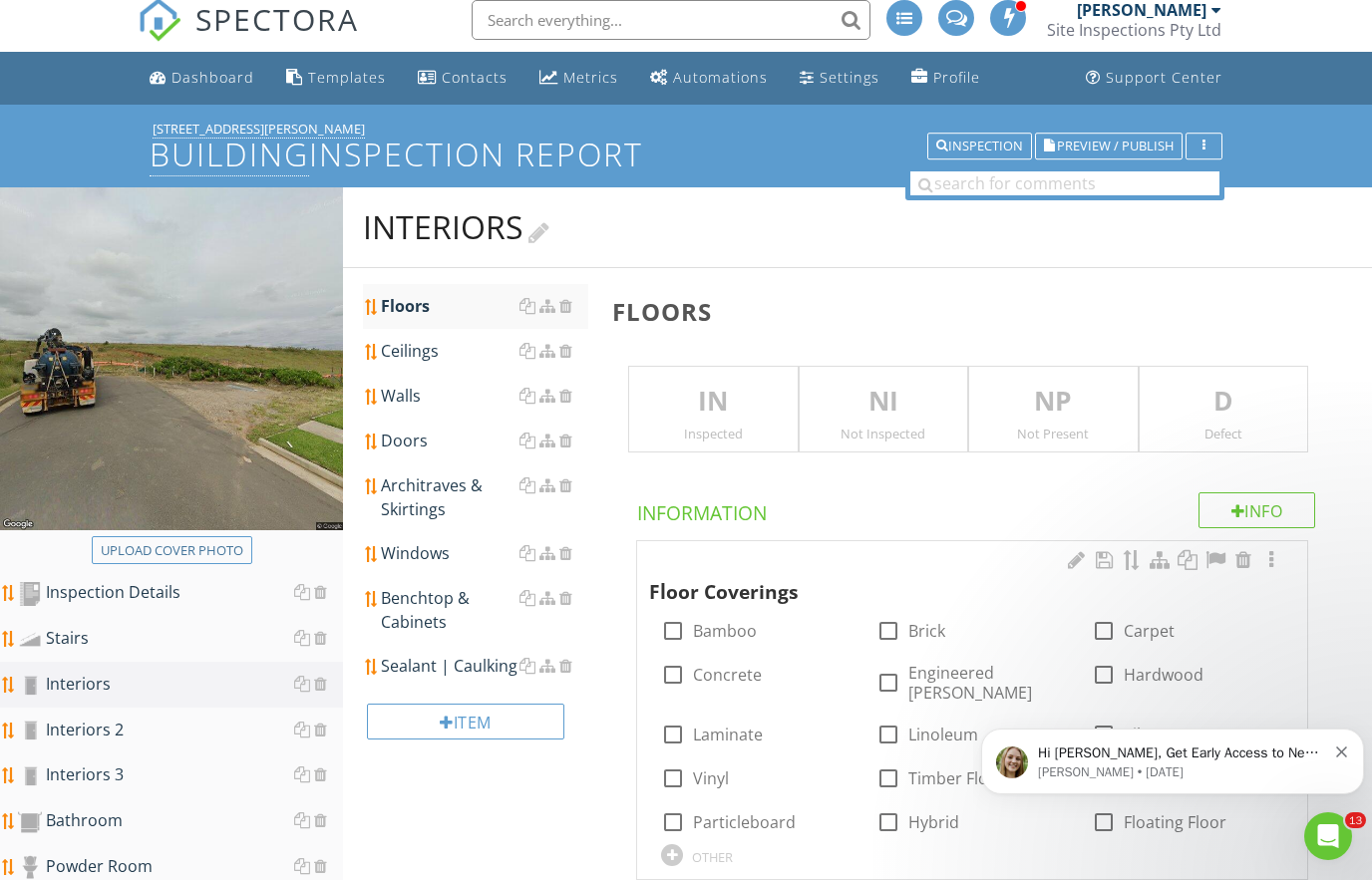 click on "Interiors" at bounding box center (456, 227) 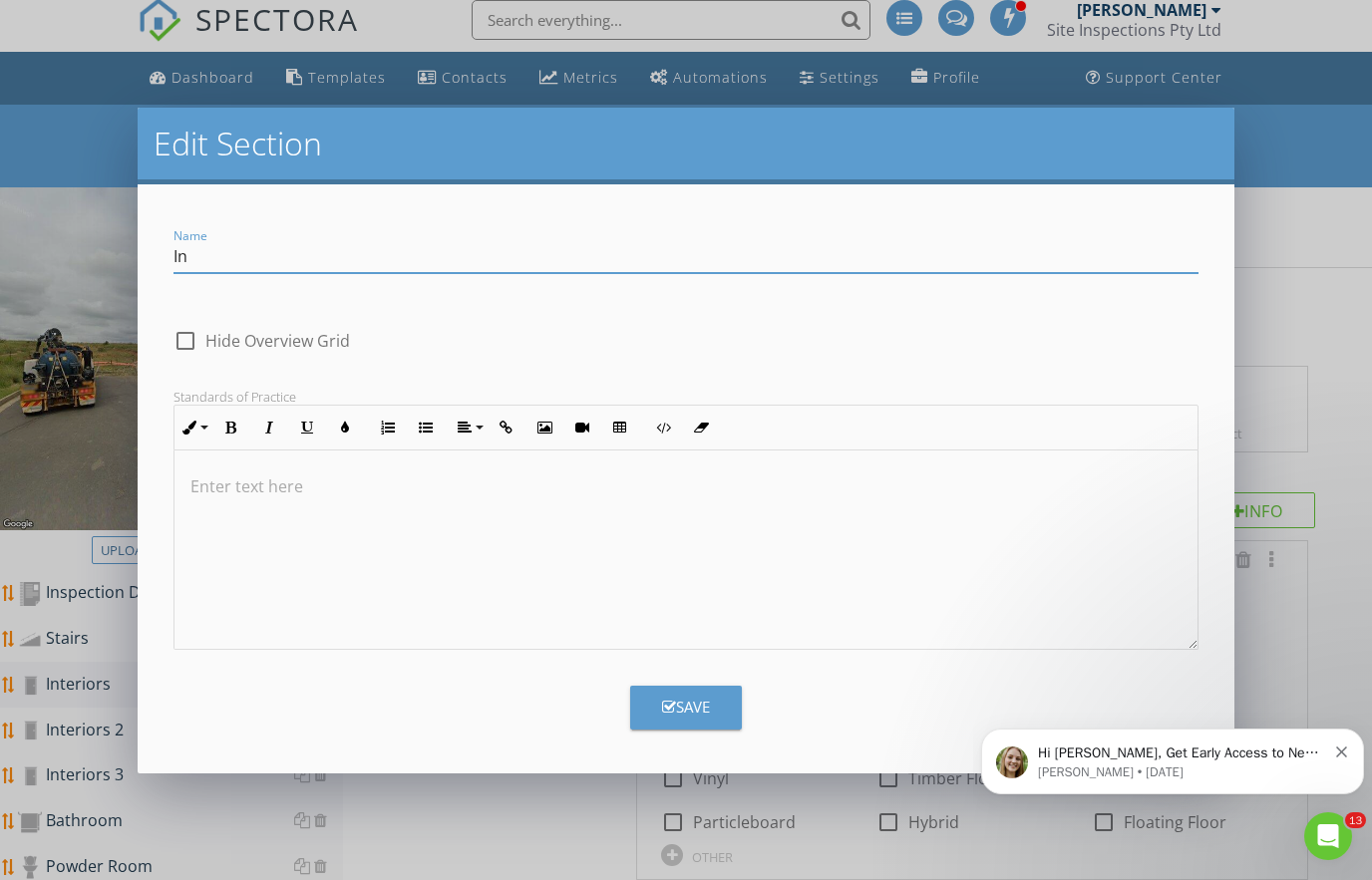 type on "I" 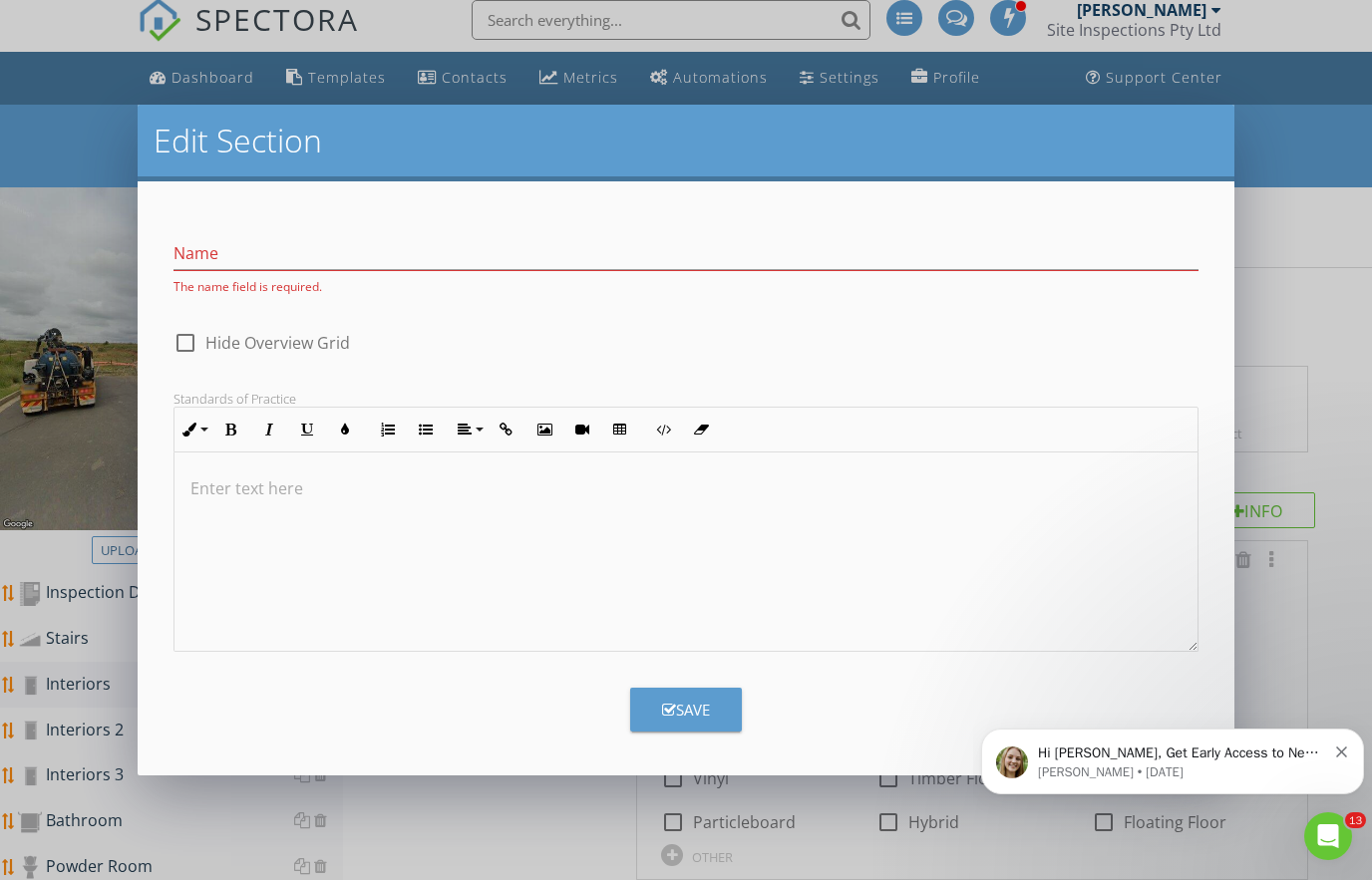 click on "Name The name field is required." at bounding box center (686, 250) 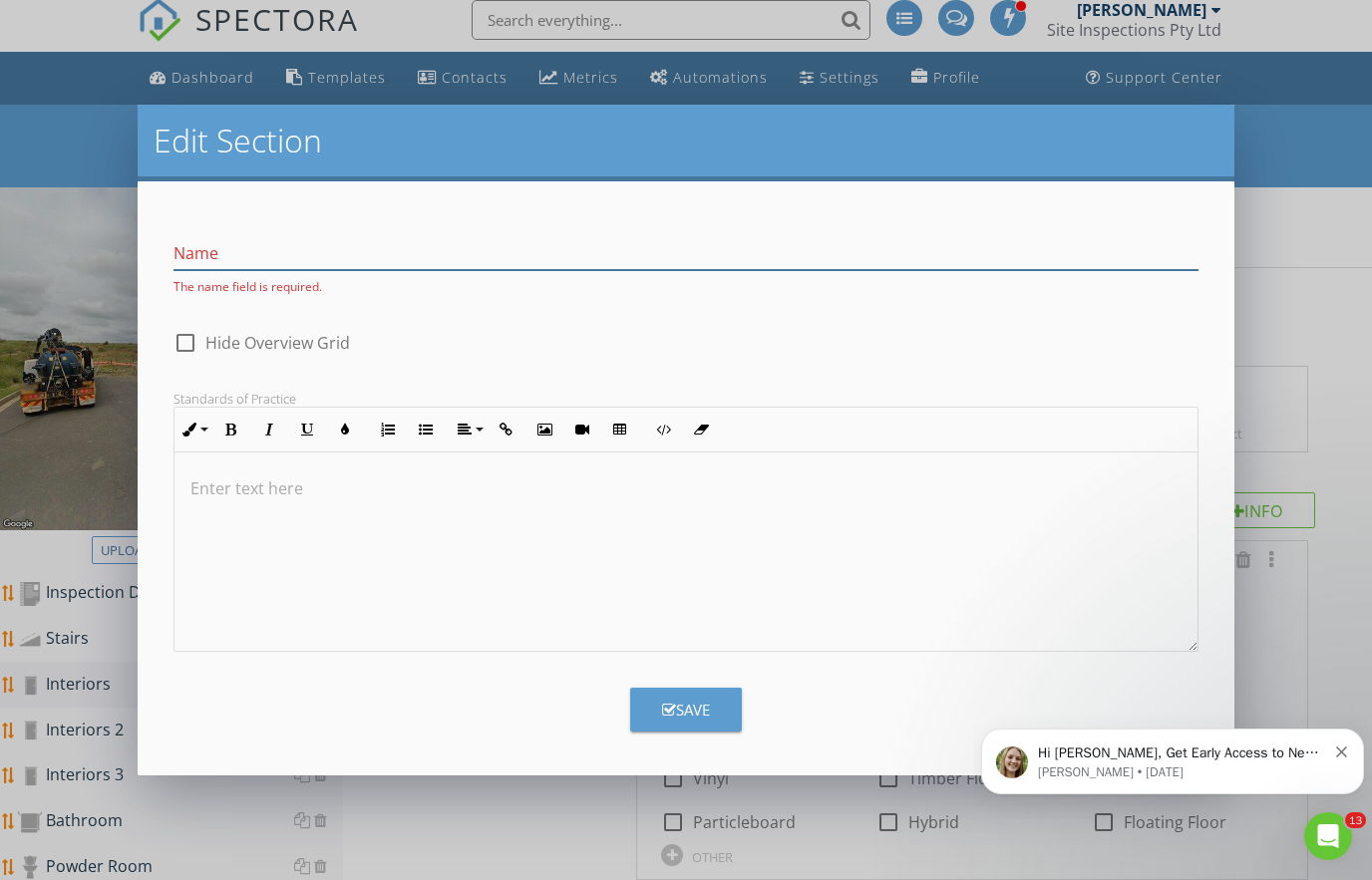 click at bounding box center [686, 253] 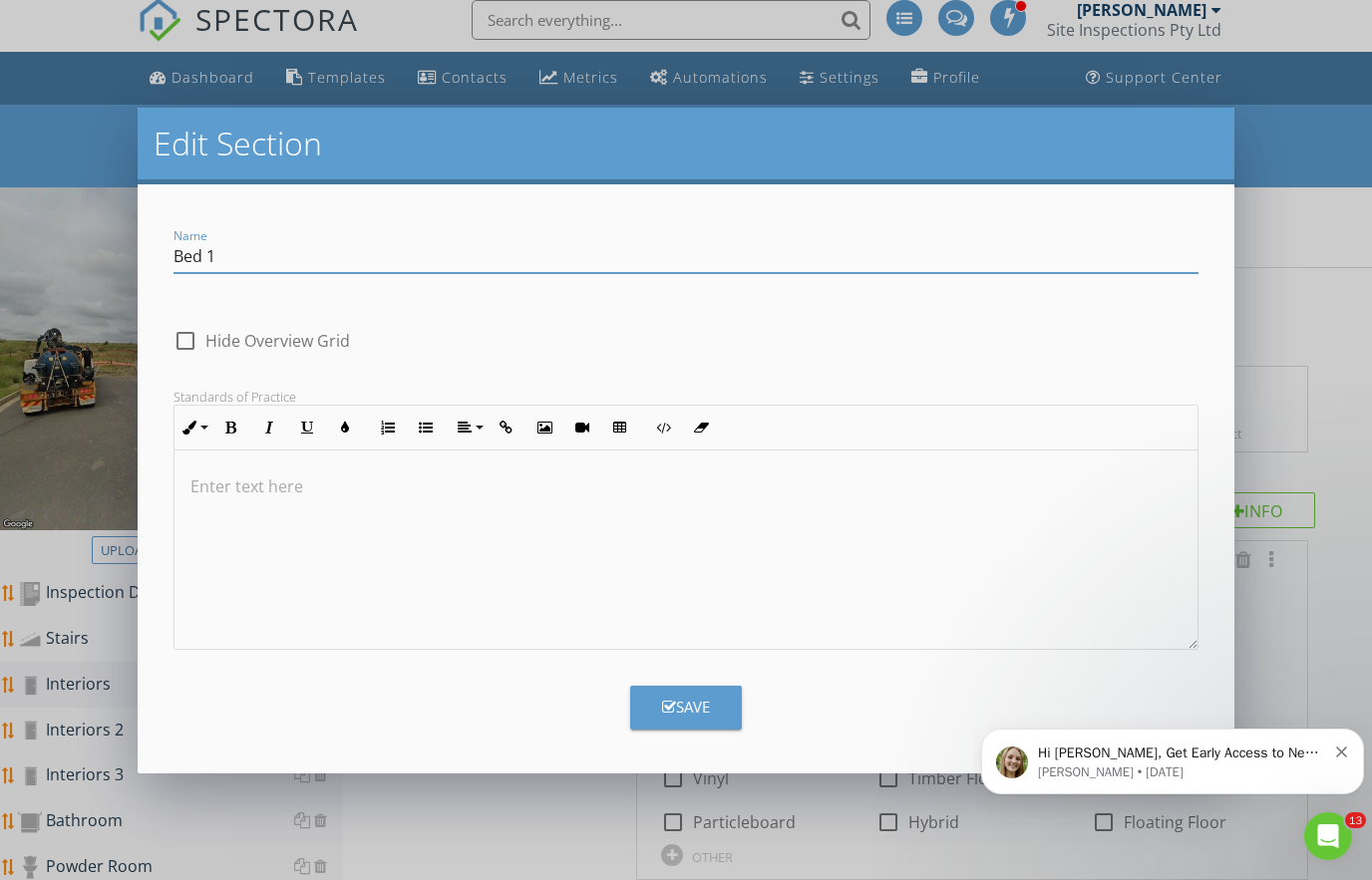type on "Bed 1" 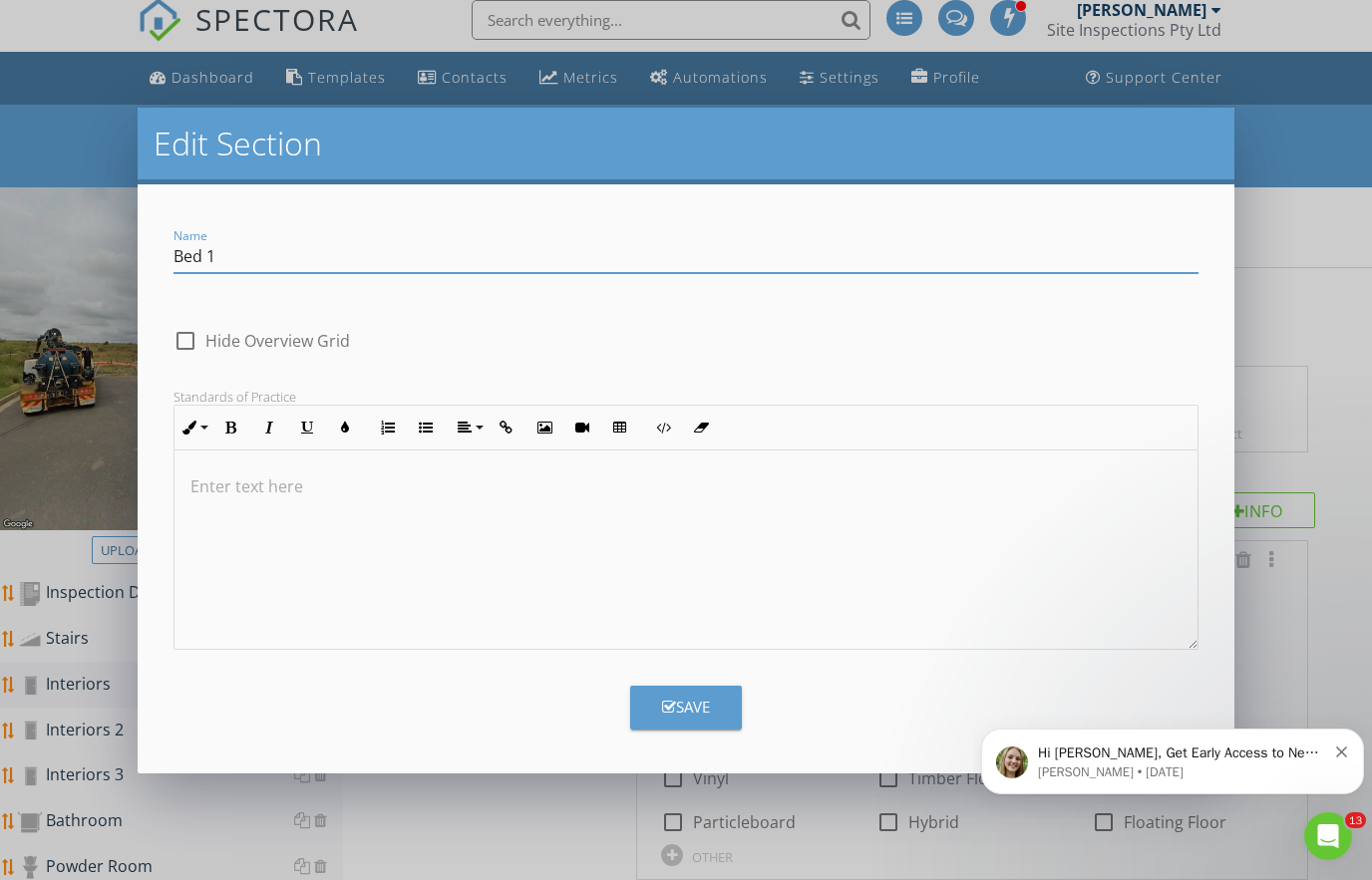 click on "Save" at bounding box center (686, 707) 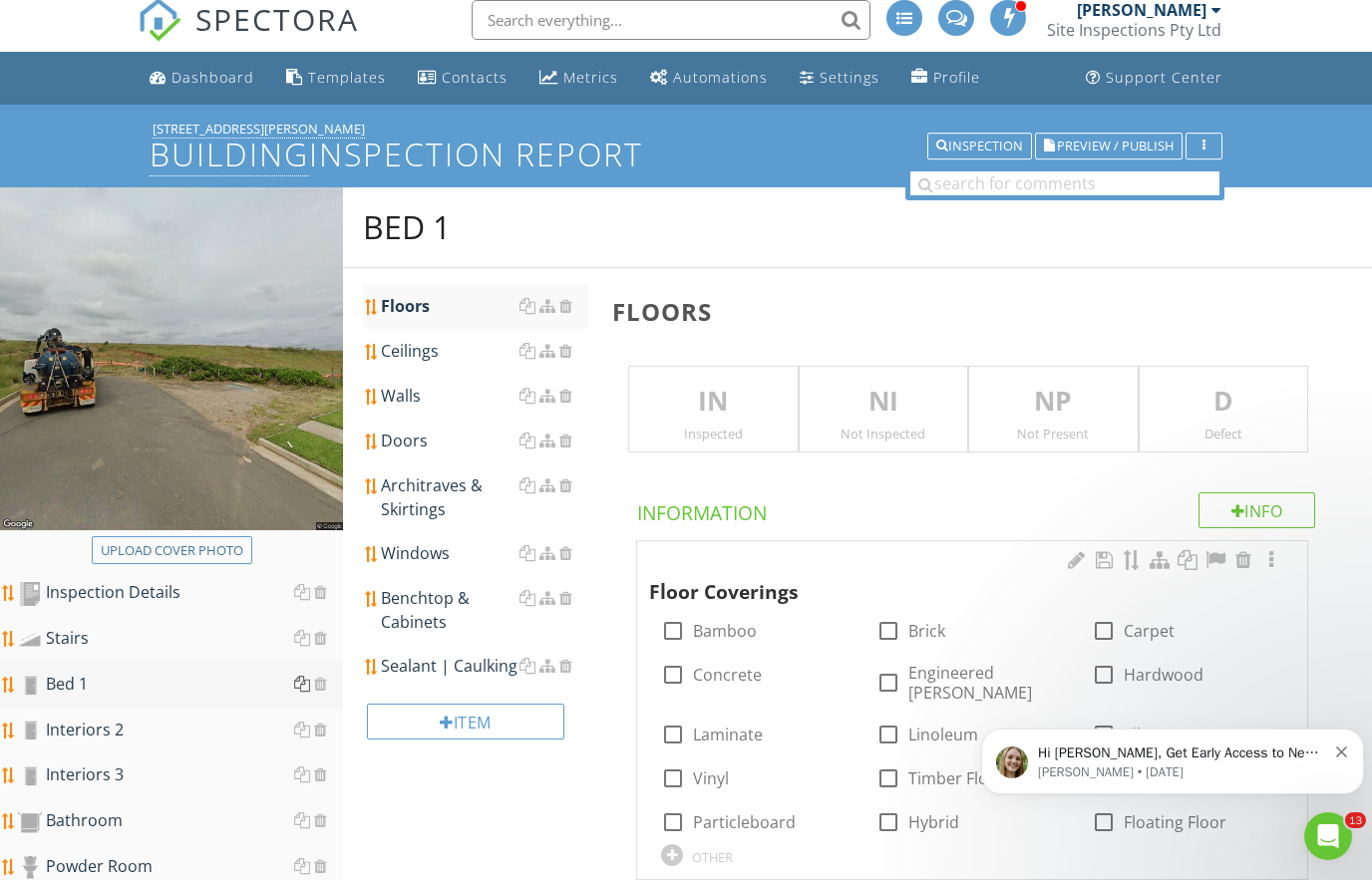 click at bounding box center (302, 684) 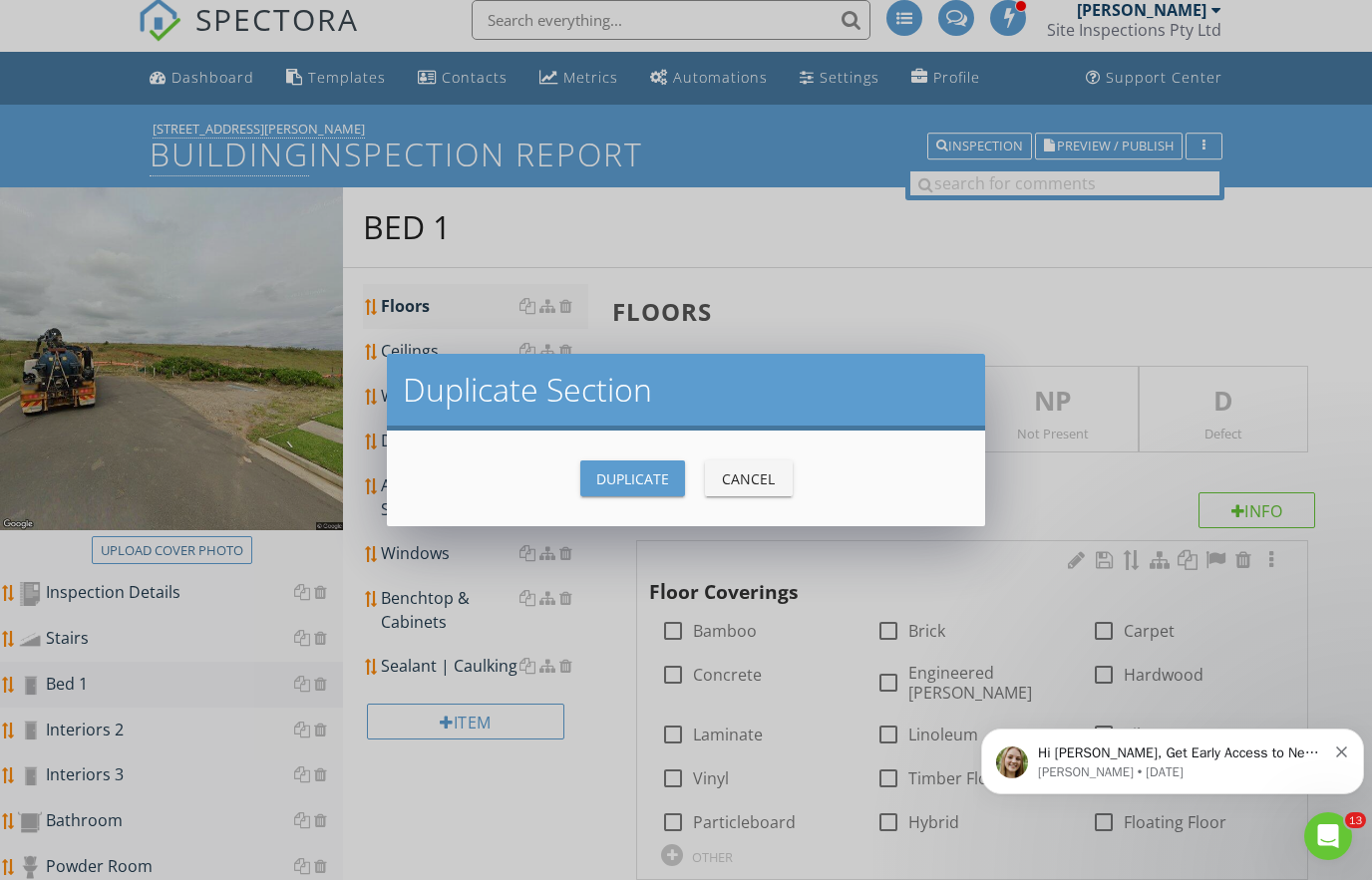click on "Duplicate" at bounding box center (632, 478) 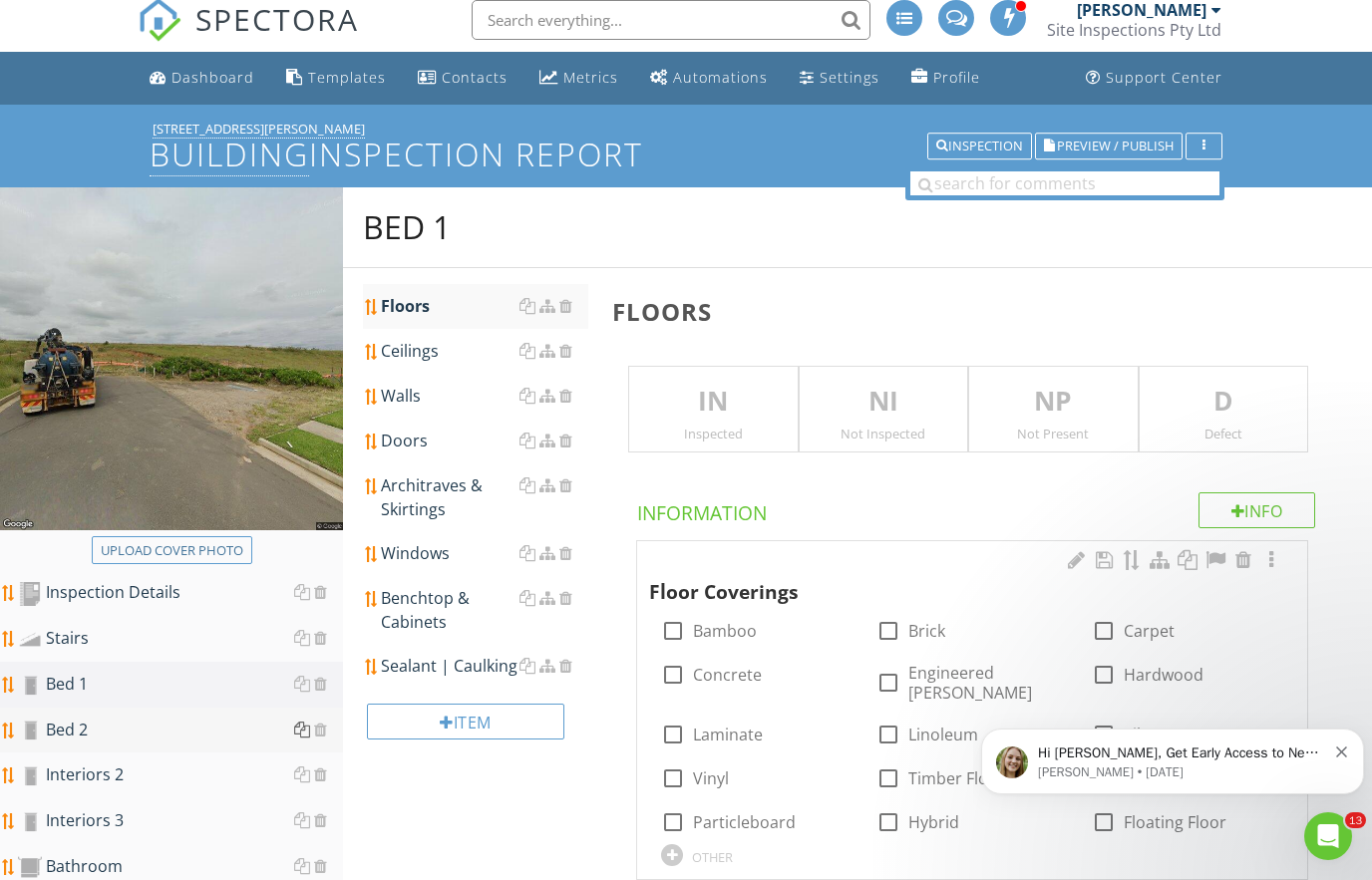 click at bounding box center [302, 730] 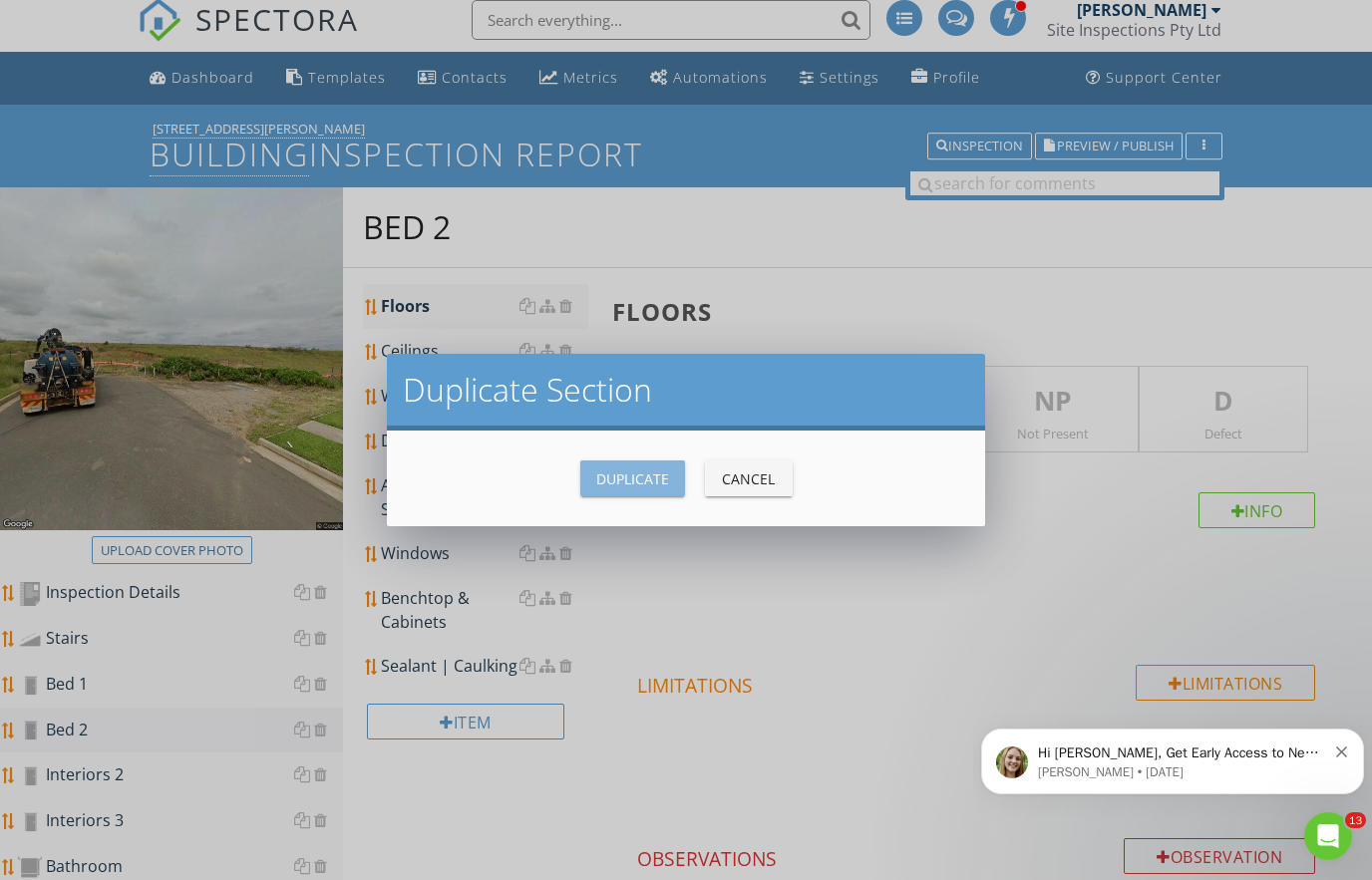 click on "Duplicate" at bounding box center (632, 478) 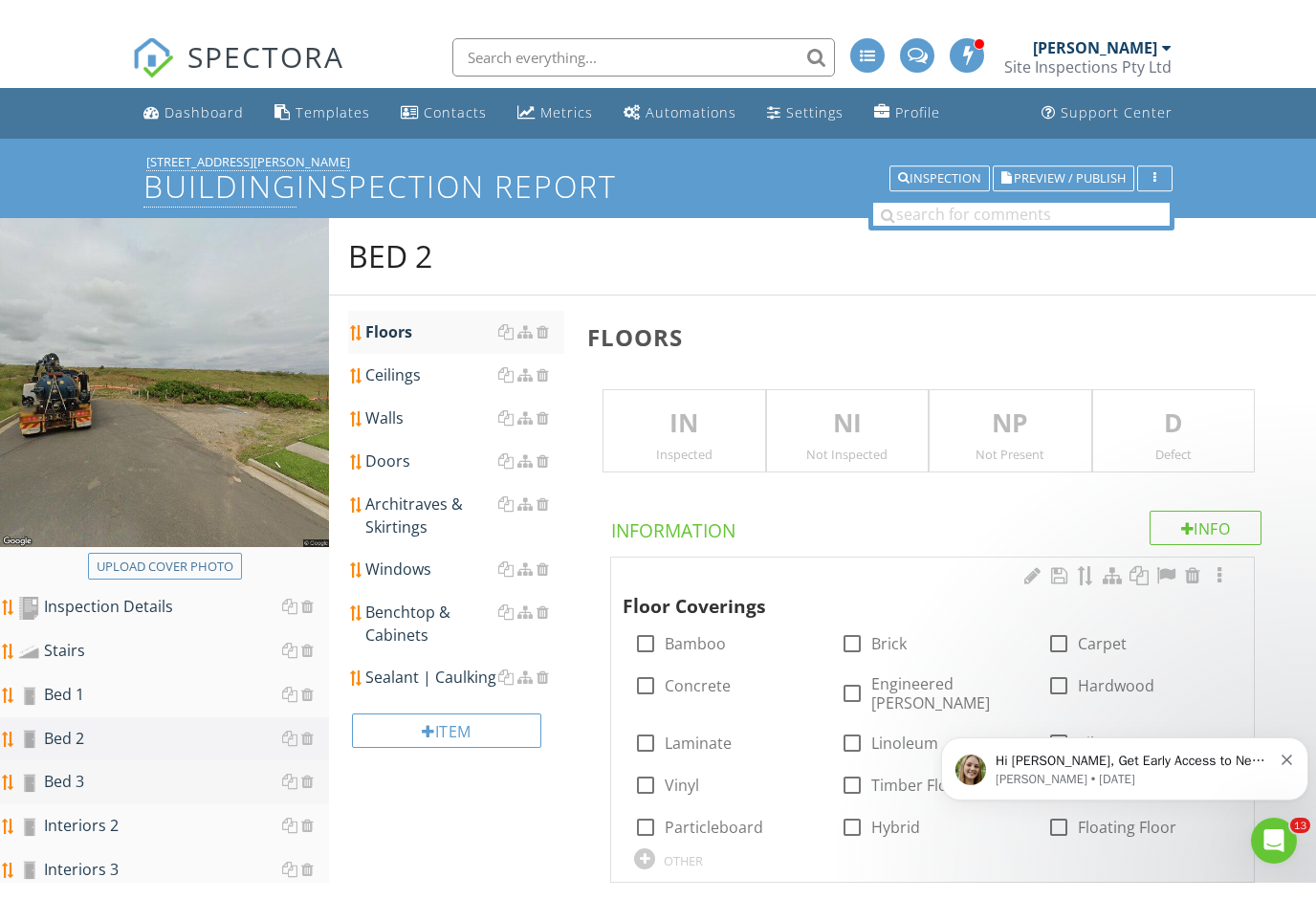 scroll, scrollTop: 0, scrollLeft: 0, axis: both 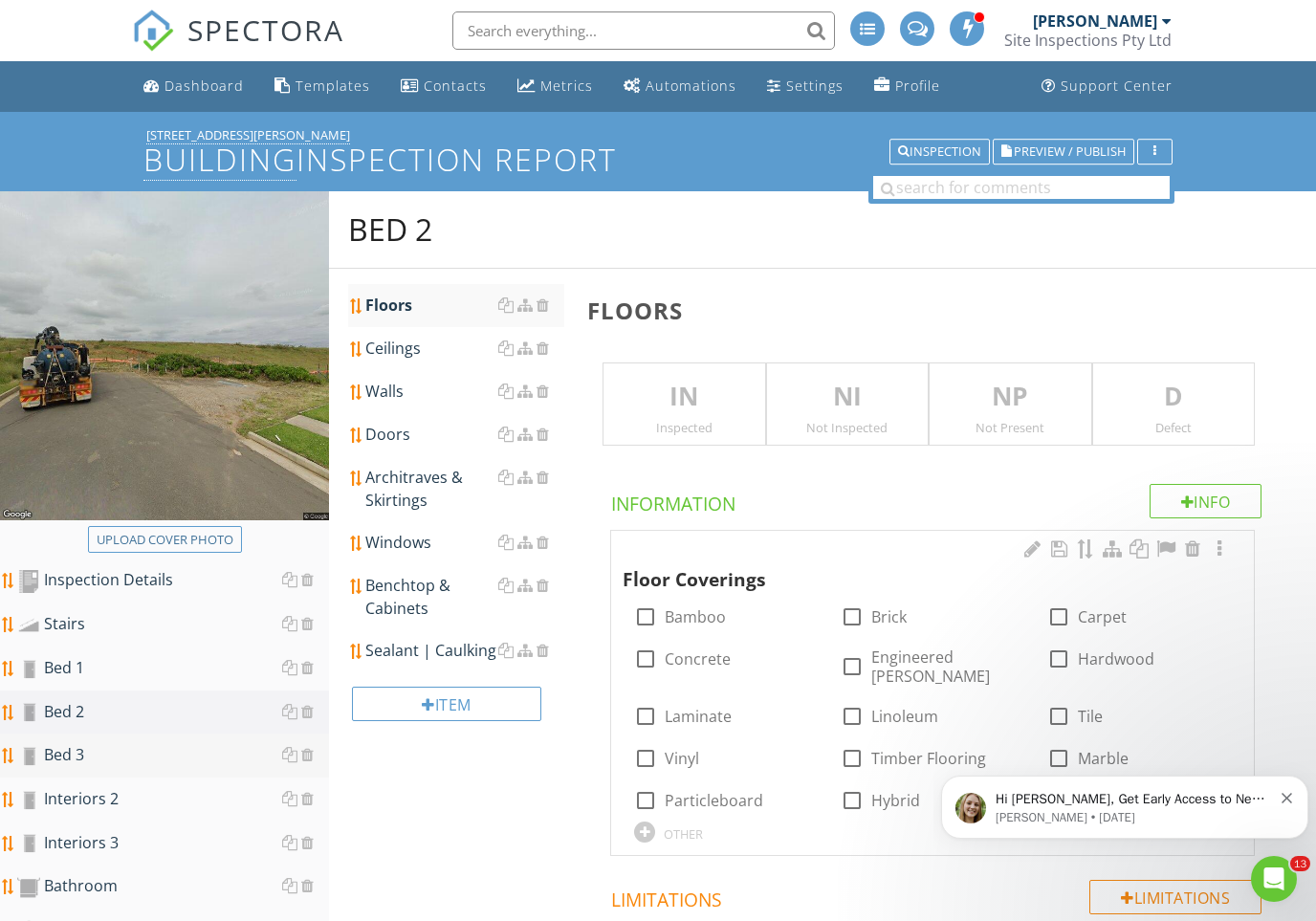 click at bounding box center [297, 755] 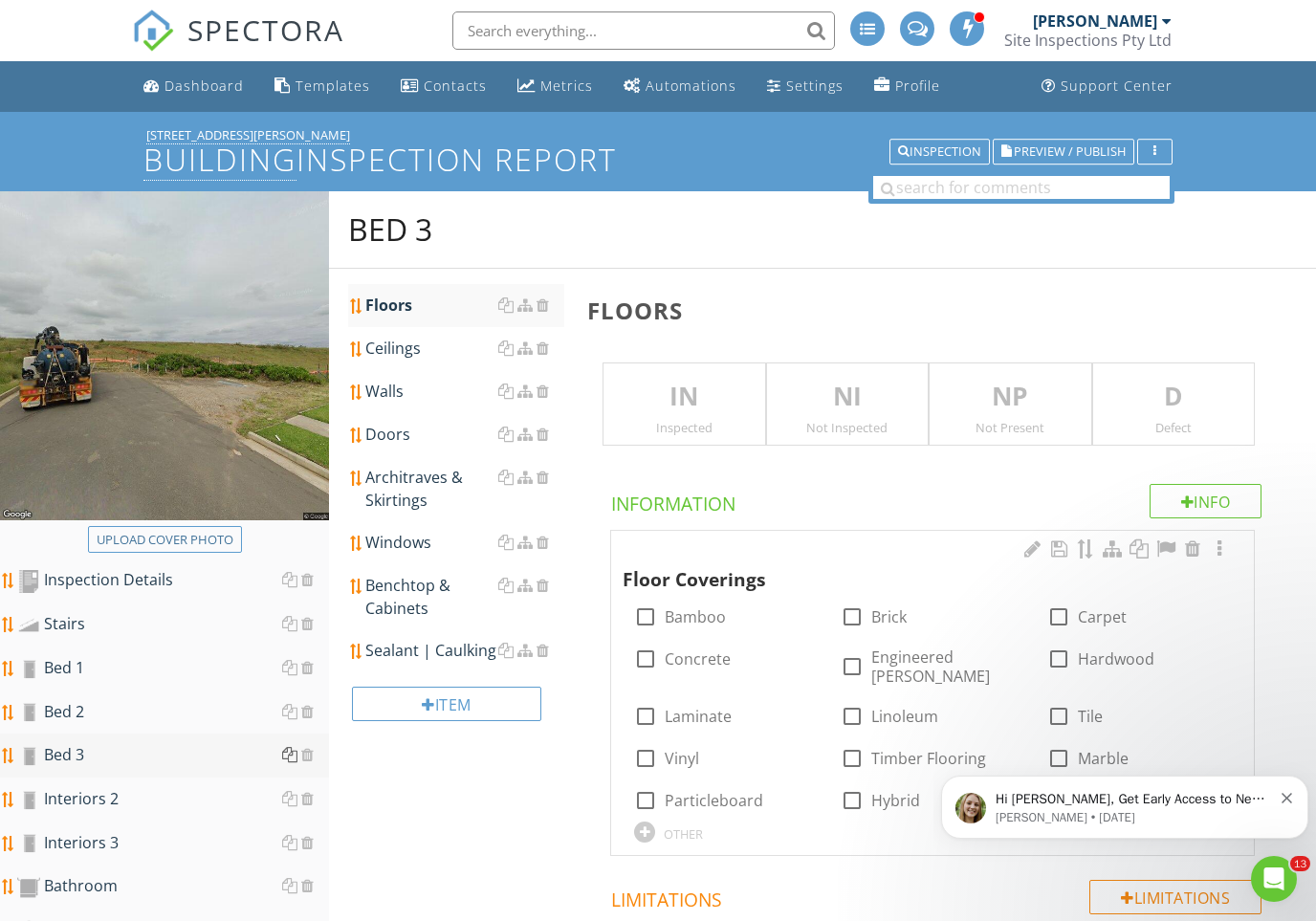 click at bounding box center [290, 755] 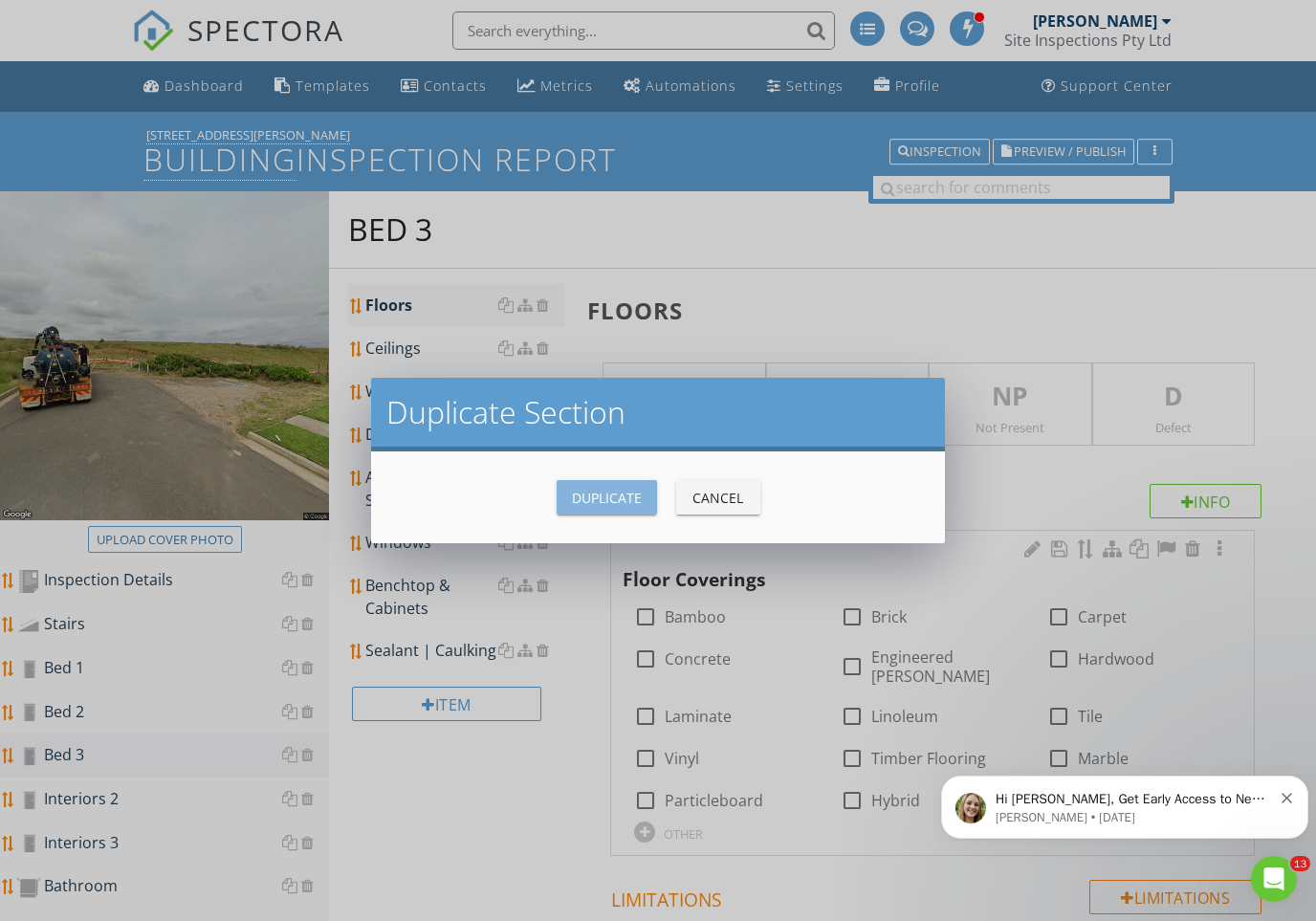 click on "Duplicate" at bounding box center [606, 497] 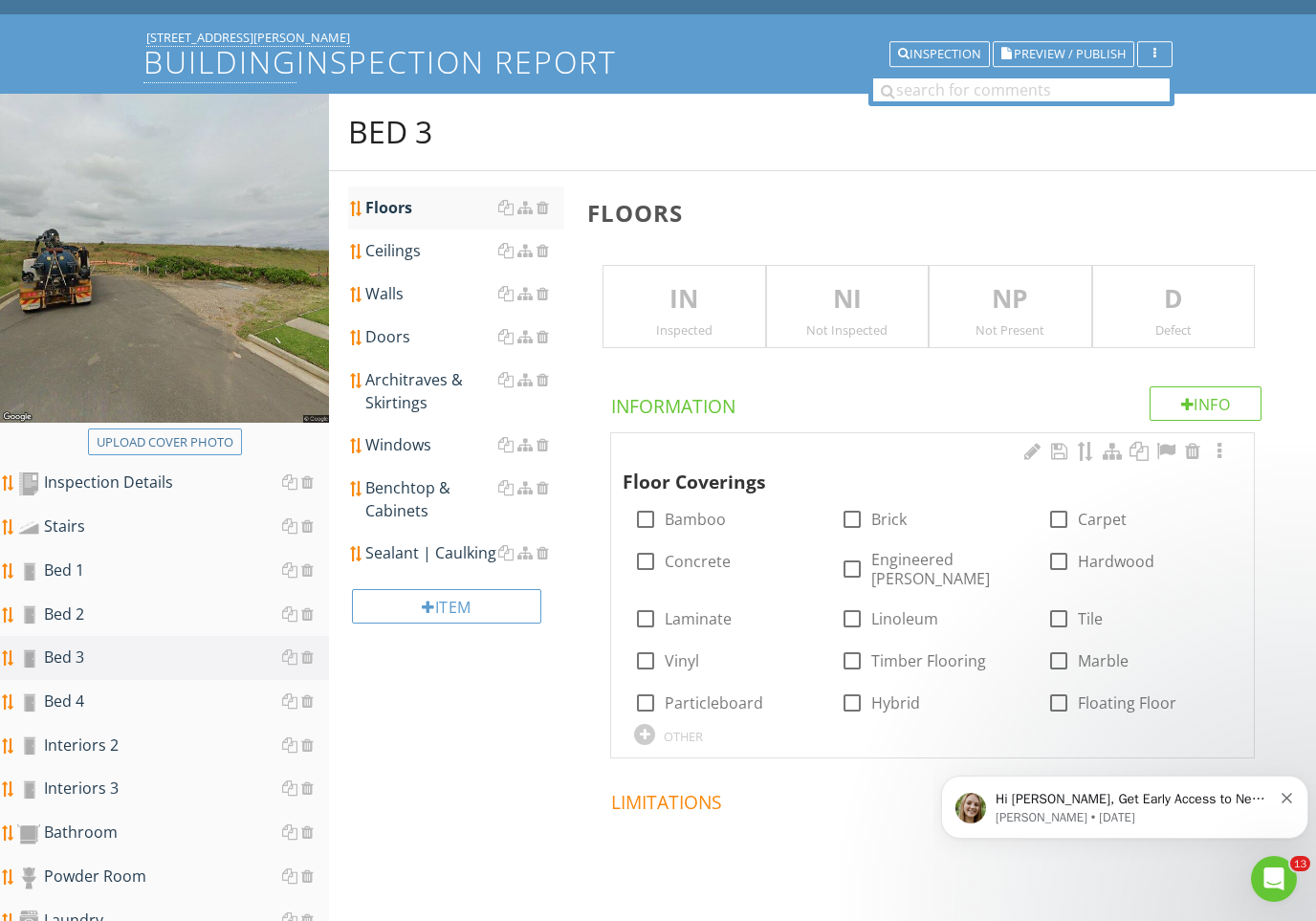 scroll, scrollTop: 166, scrollLeft: 0, axis: vertical 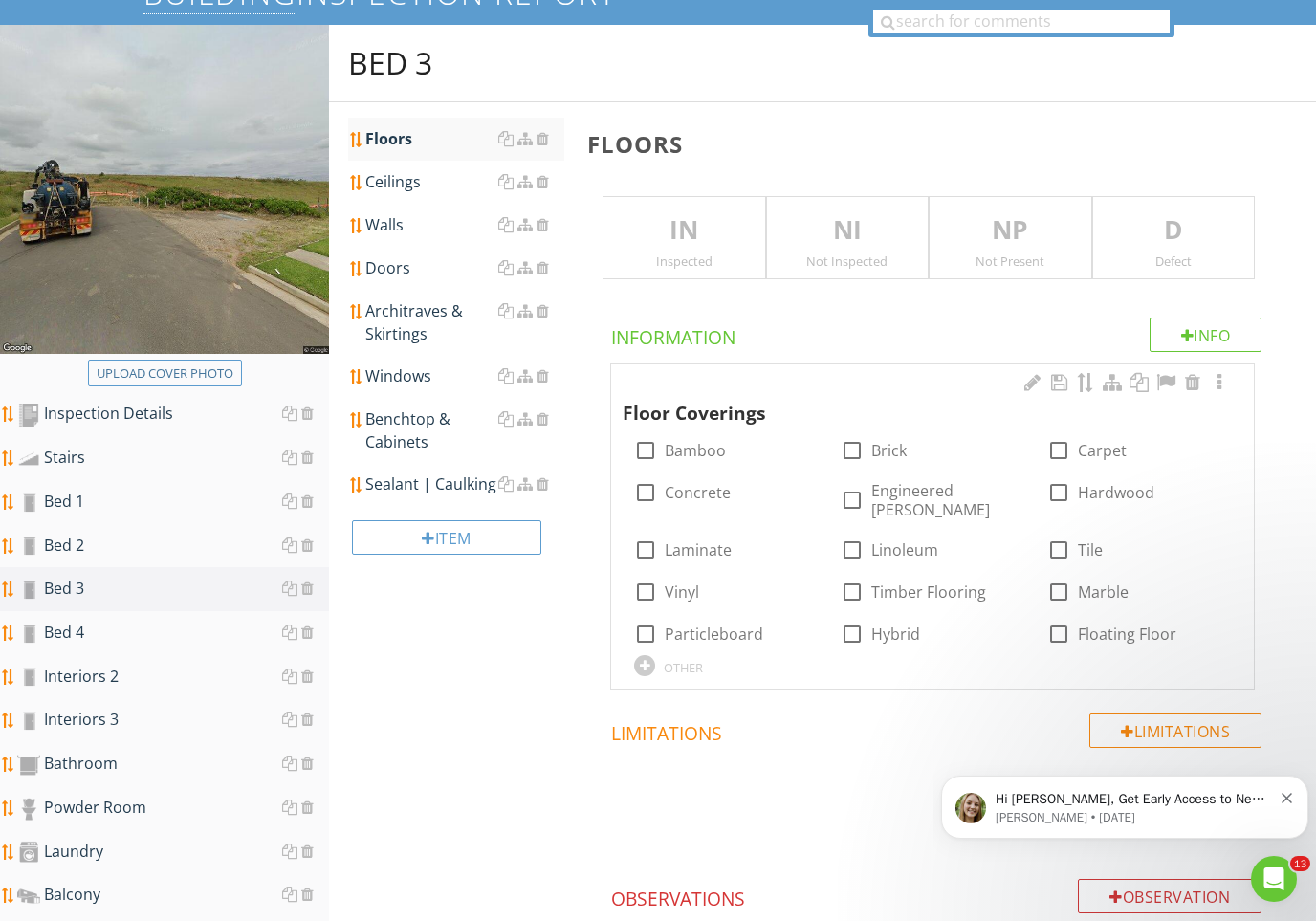 click on "[PERSON_NAME] • [DATE]" at bounding box center (1133, 818) 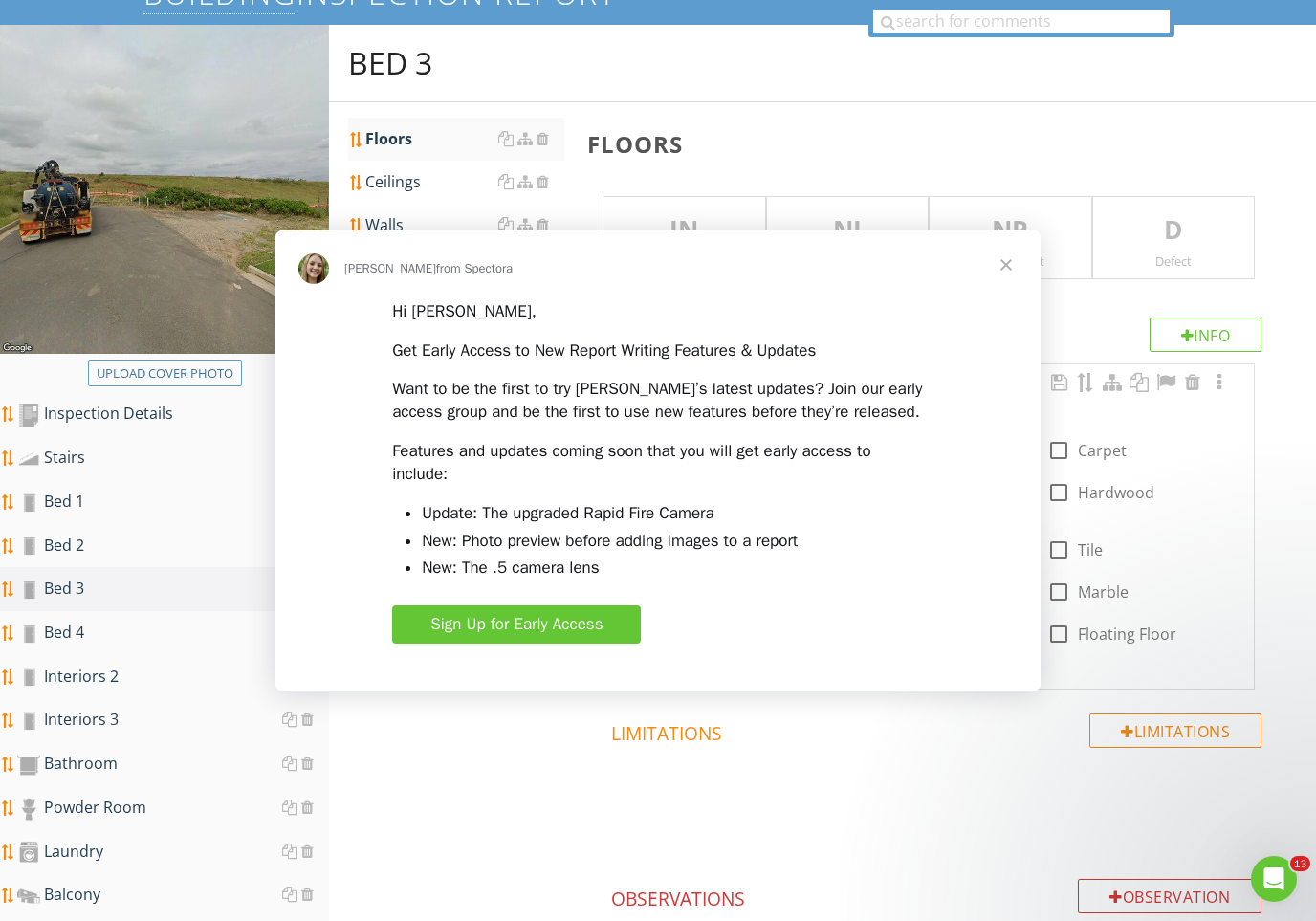 scroll, scrollTop: 0, scrollLeft: 0, axis: both 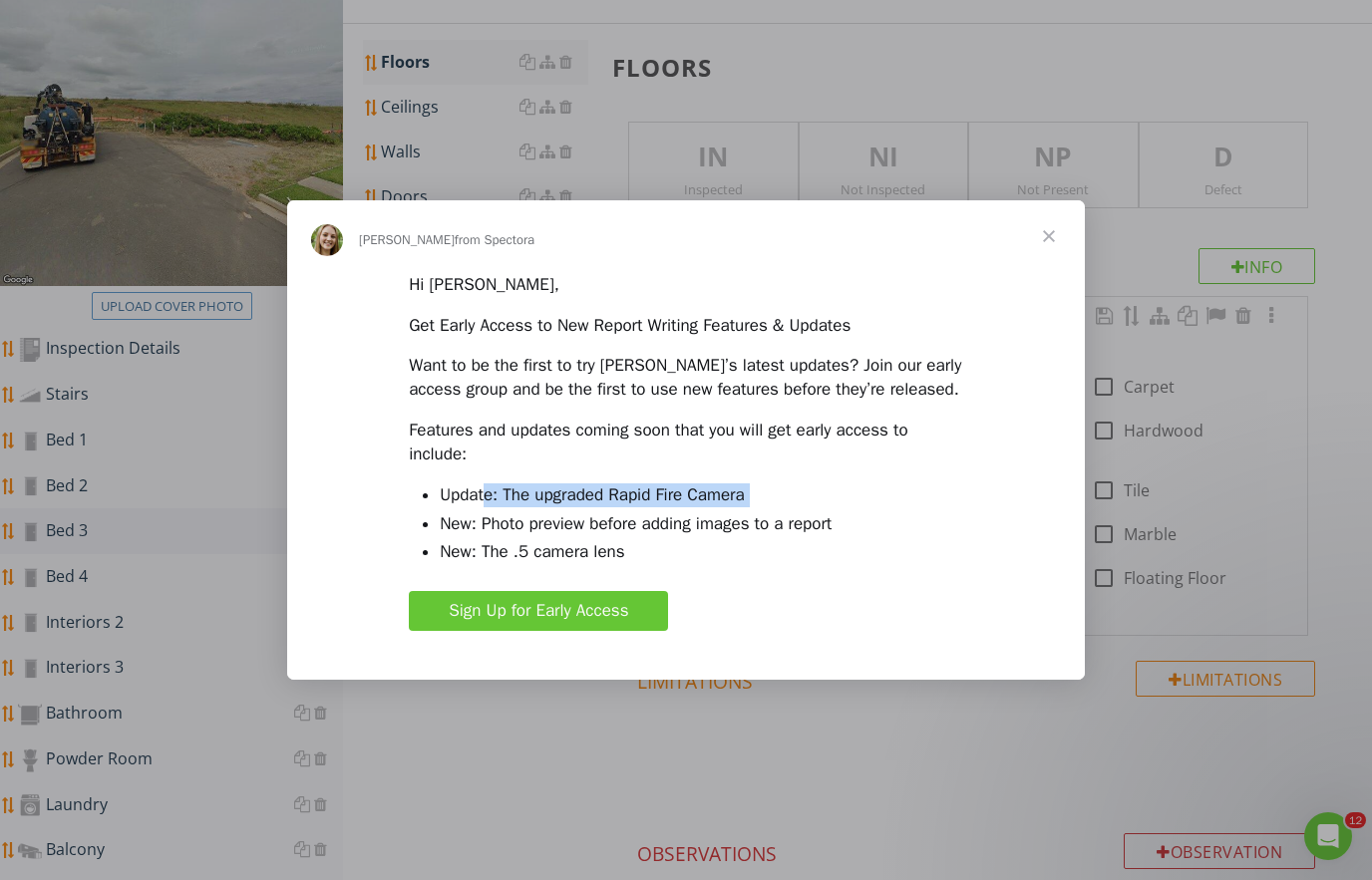 drag, startPoint x: 488, startPoint y: 504, endPoint x: 756, endPoint y: 520, distance: 268.4772 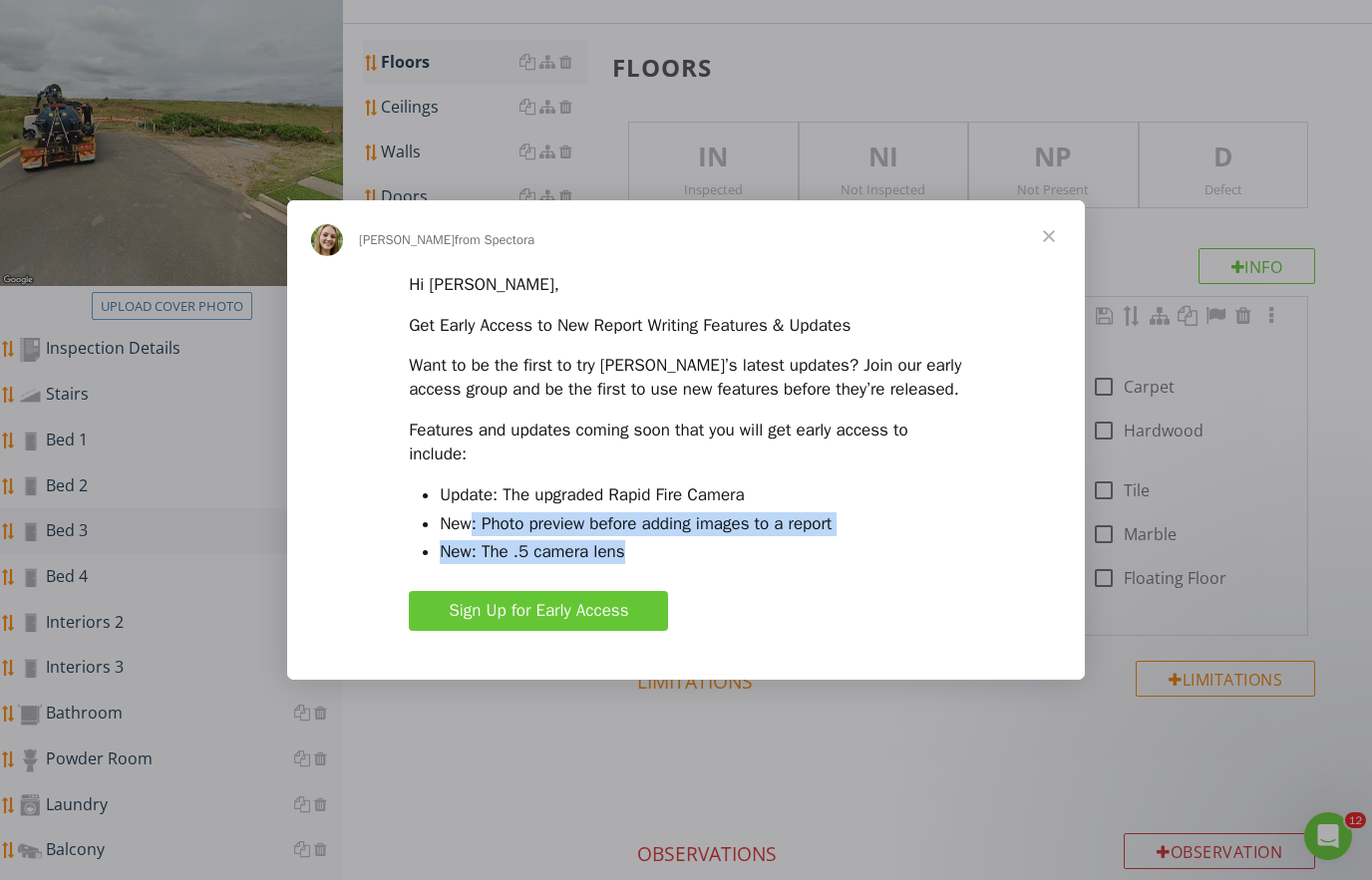 drag, startPoint x: 472, startPoint y: 531, endPoint x: 775, endPoint y: 548, distance: 303.47652 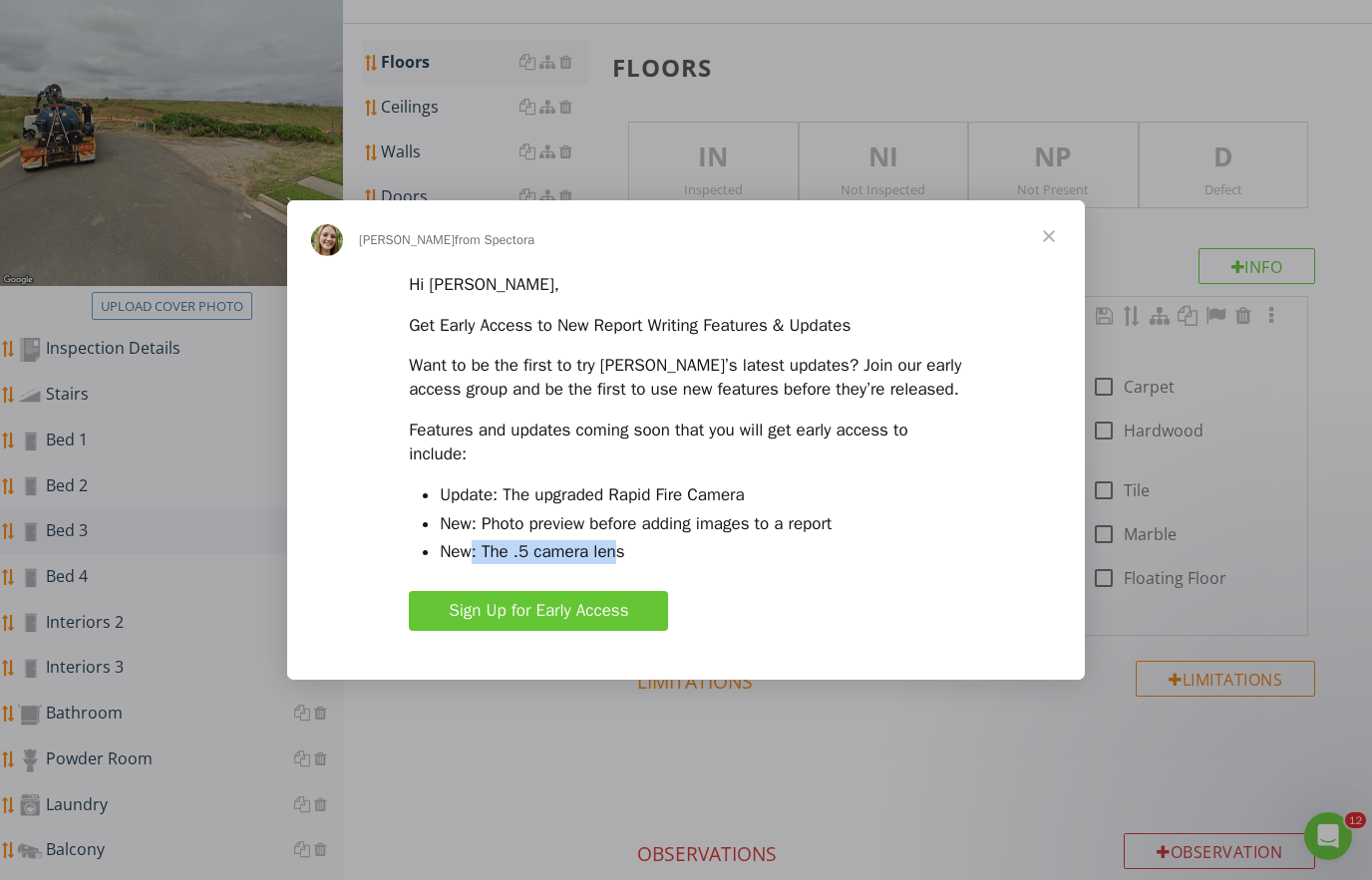drag, startPoint x: 470, startPoint y: 564, endPoint x: 628, endPoint y: 555, distance: 158.25612 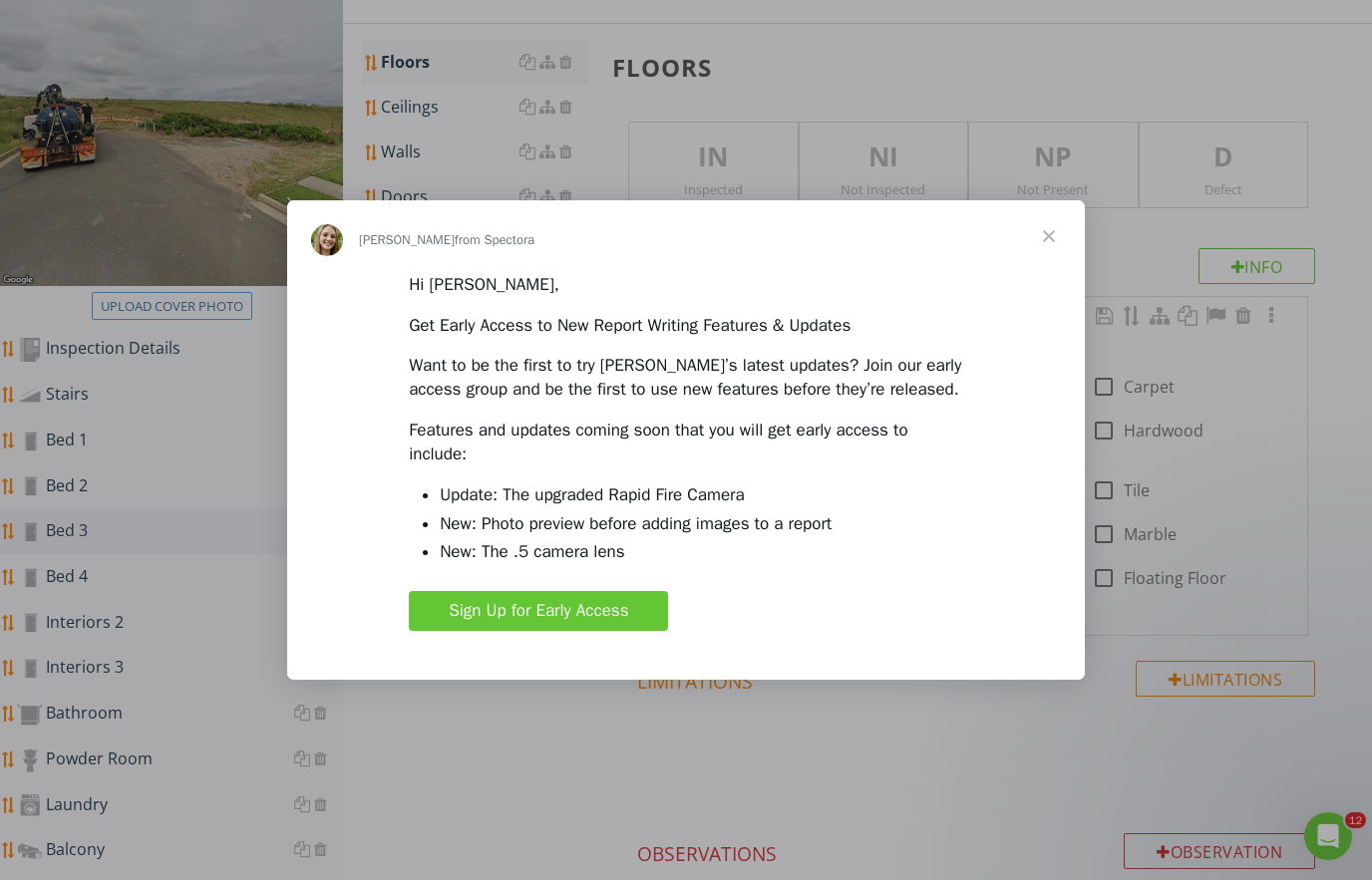 click at bounding box center (1049, 236) 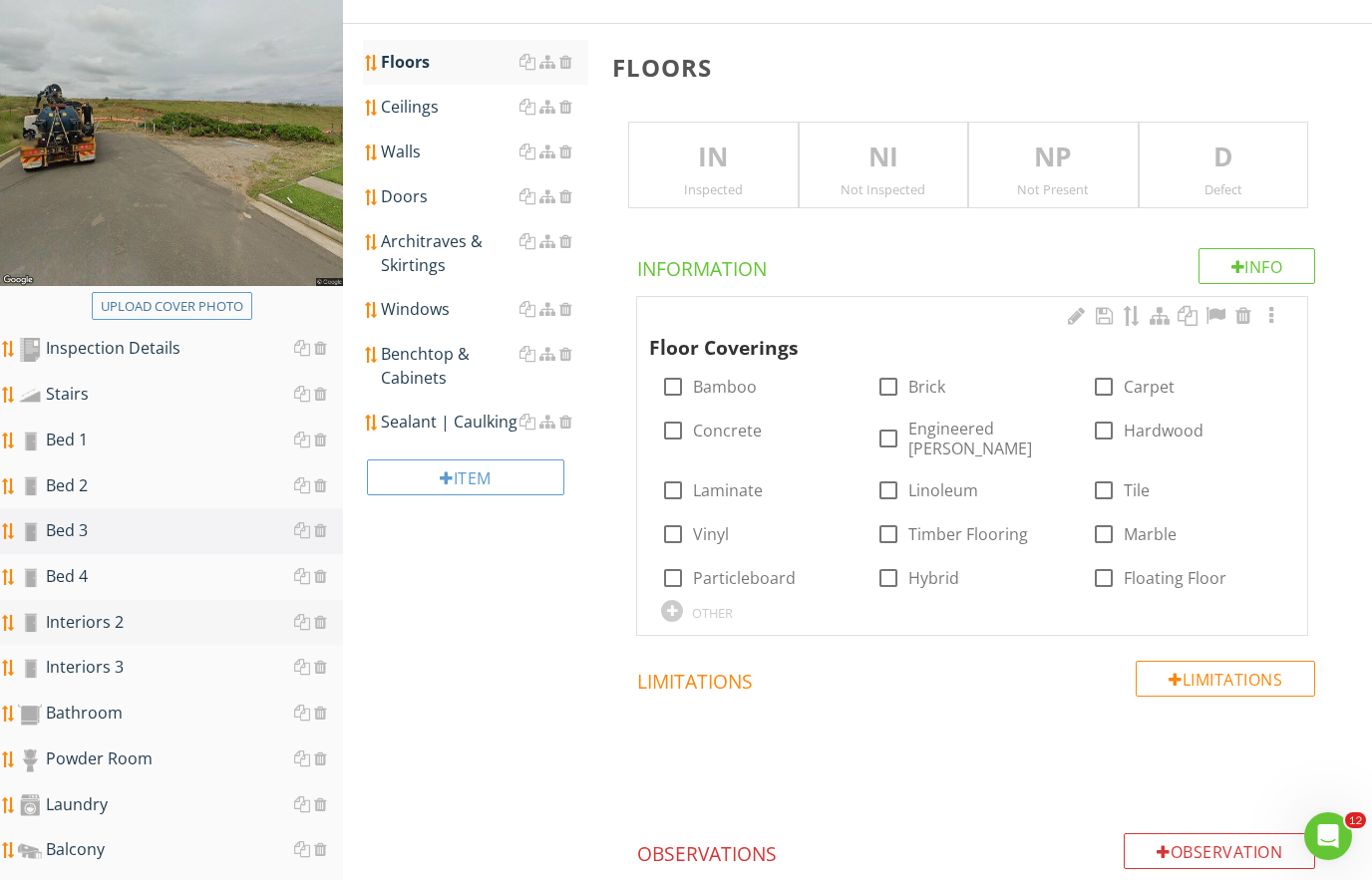 click on "Interiors 2" at bounding box center [180, 623] 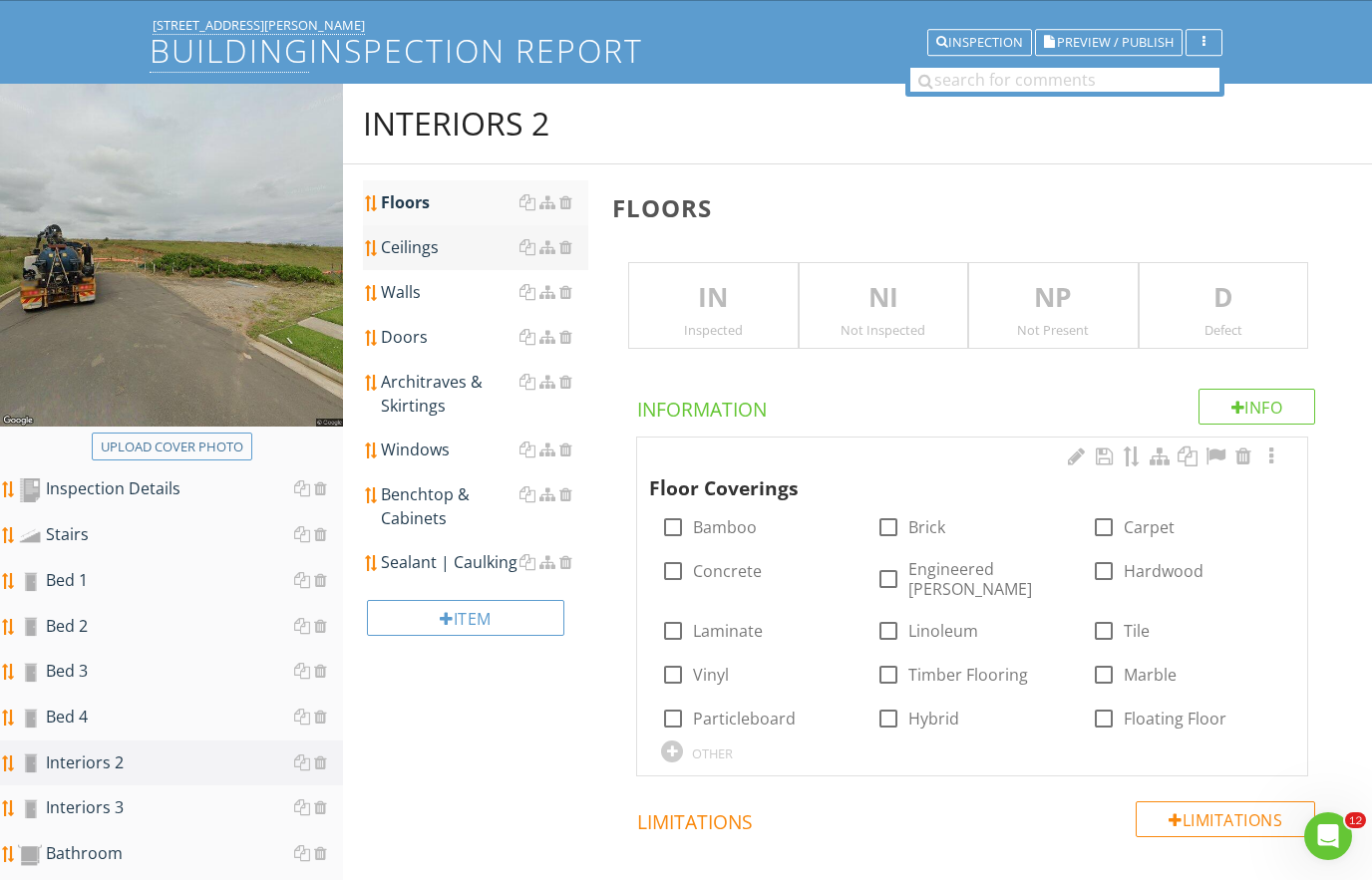 scroll, scrollTop: 30, scrollLeft: 0, axis: vertical 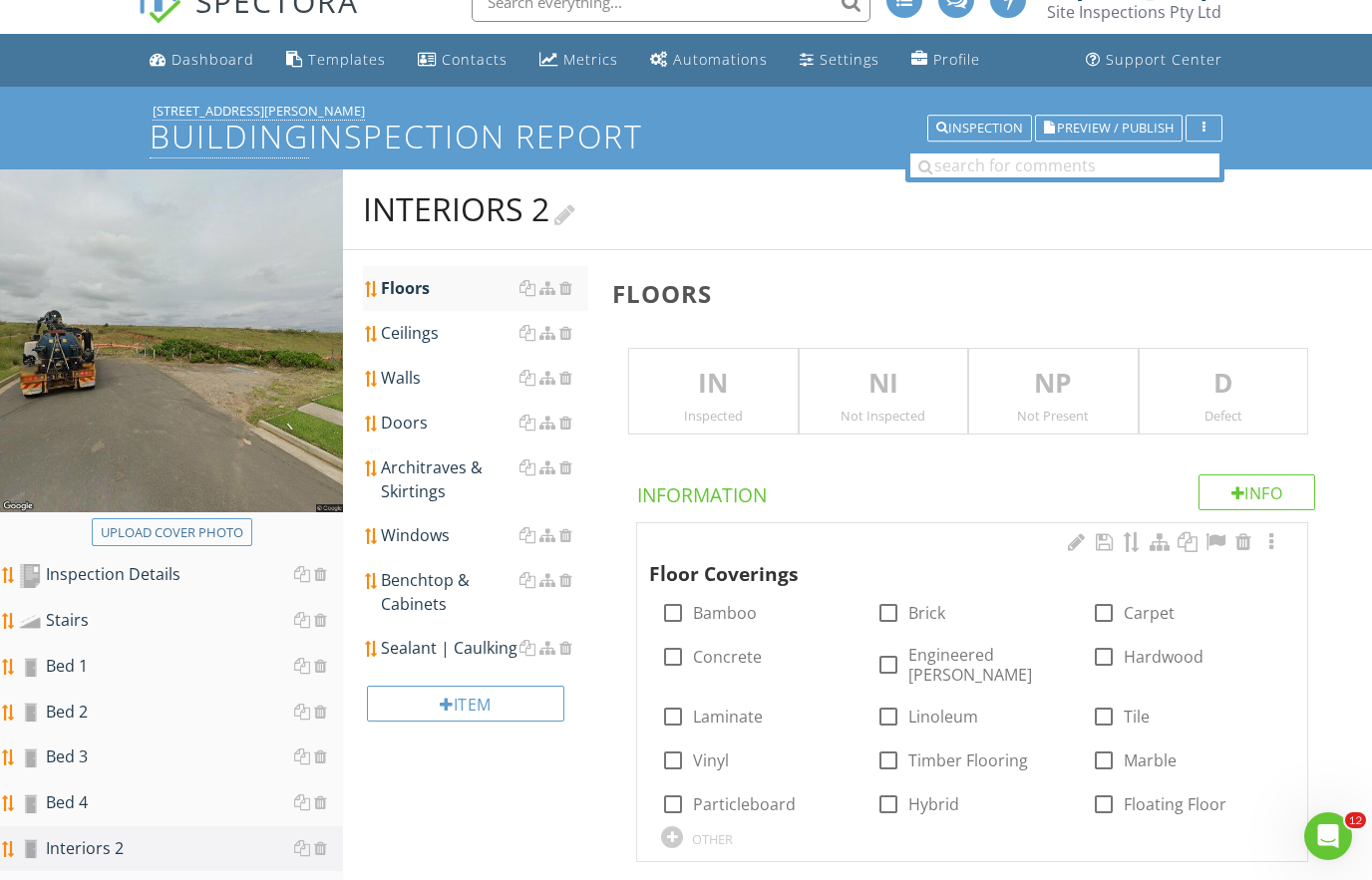 click on "Interiors 2" at bounding box center (469, 209) 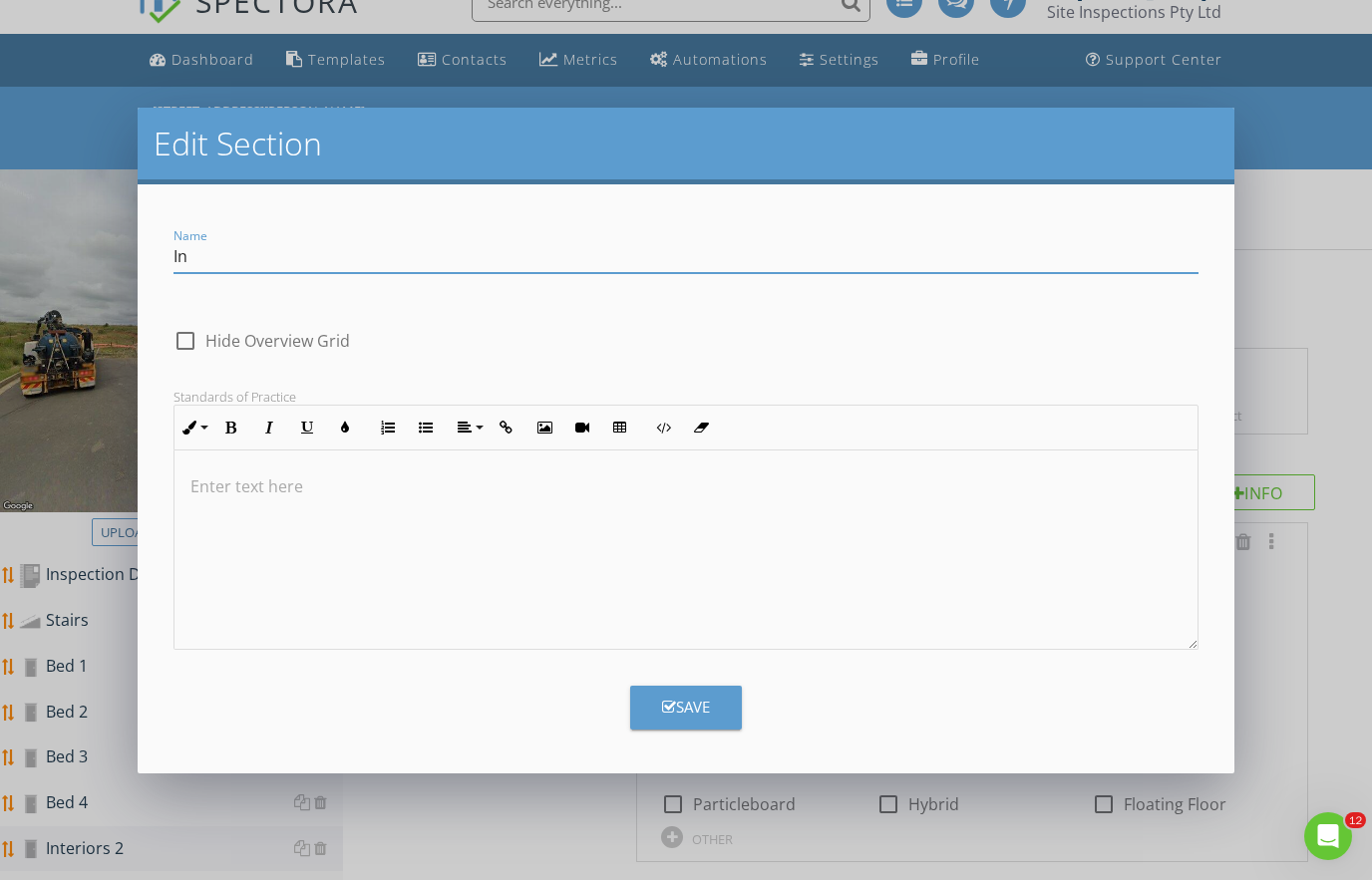 type on "I" 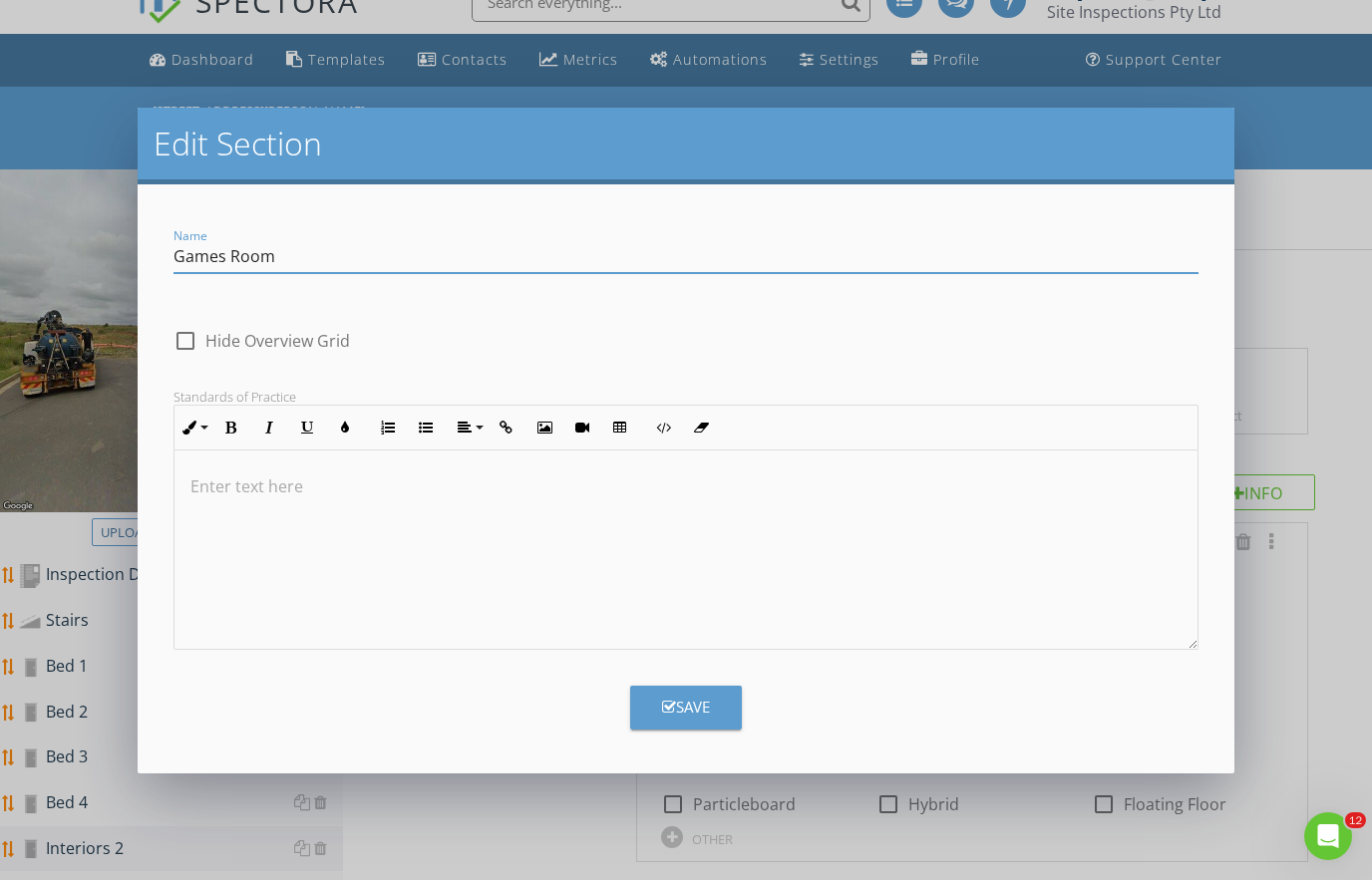 type on "Games Room" 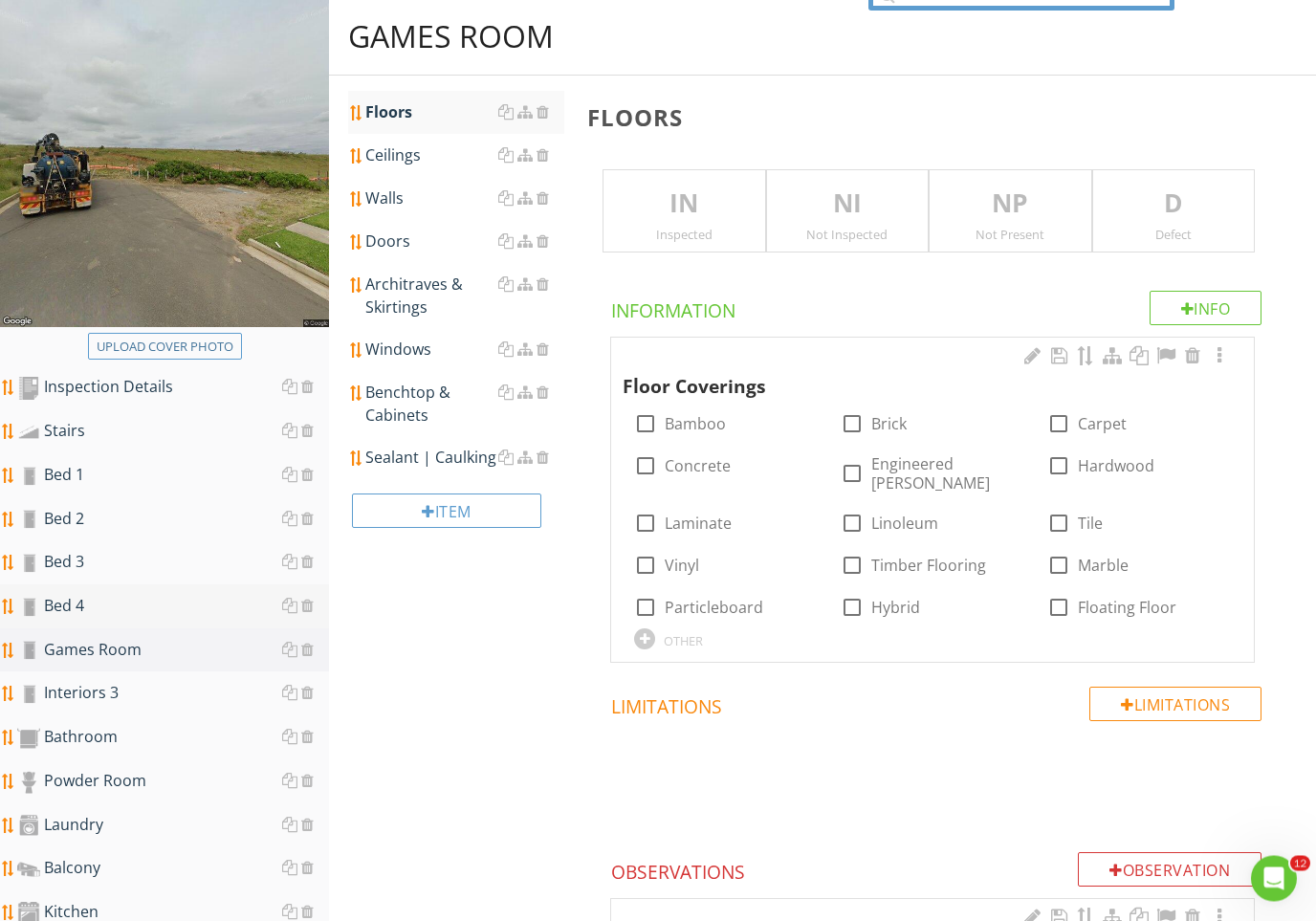 scroll, scrollTop: 224, scrollLeft: 0, axis: vertical 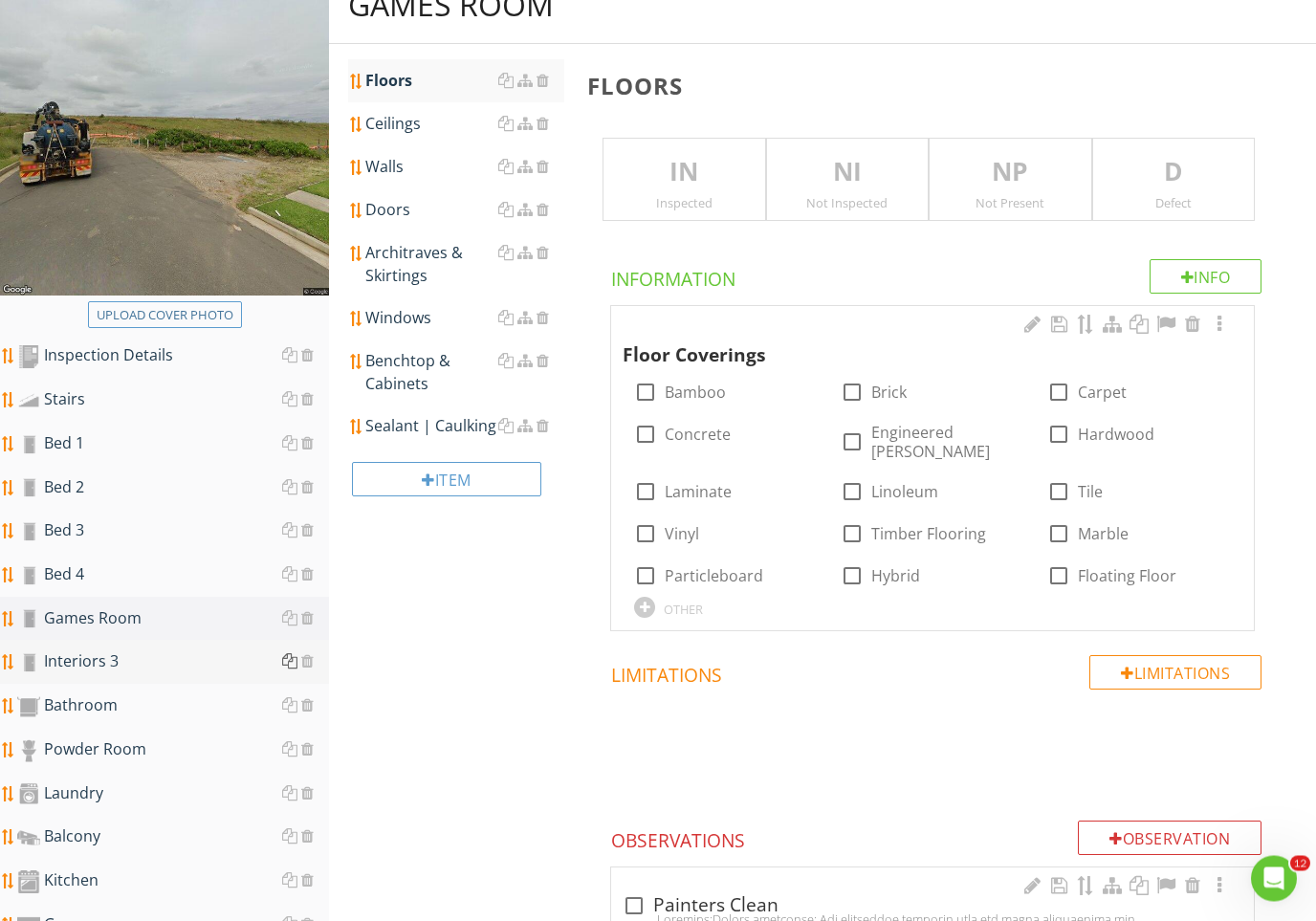click at bounding box center (290, 662) 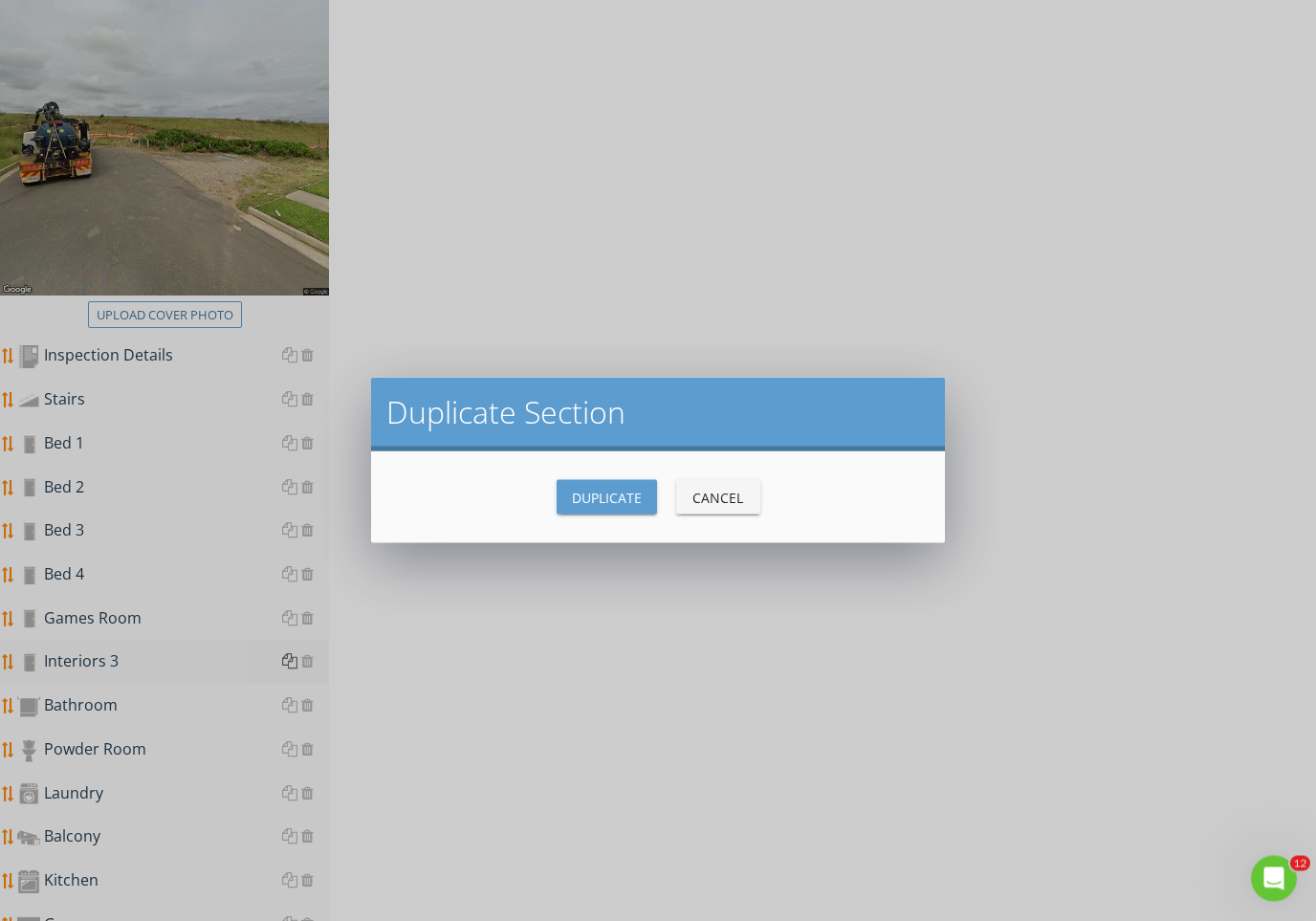 scroll, scrollTop: 225, scrollLeft: 0, axis: vertical 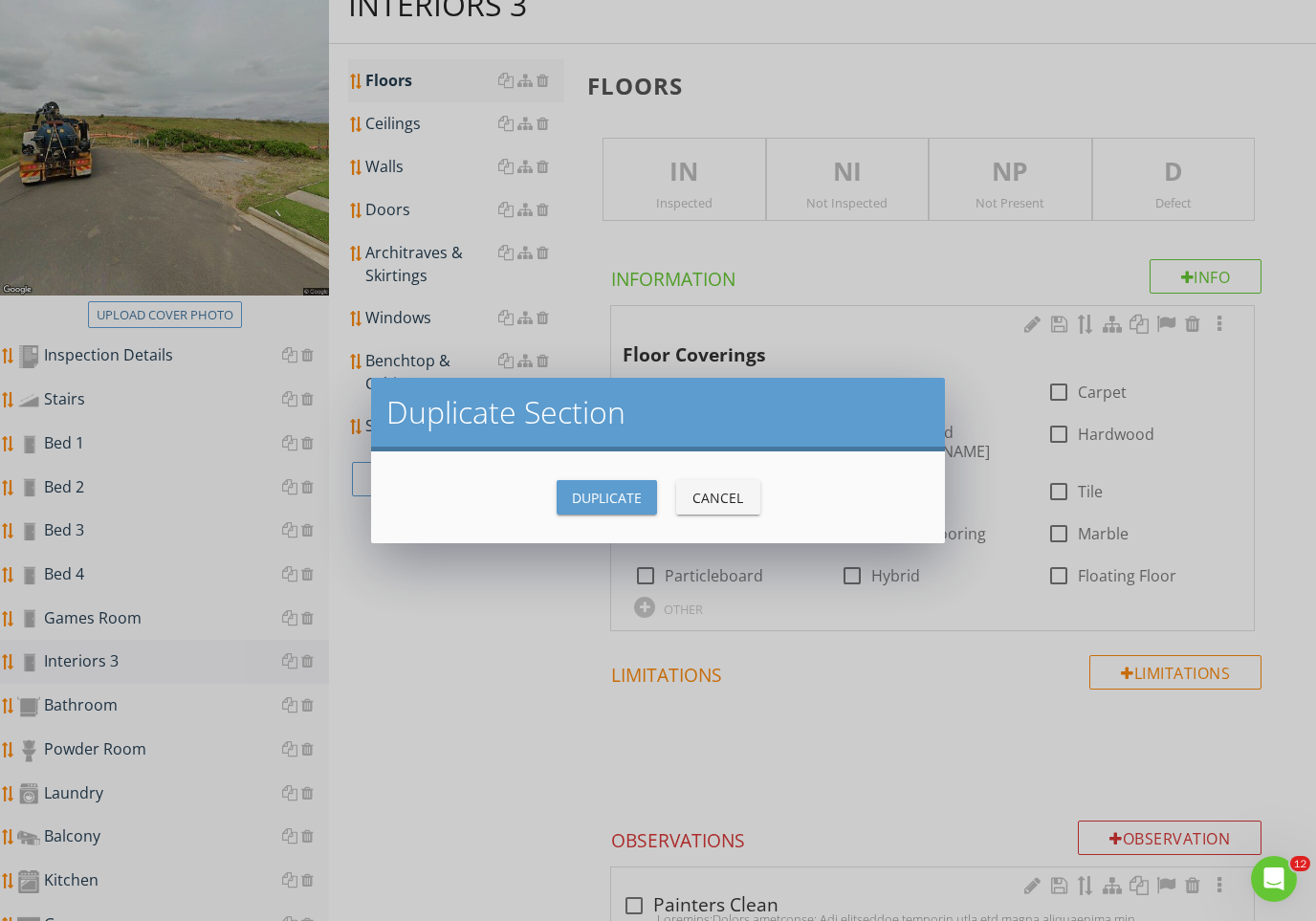click on "Duplicate" at bounding box center [606, 497] 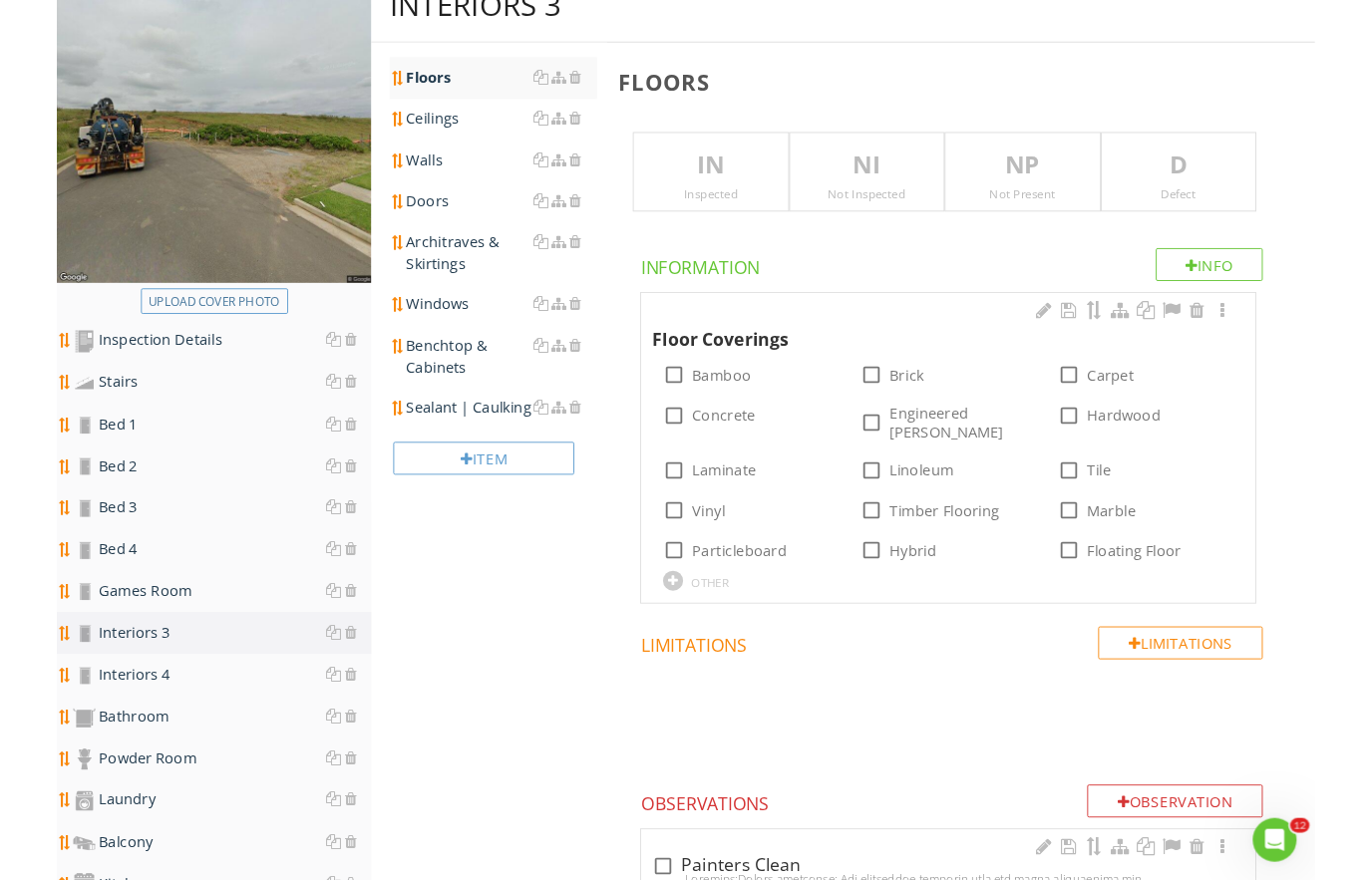 scroll, scrollTop: 0, scrollLeft: 0, axis: both 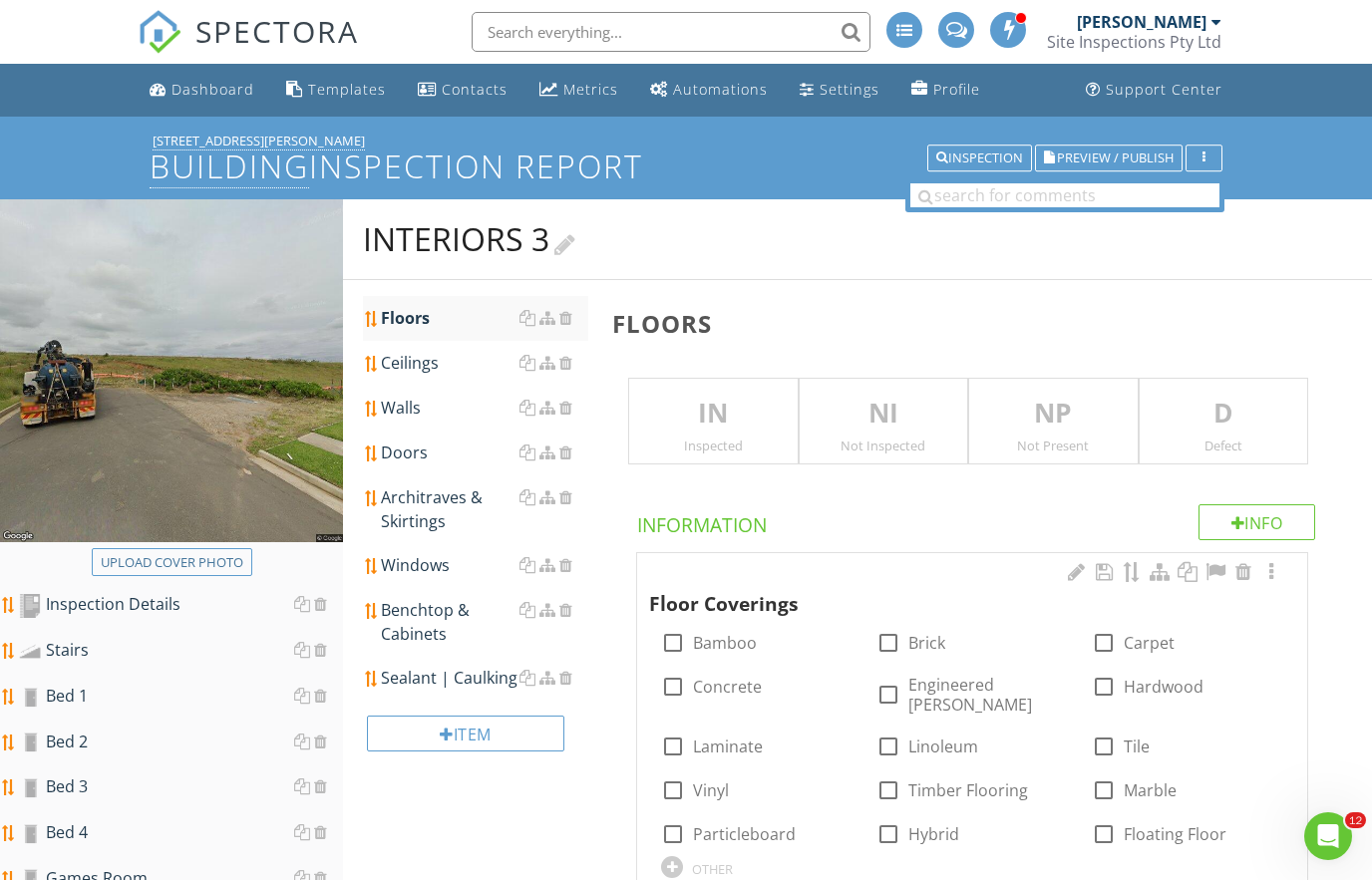 click on "Interiors 3" at bounding box center (469, 239) 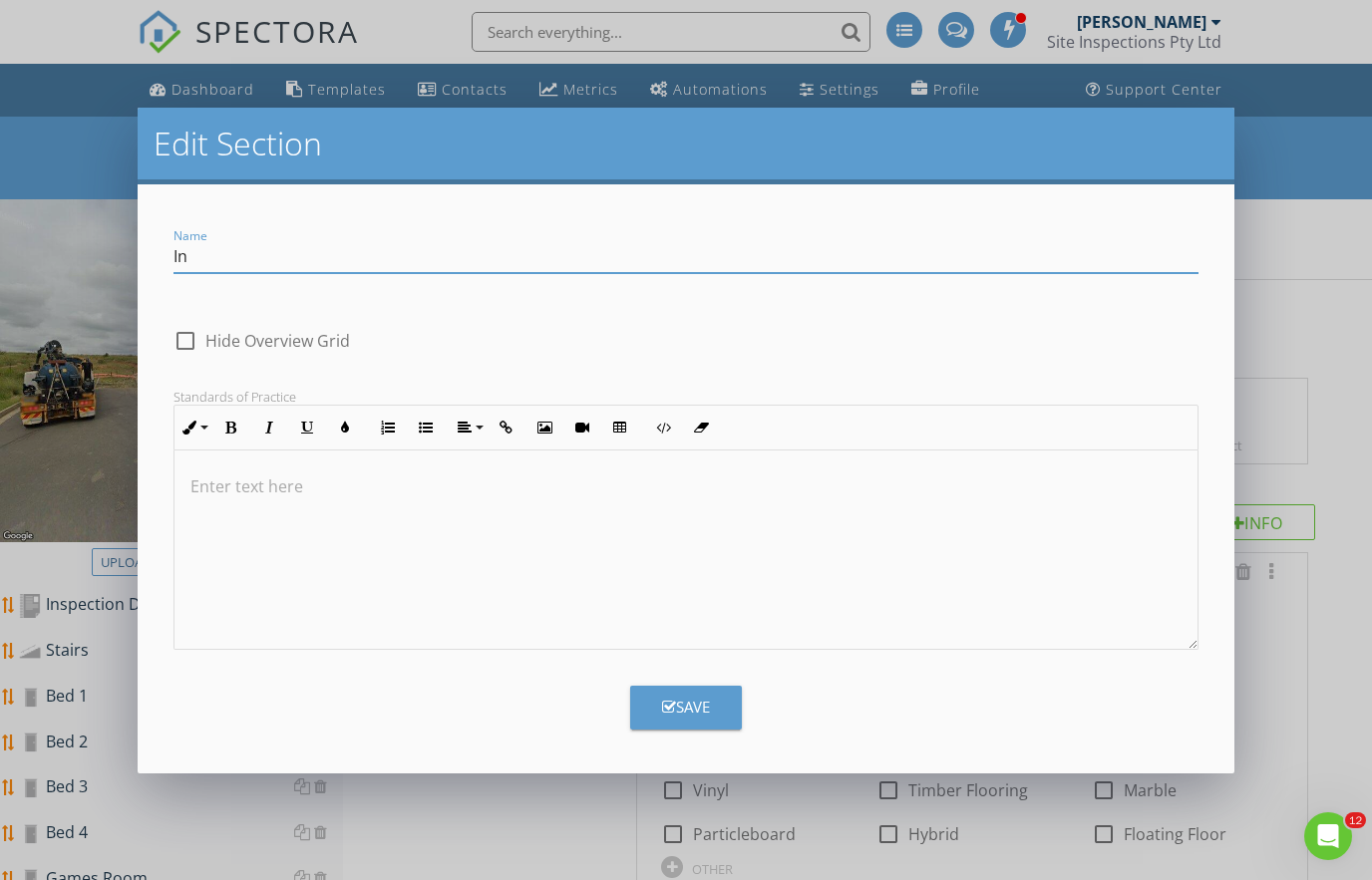 type on "I" 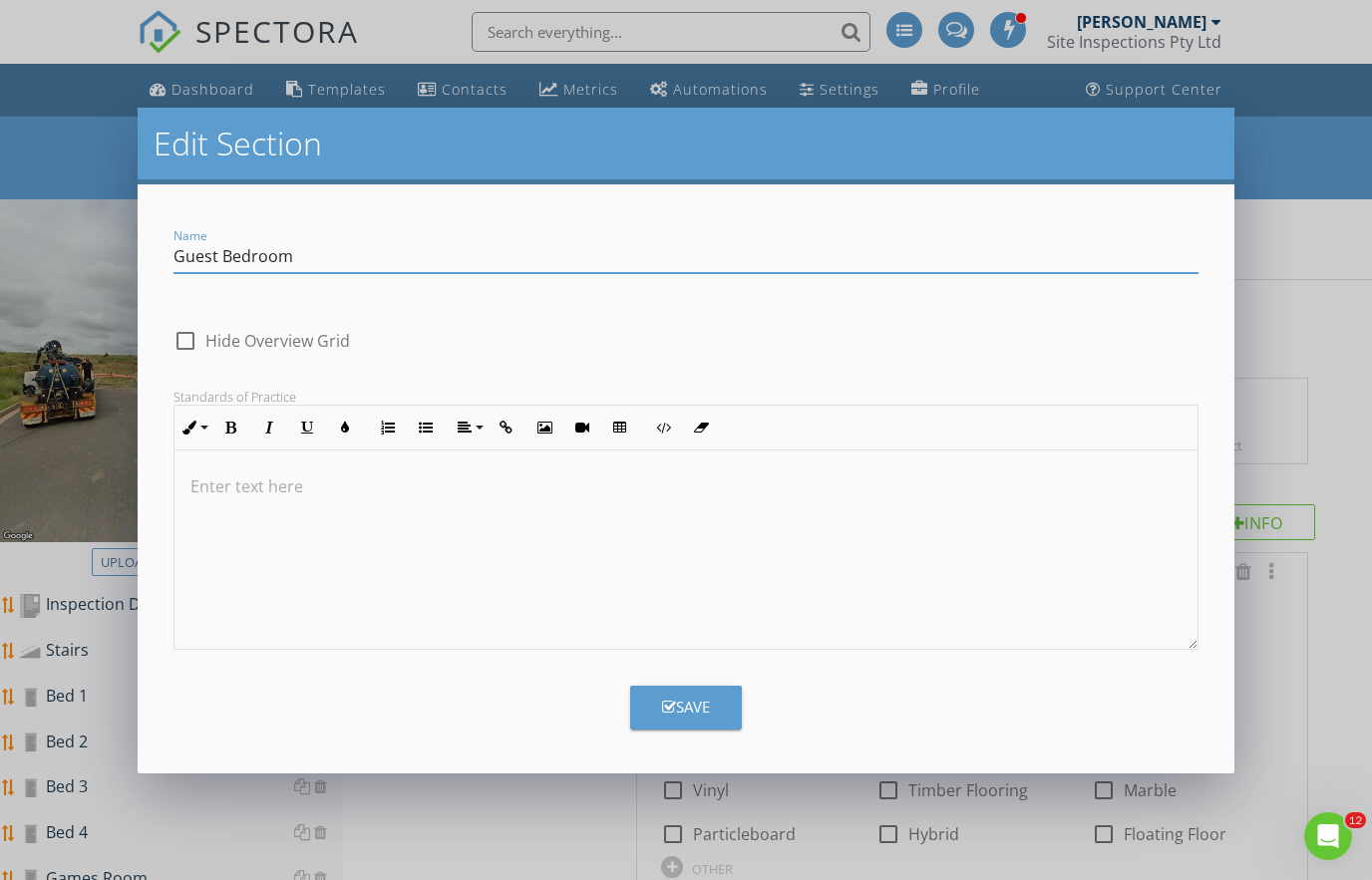 type on "Guest Bedroom" 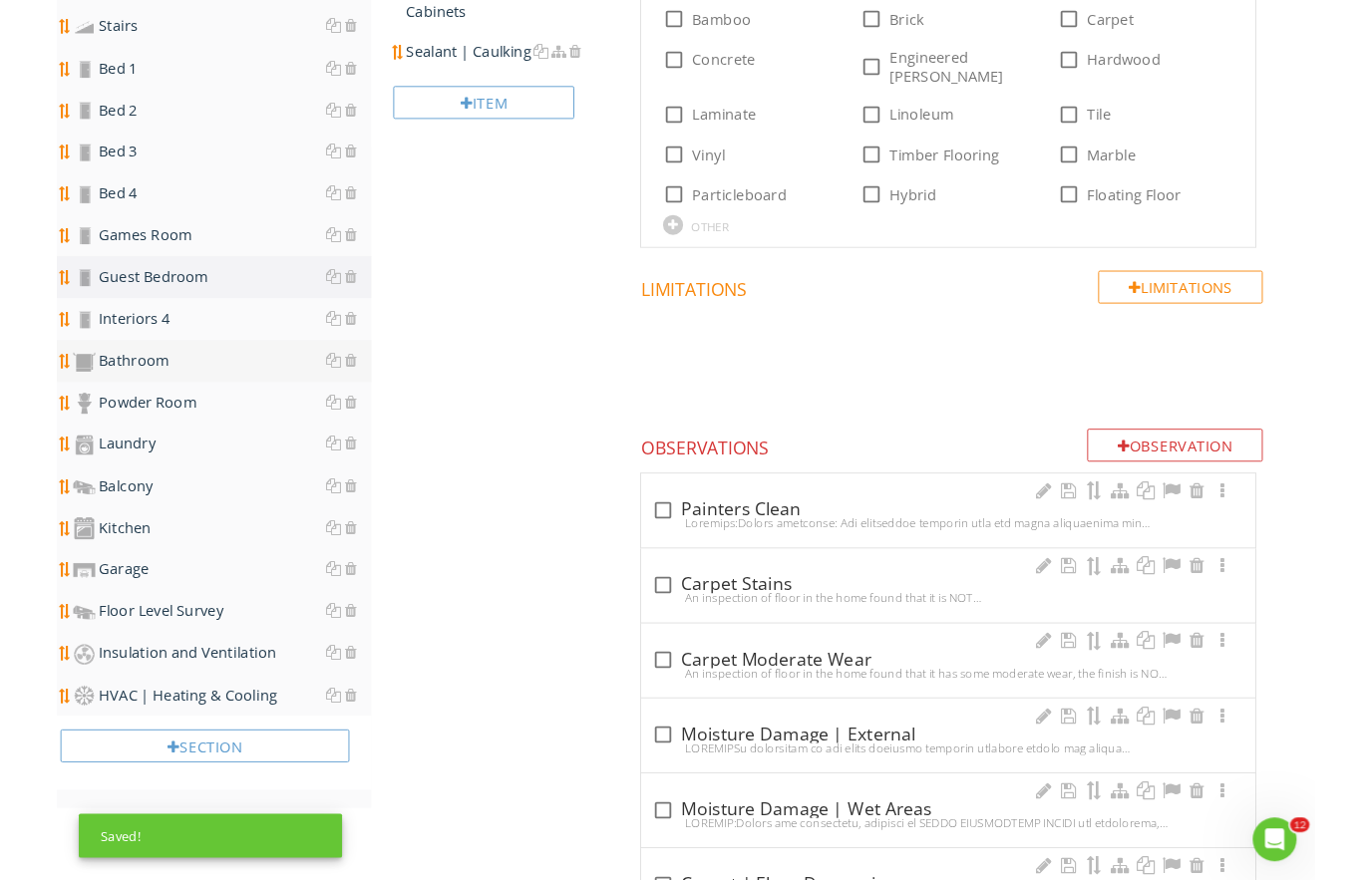 scroll, scrollTop: 700, scrollLeft: 0, axis: vertical 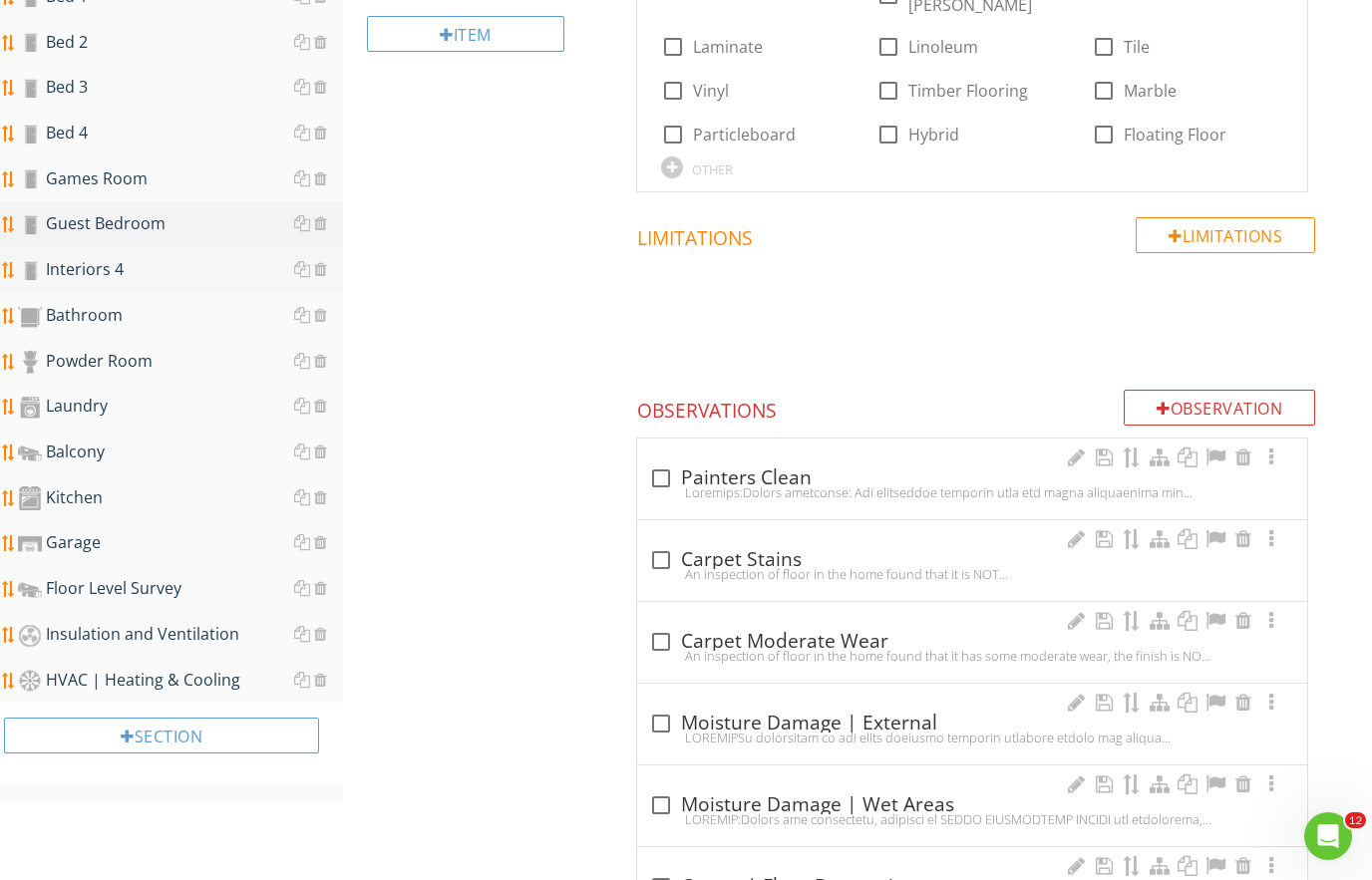 click on "Interiors 4" at bounding box center (180, 270) 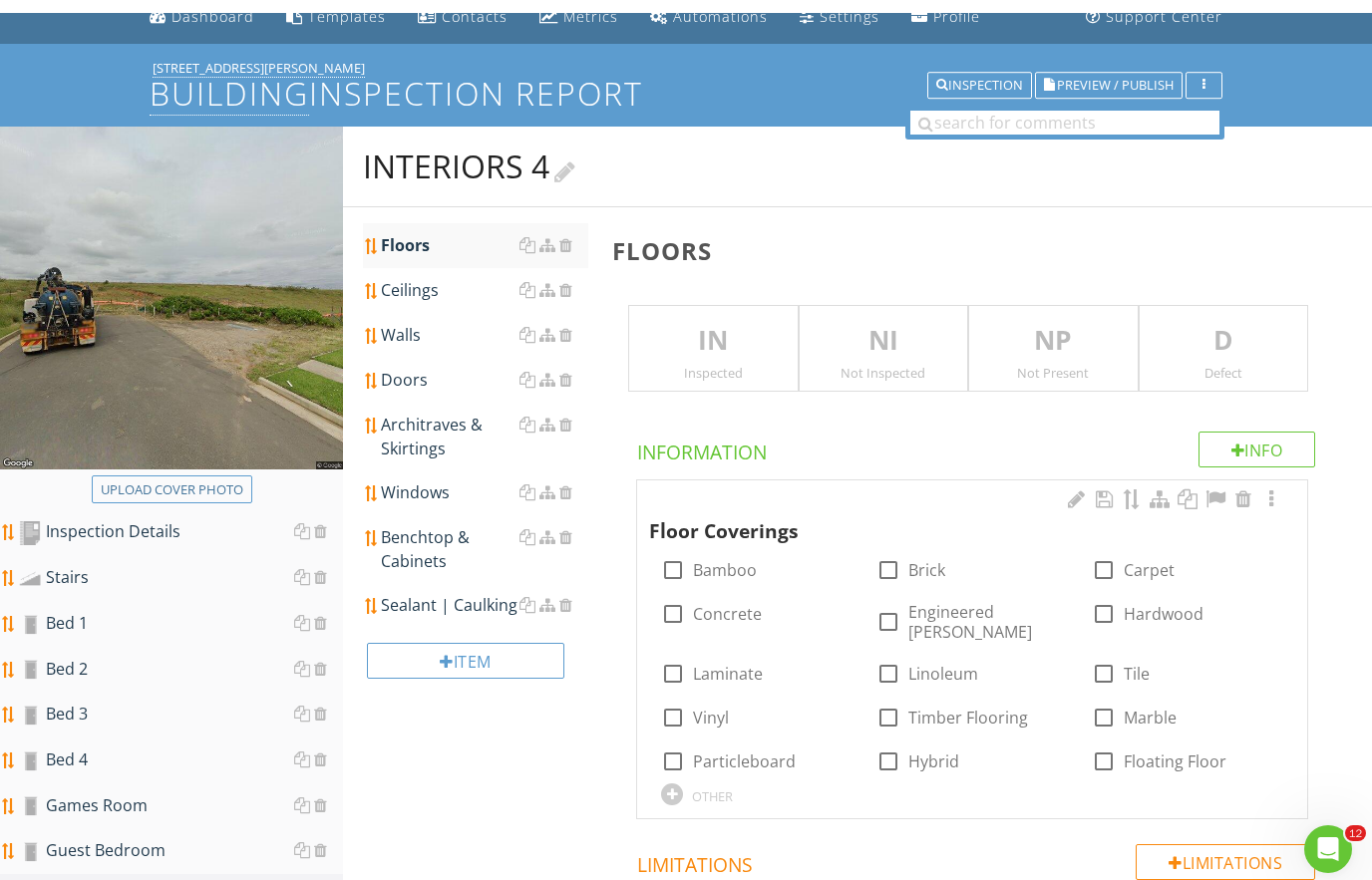 scroll, scrollTop: 73, scrollLeft: 0, axis: vertical 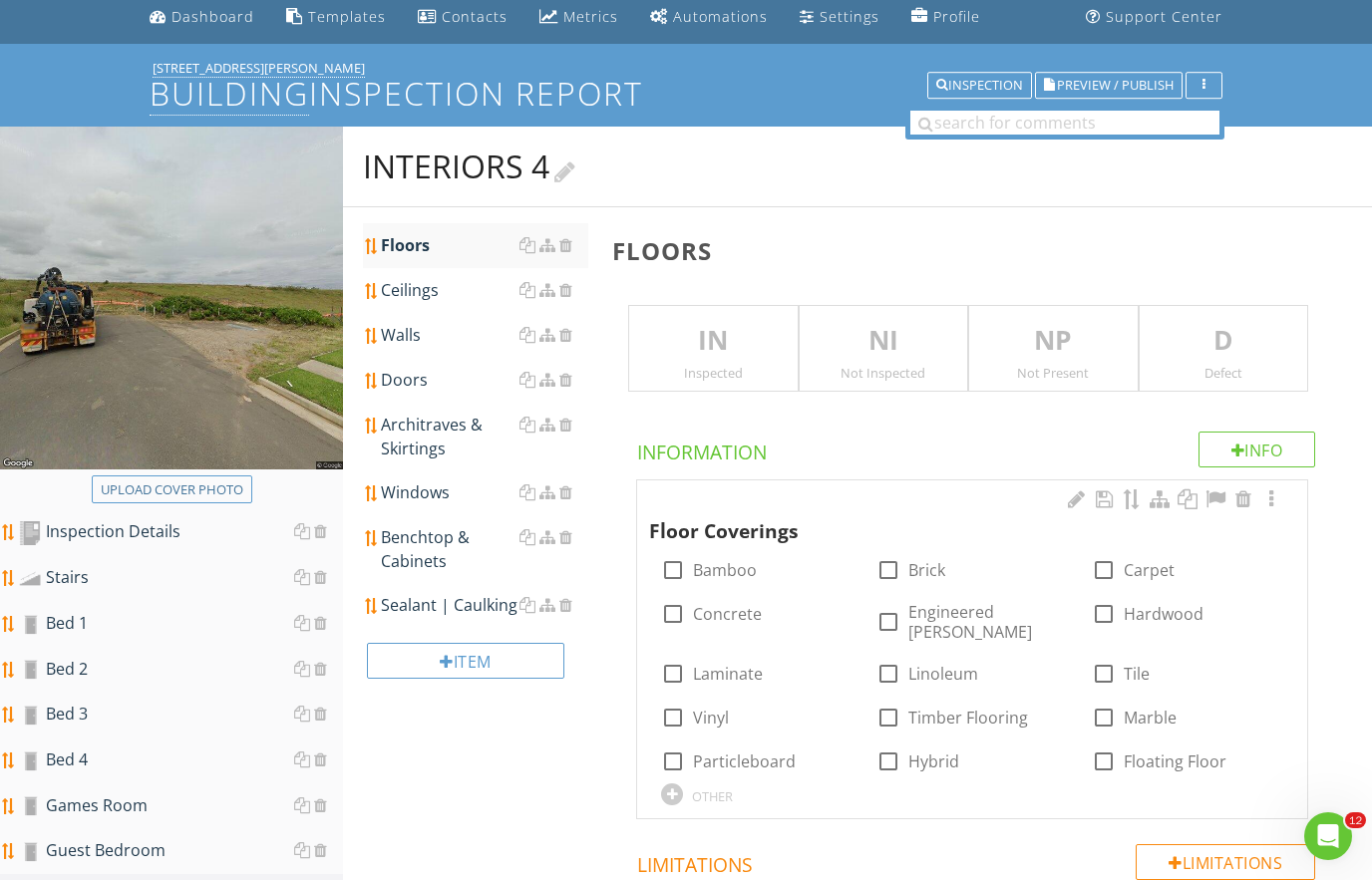 click on "Interiors 4" at bounding box center [469, 166] 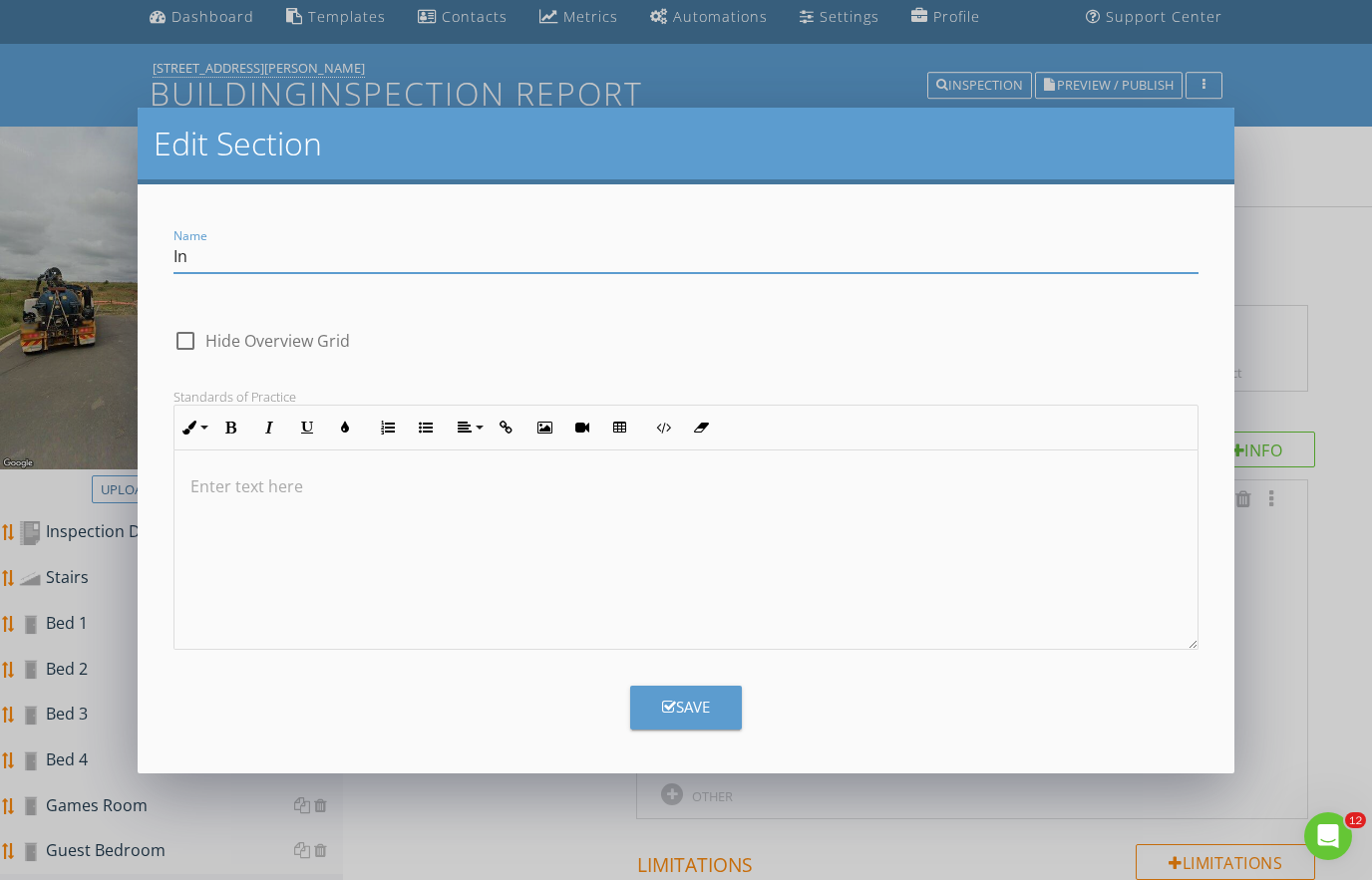 type on "I" 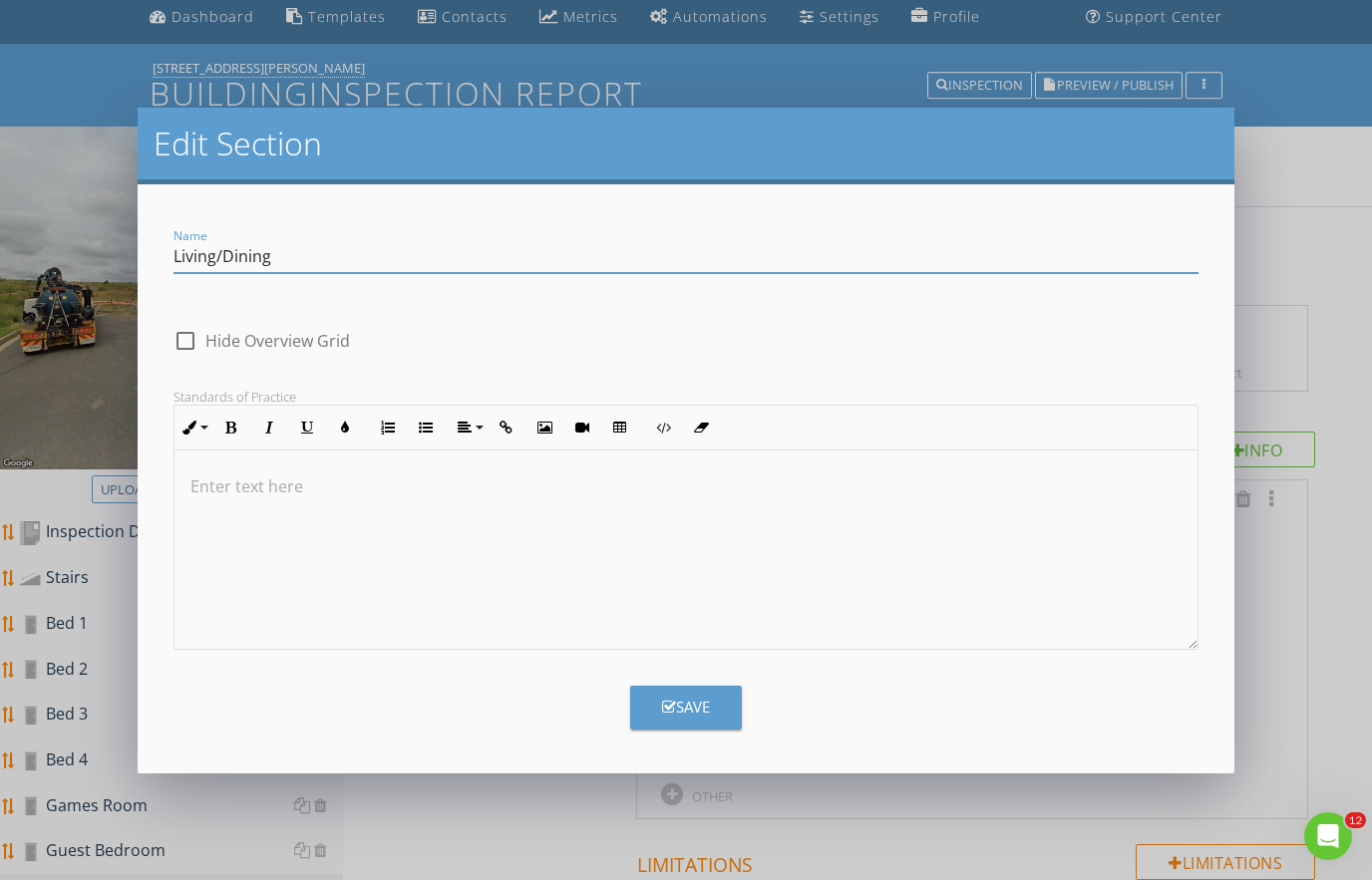 type on "Living/Dining" 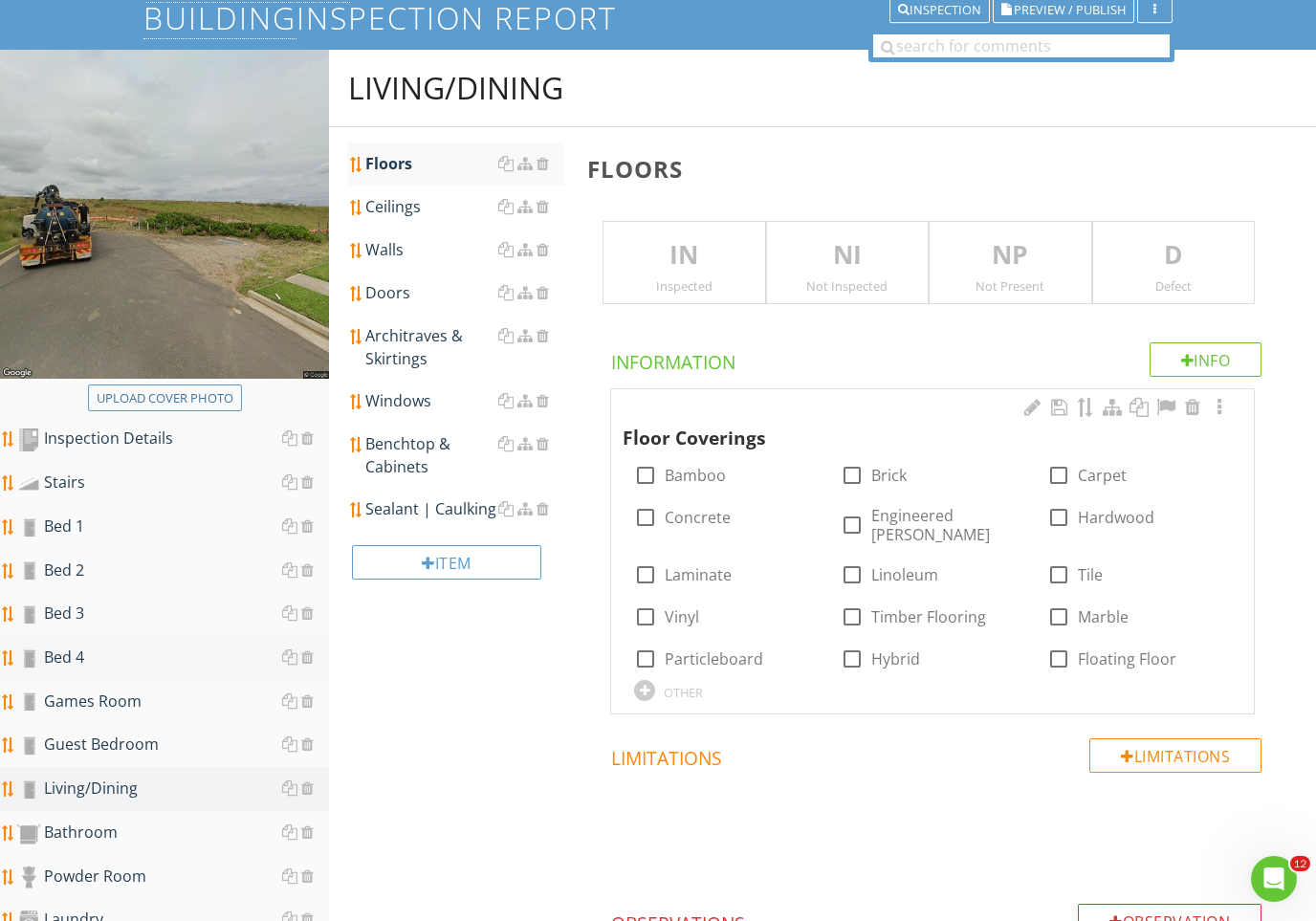 scroll, scrollTop: 147, scrollLeft: 0, axis: vertical 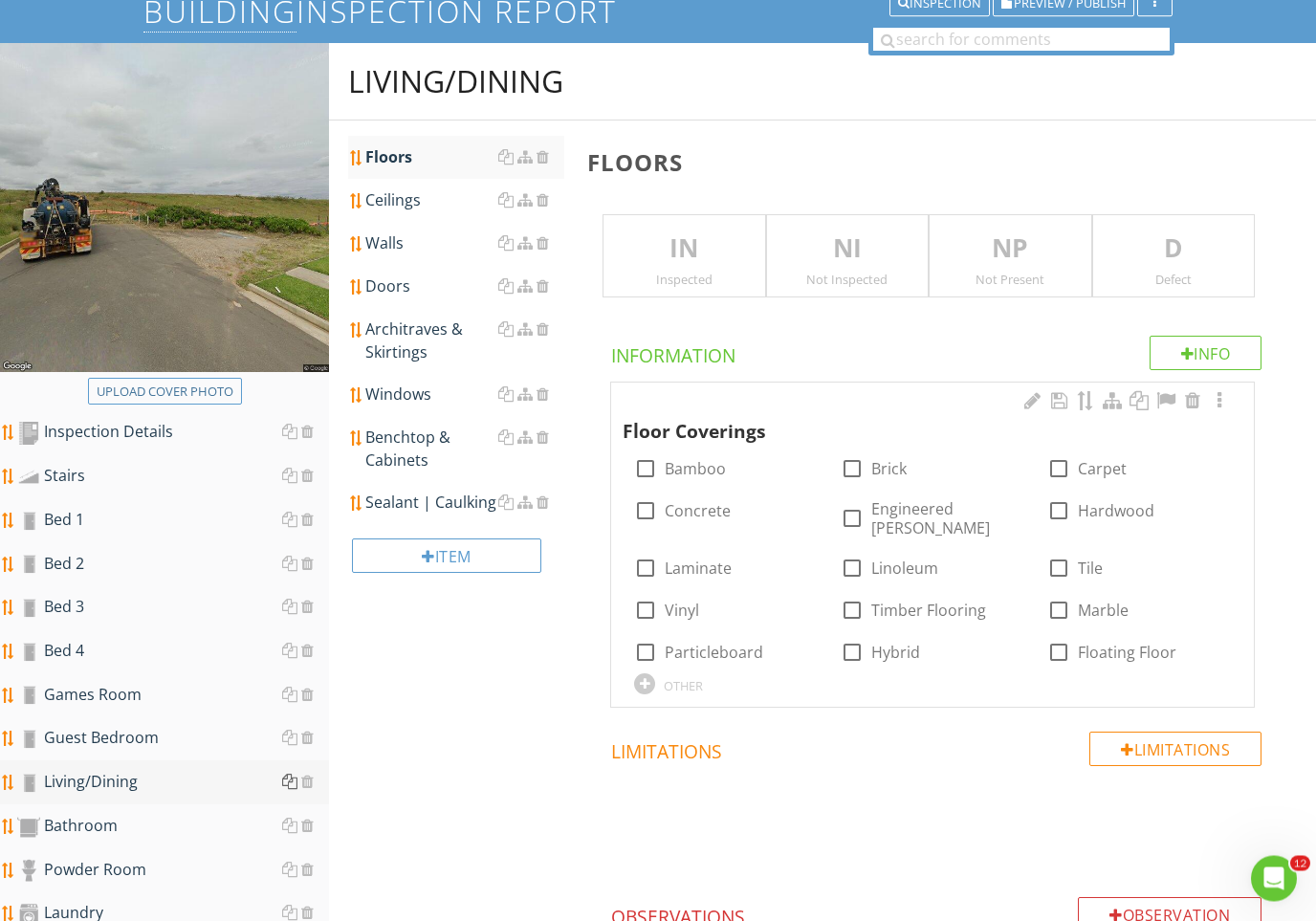 click at bounding box center (290, 782) 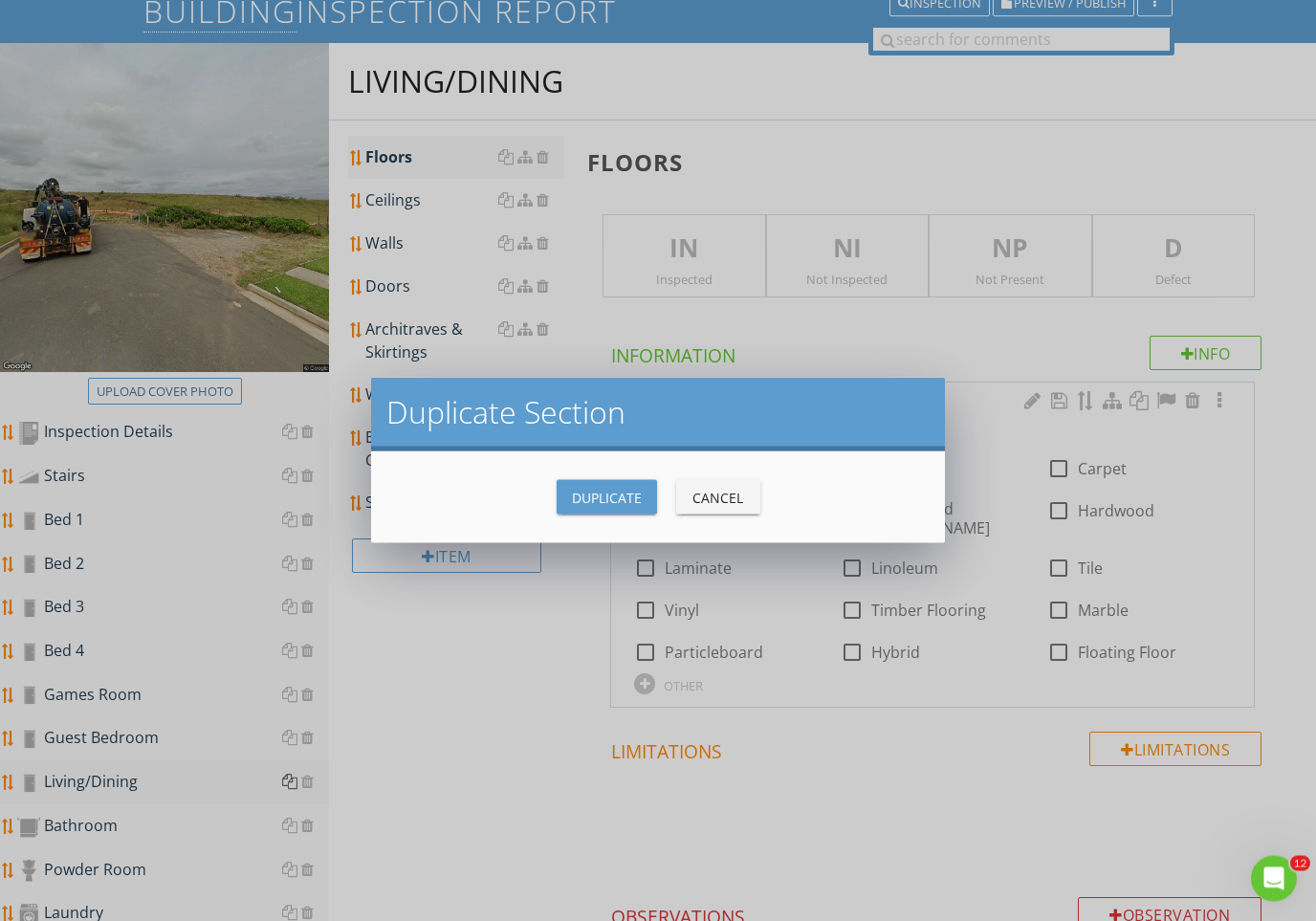 scroll, scrollTop: 148, scrollLeft: 0, axis: vertical 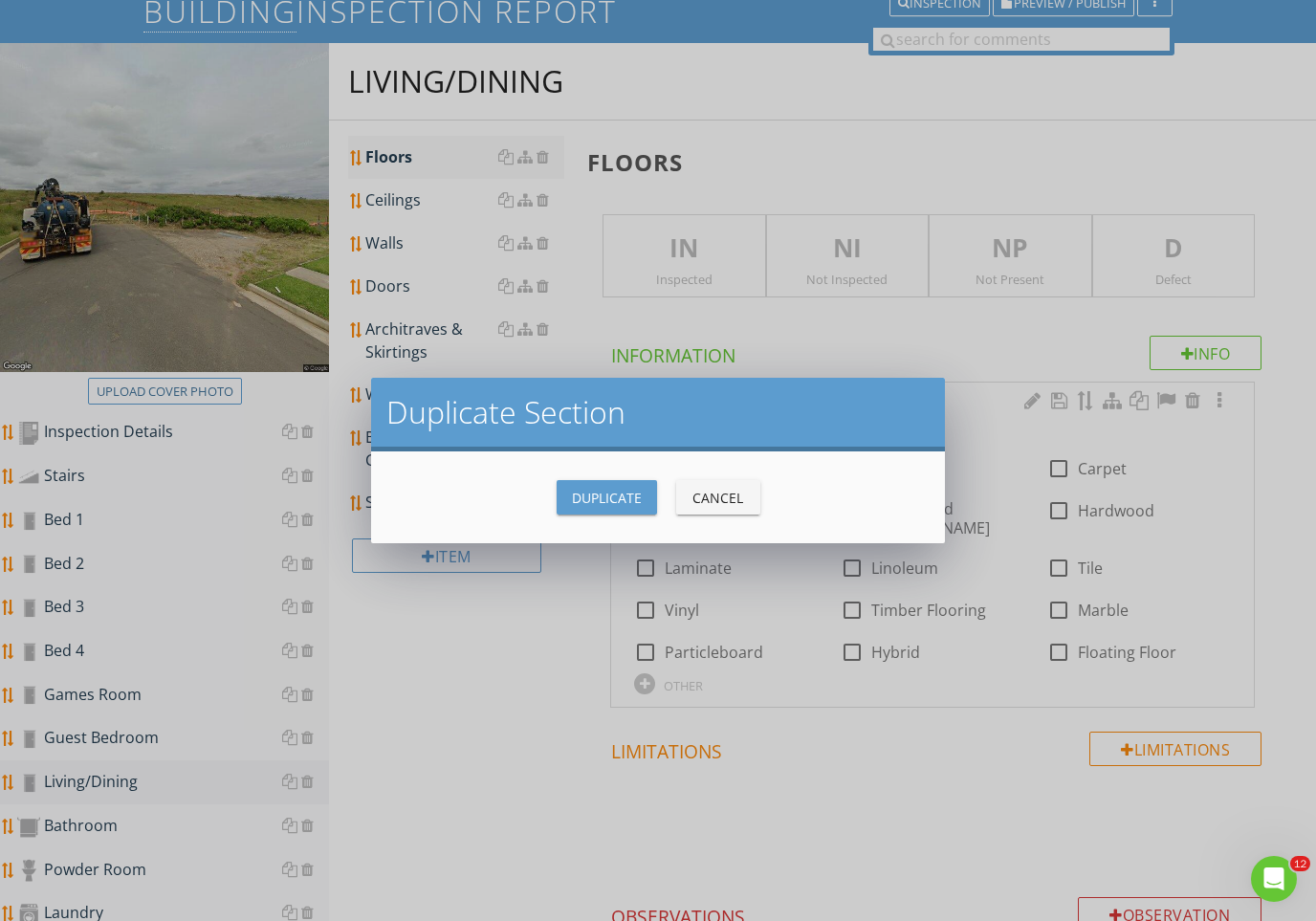 click on "Duplicate" at bounding box center (606, 497) 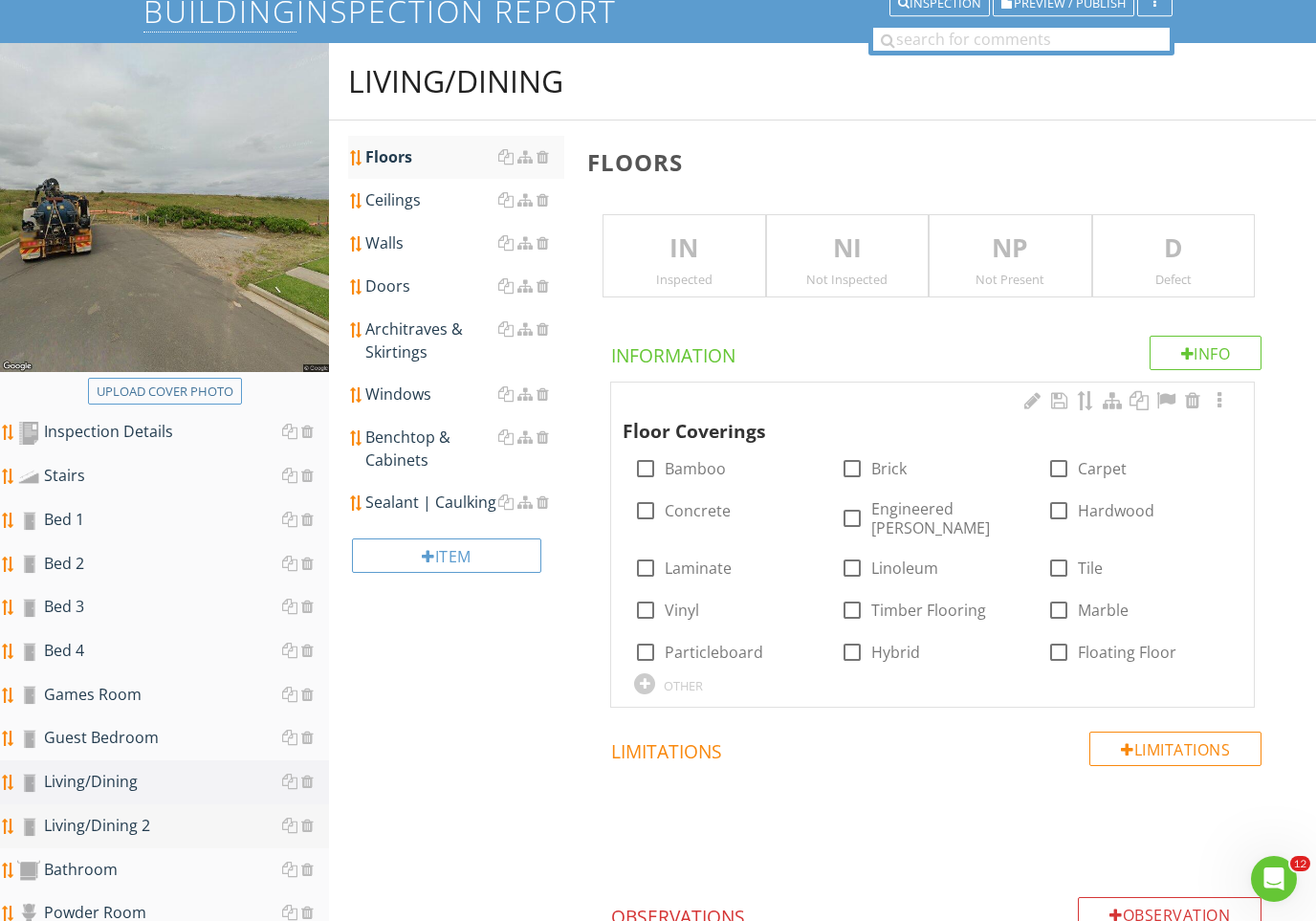 click on "Living/Dining 2" at bounding box center (173, 826) 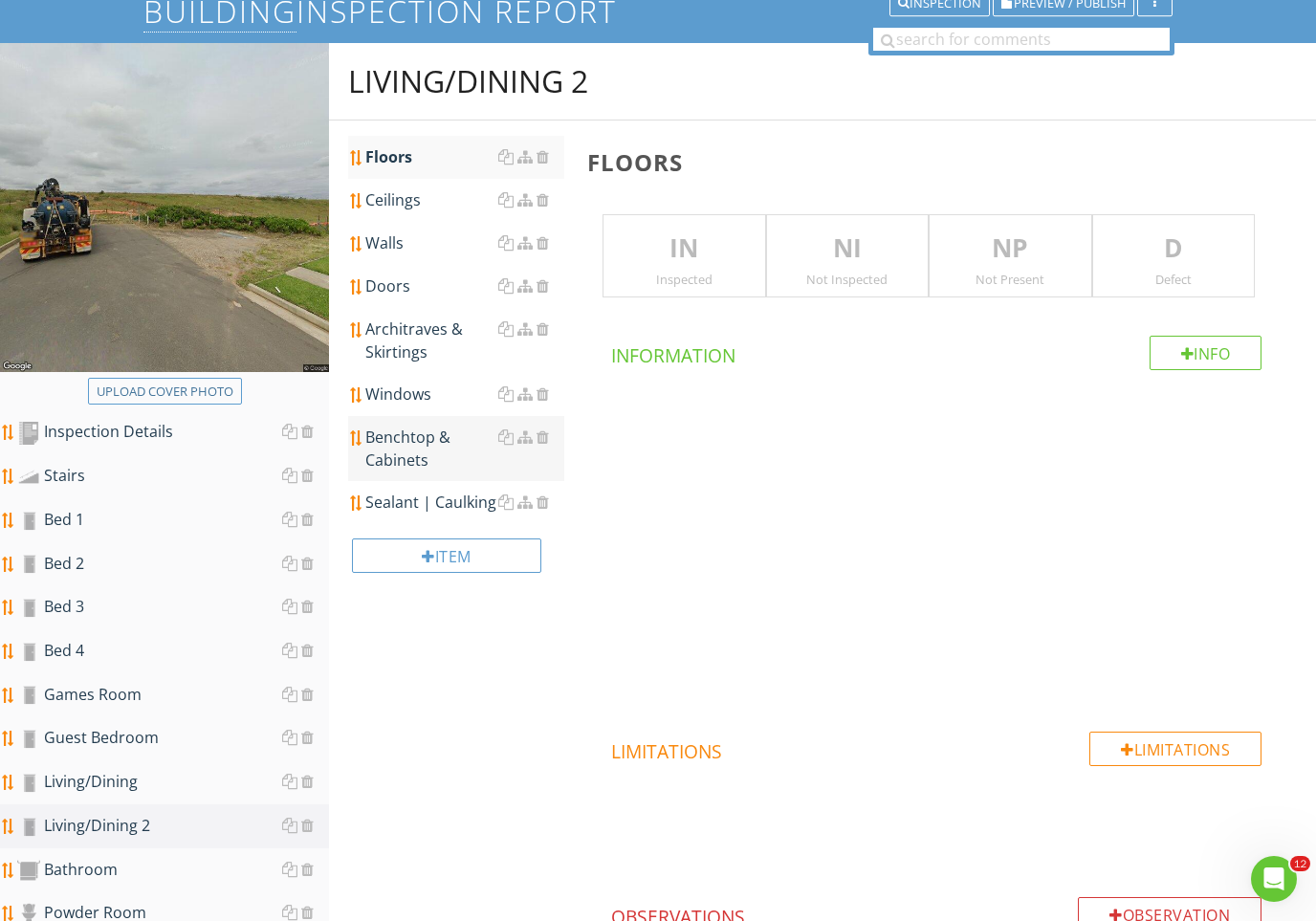 scroll, scrollTop: 0, scrollLeft: 0, axis: both 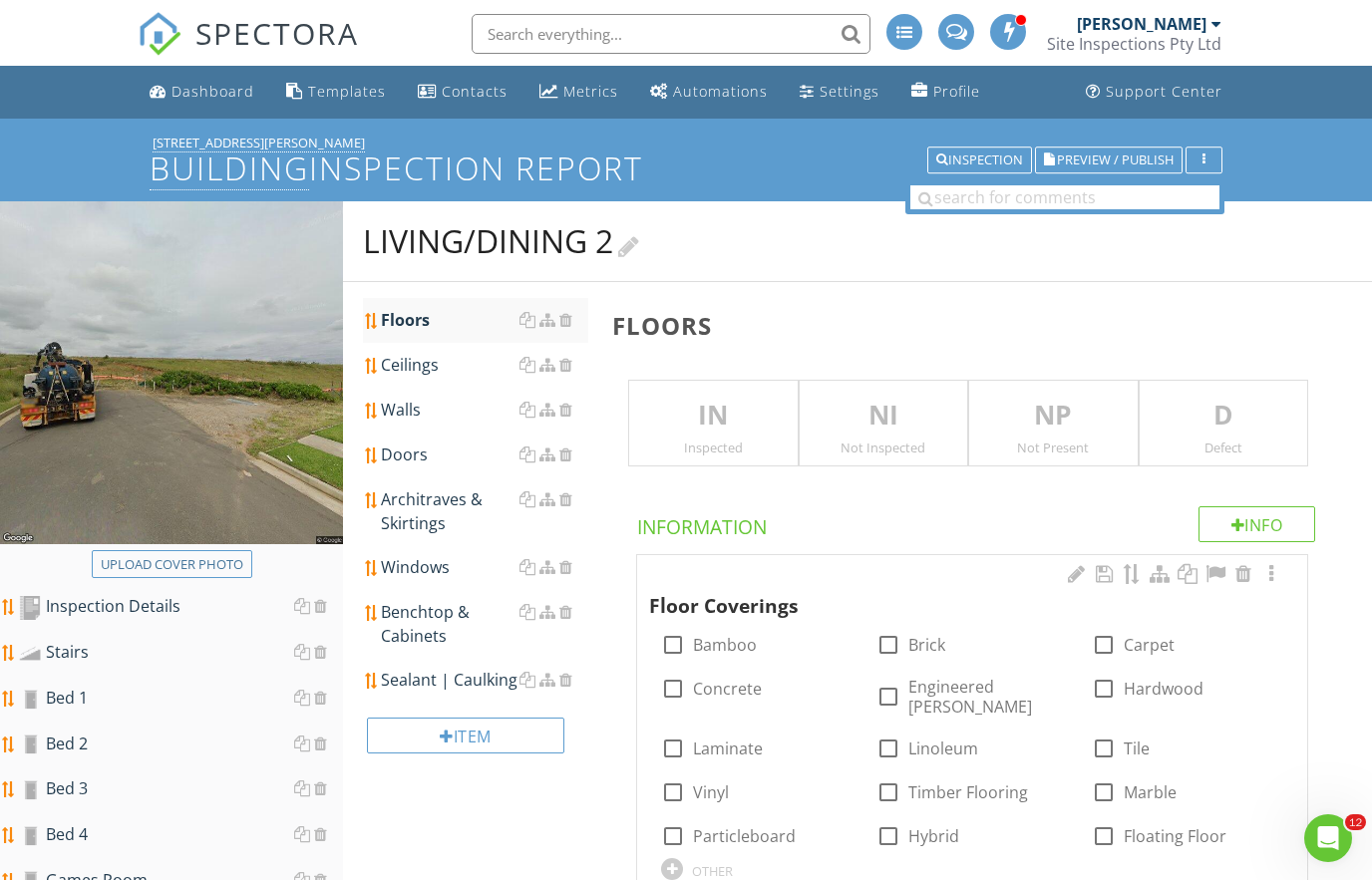 click on "Living/Dining 2" at bounding box center [501, 239] 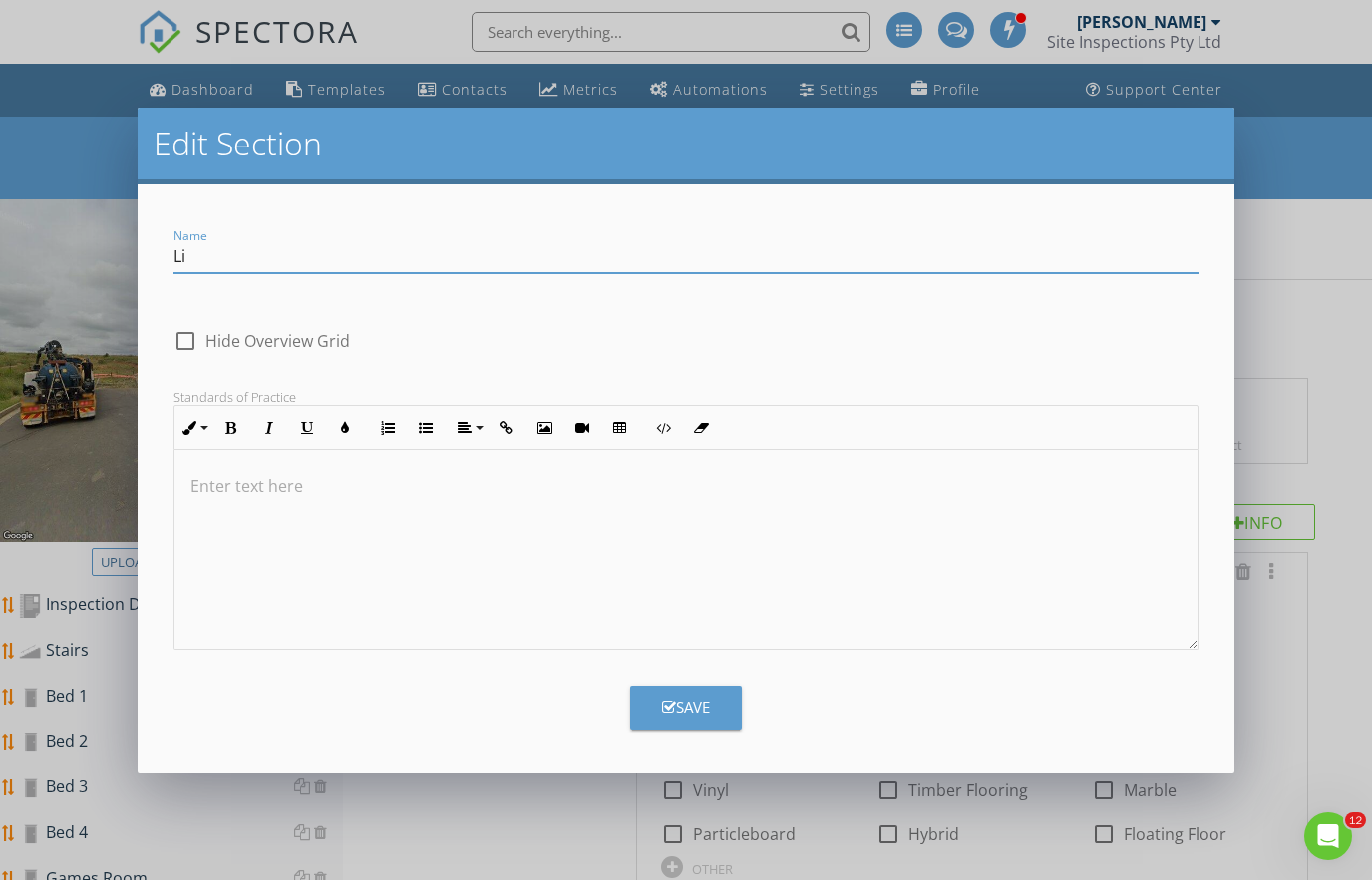 type on "L" 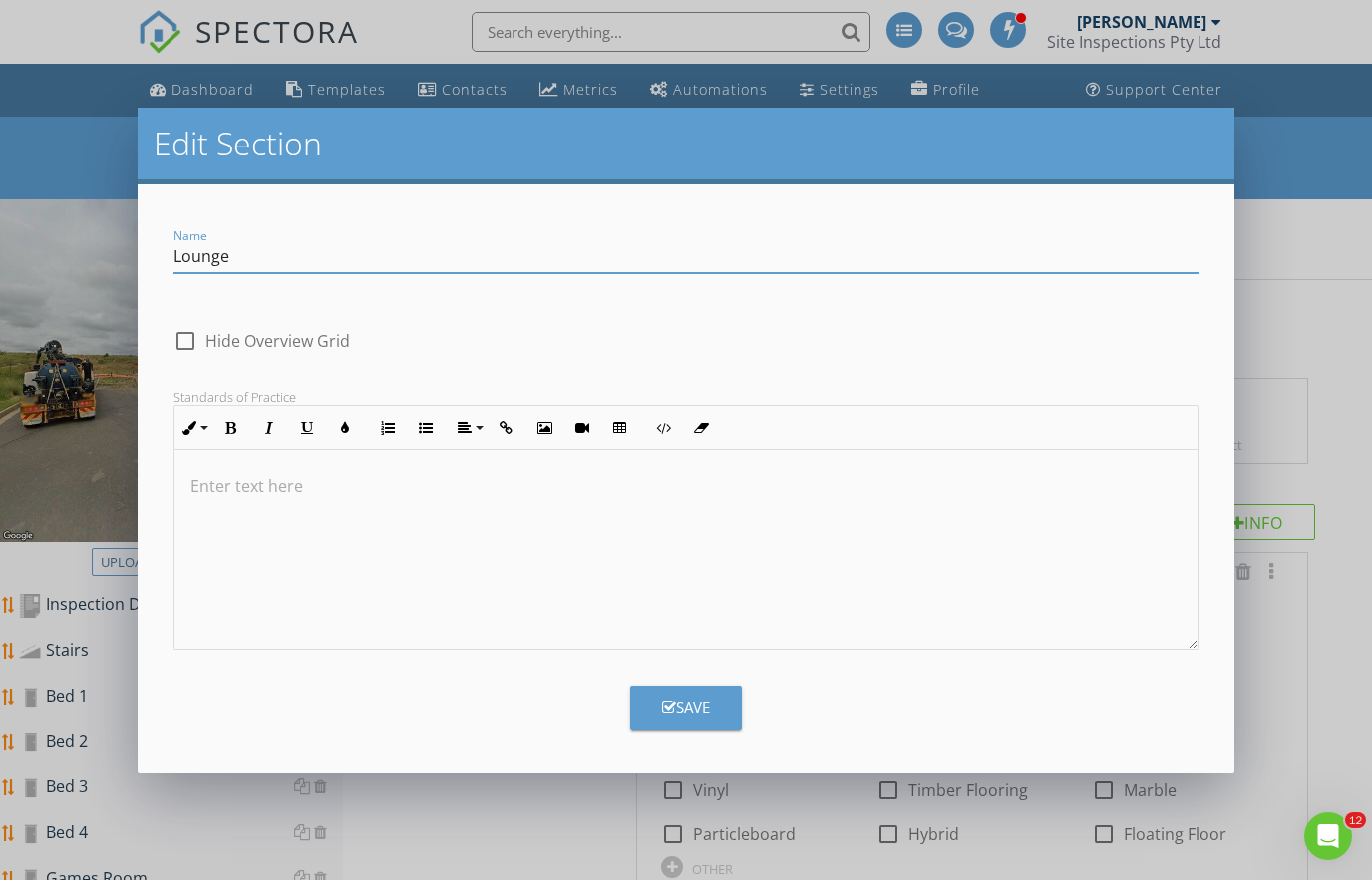 type on "Lounge" 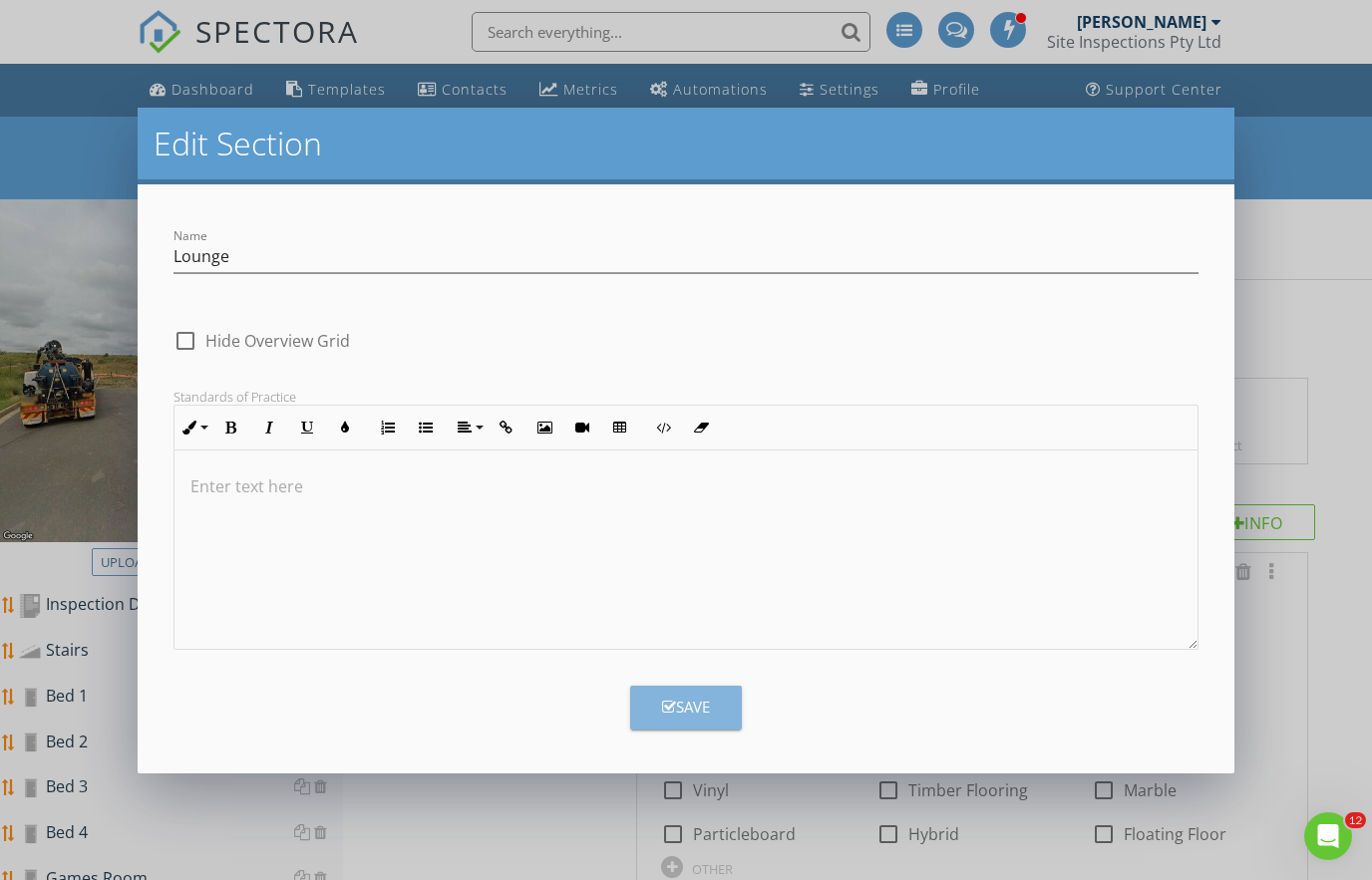 click on "Save" at bounding box center [686, 707] 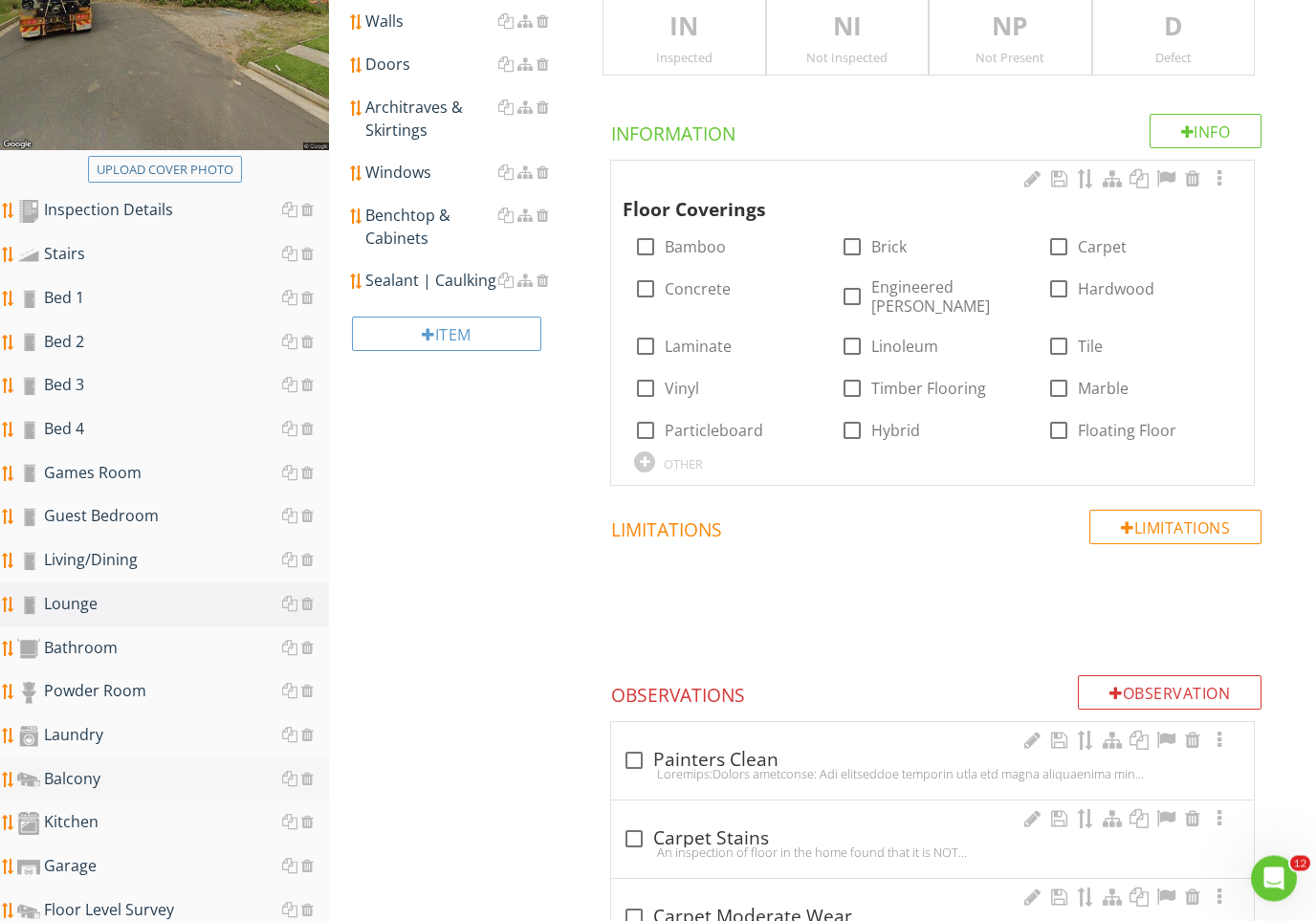 scroll, scrollTop: 370, scrollLeft: 0, axis: vertical 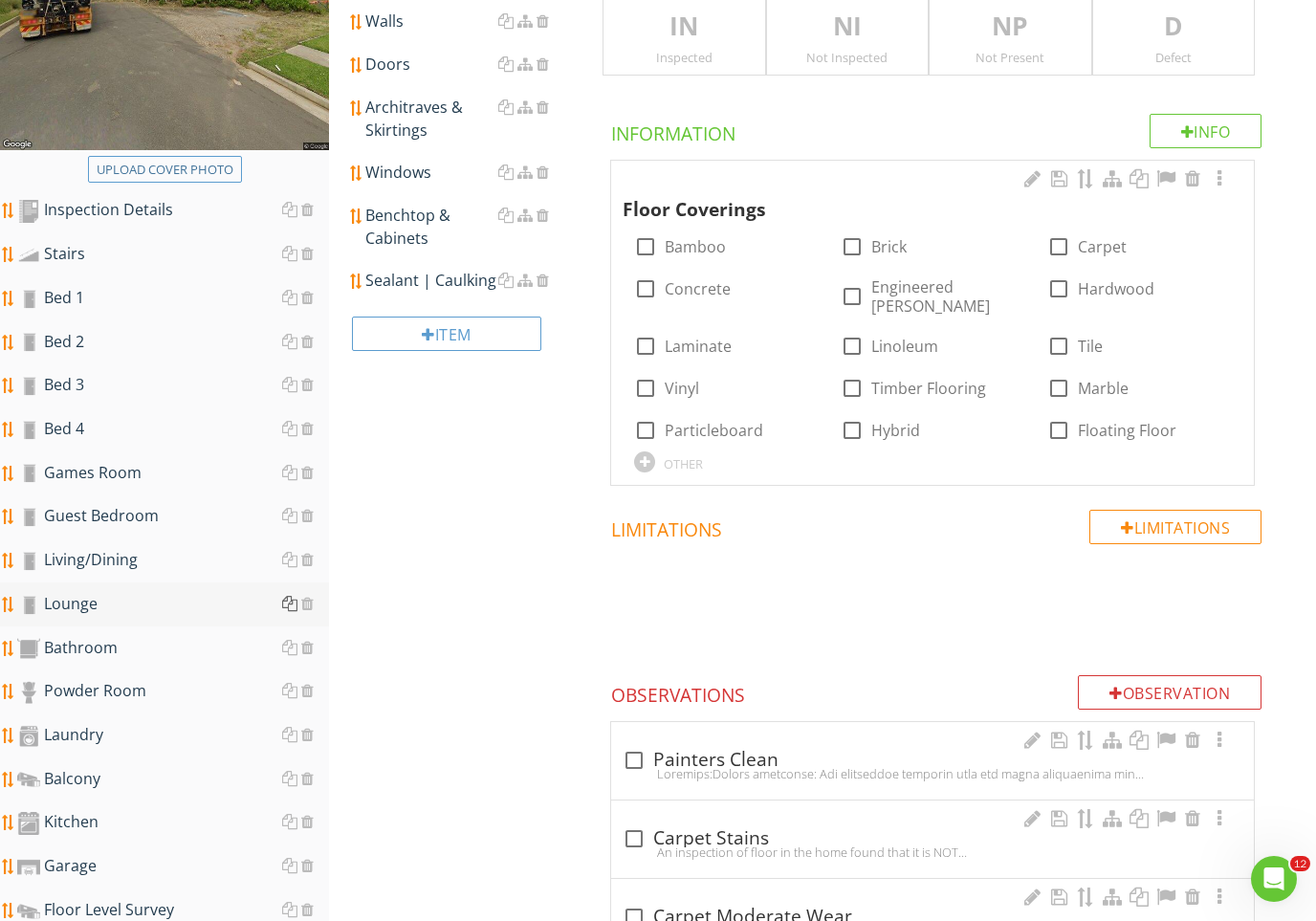 click at bounding box center [290, 603] 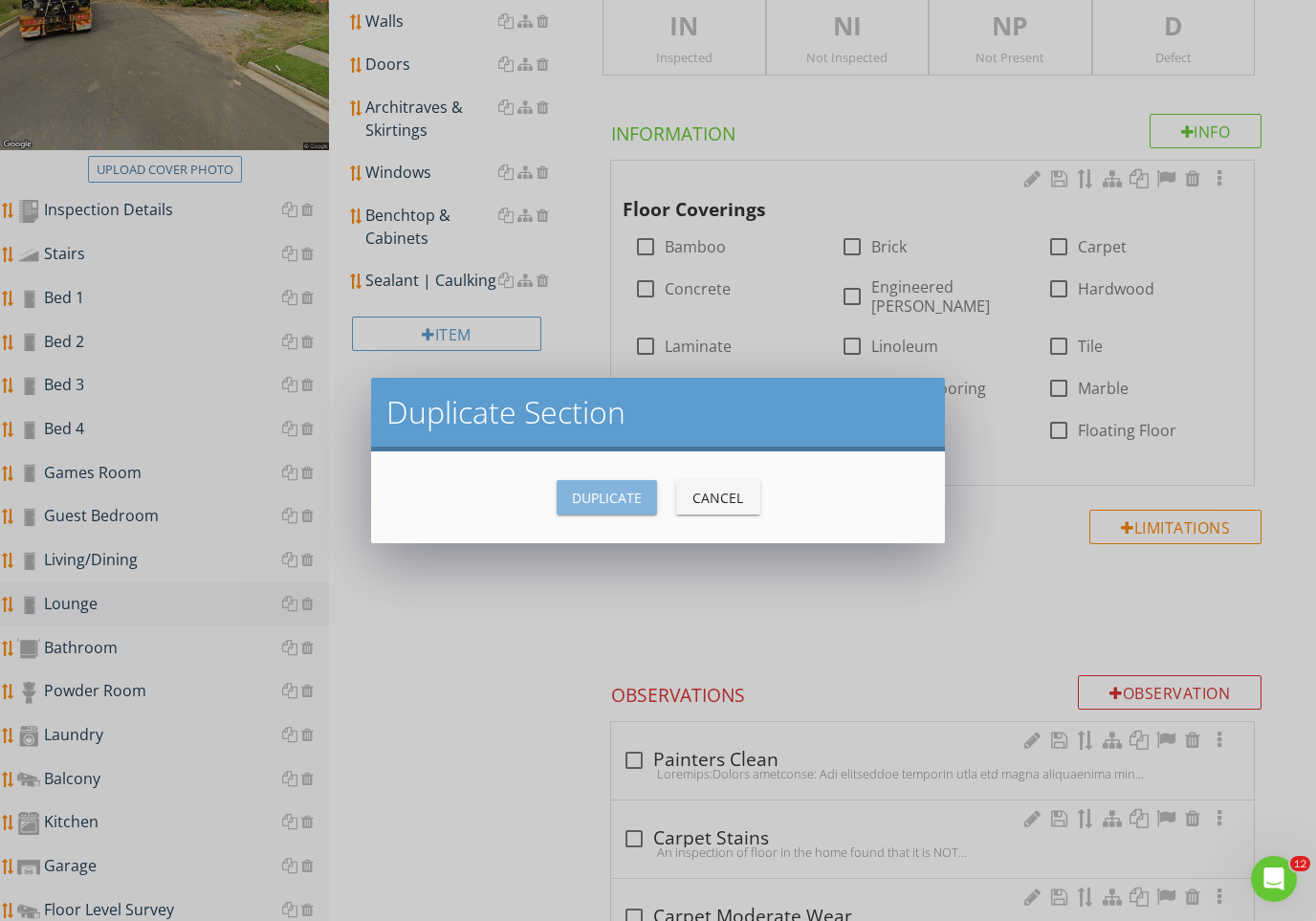 click on "Duplicate" at bounding box center (606, 497) 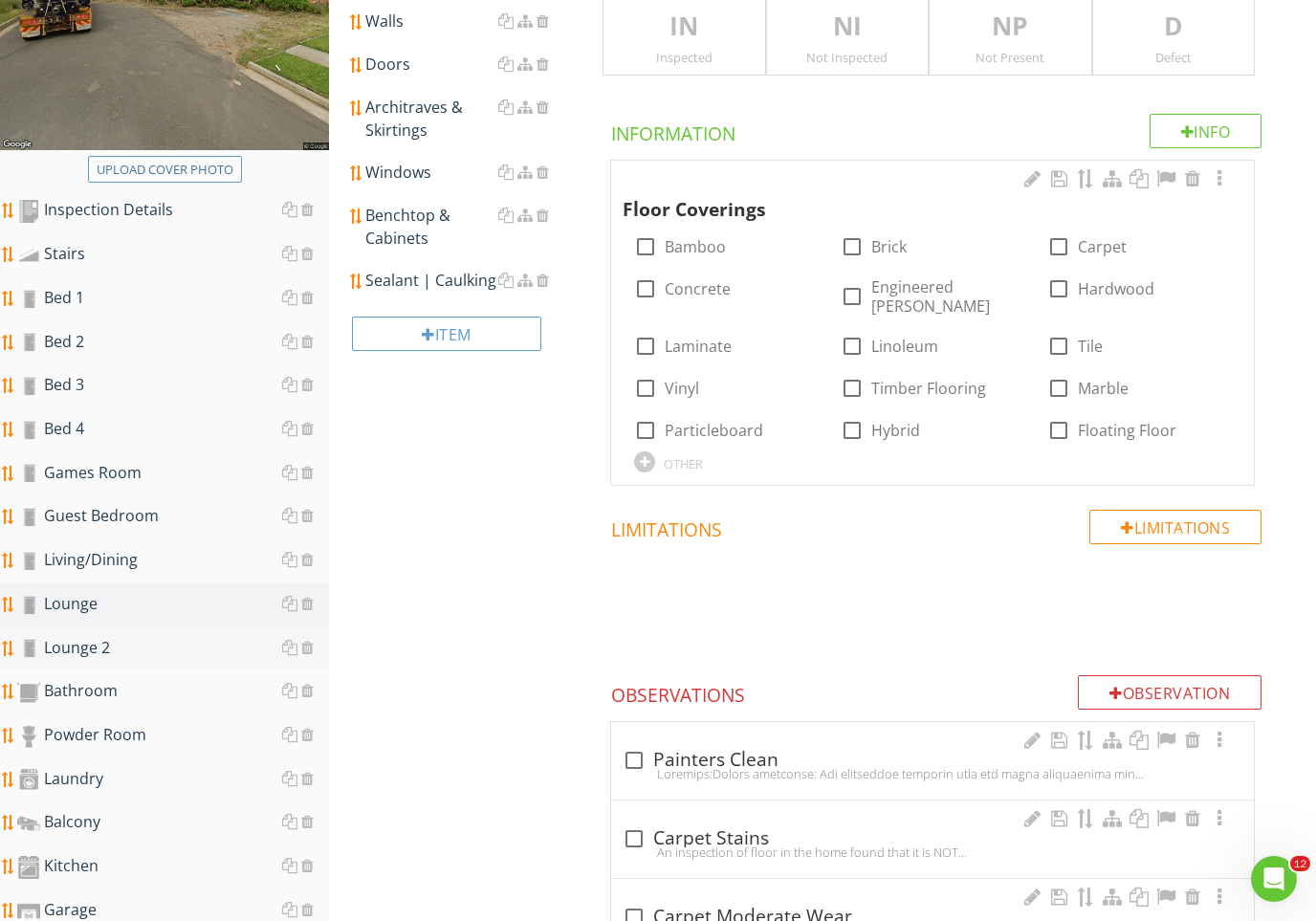 click on "Lounge 2" at bounding box center (173, 648) 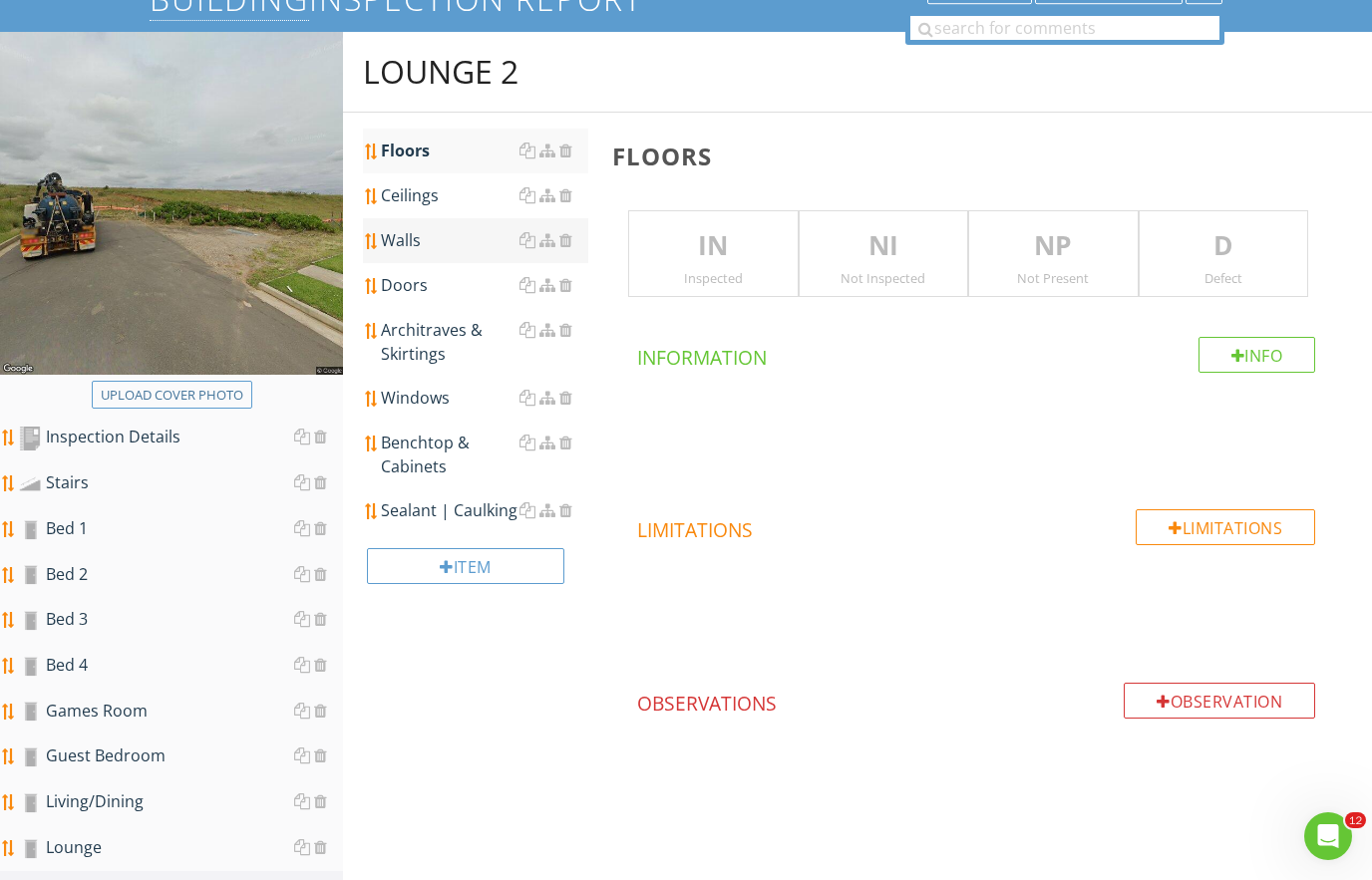 scroll, scrollTop: 154, scrollLeft: 0, axis: vertical 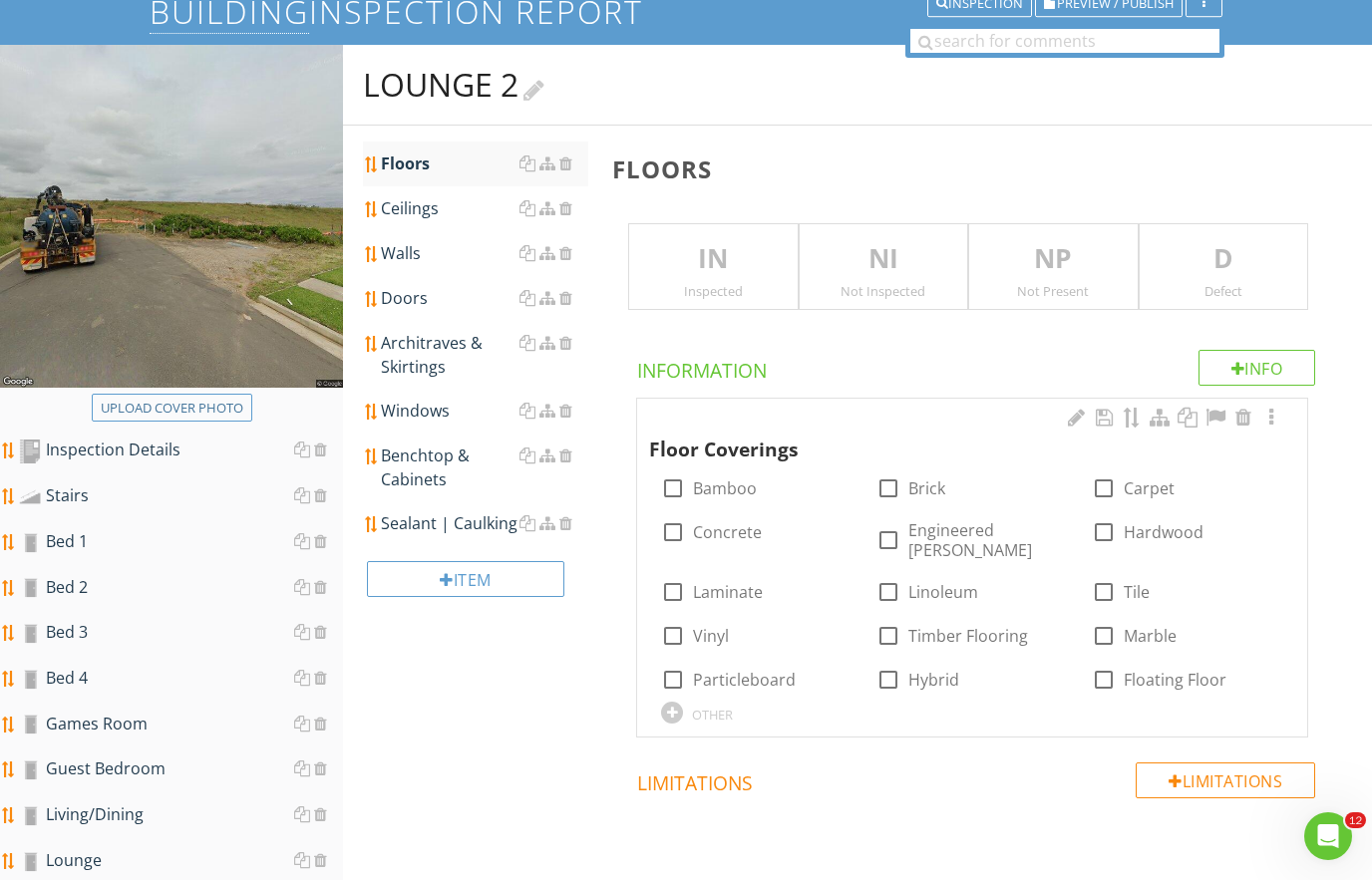 click on "Lounge 2" at bounding box center (454, 85) 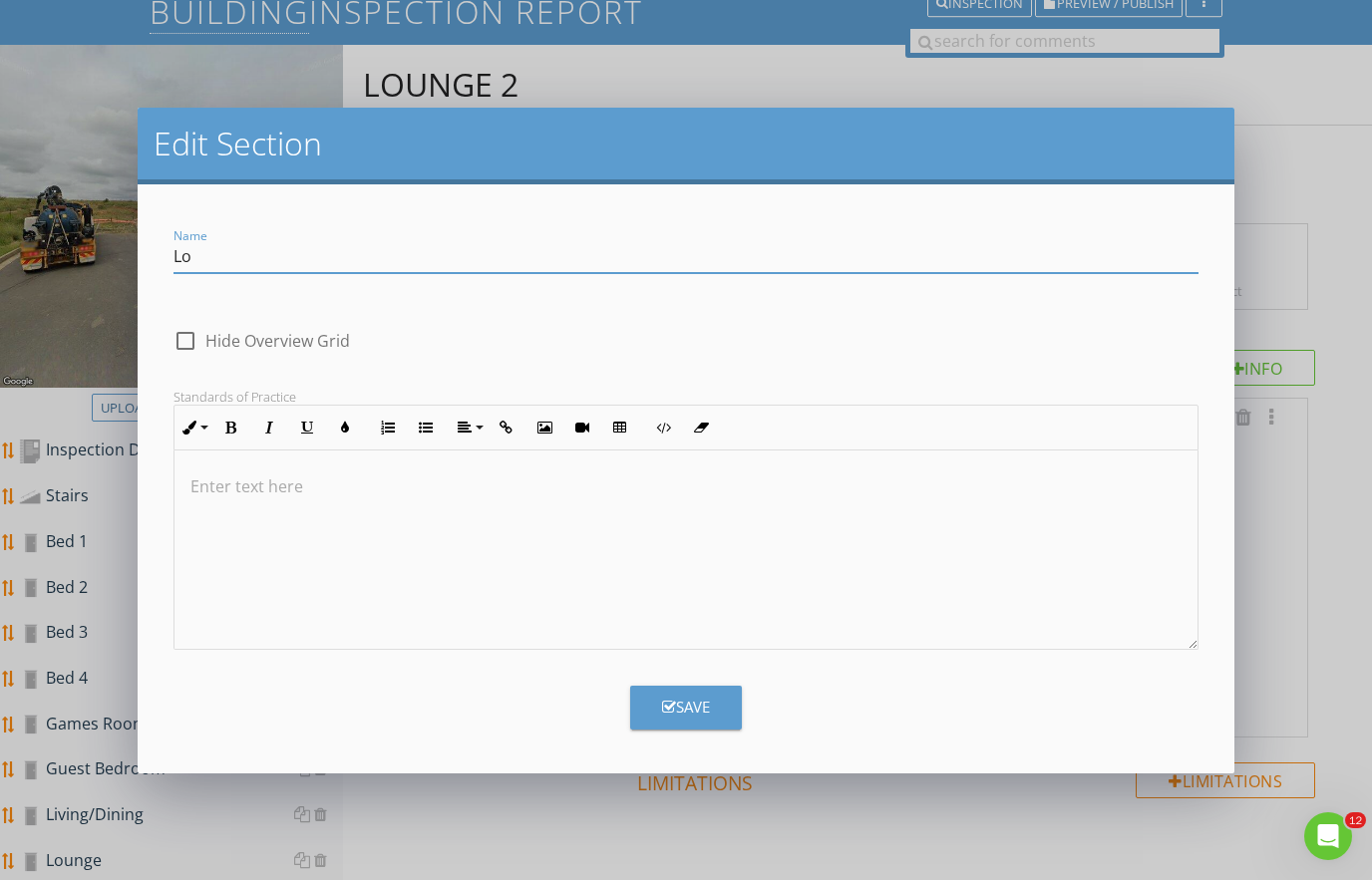 type on "L" 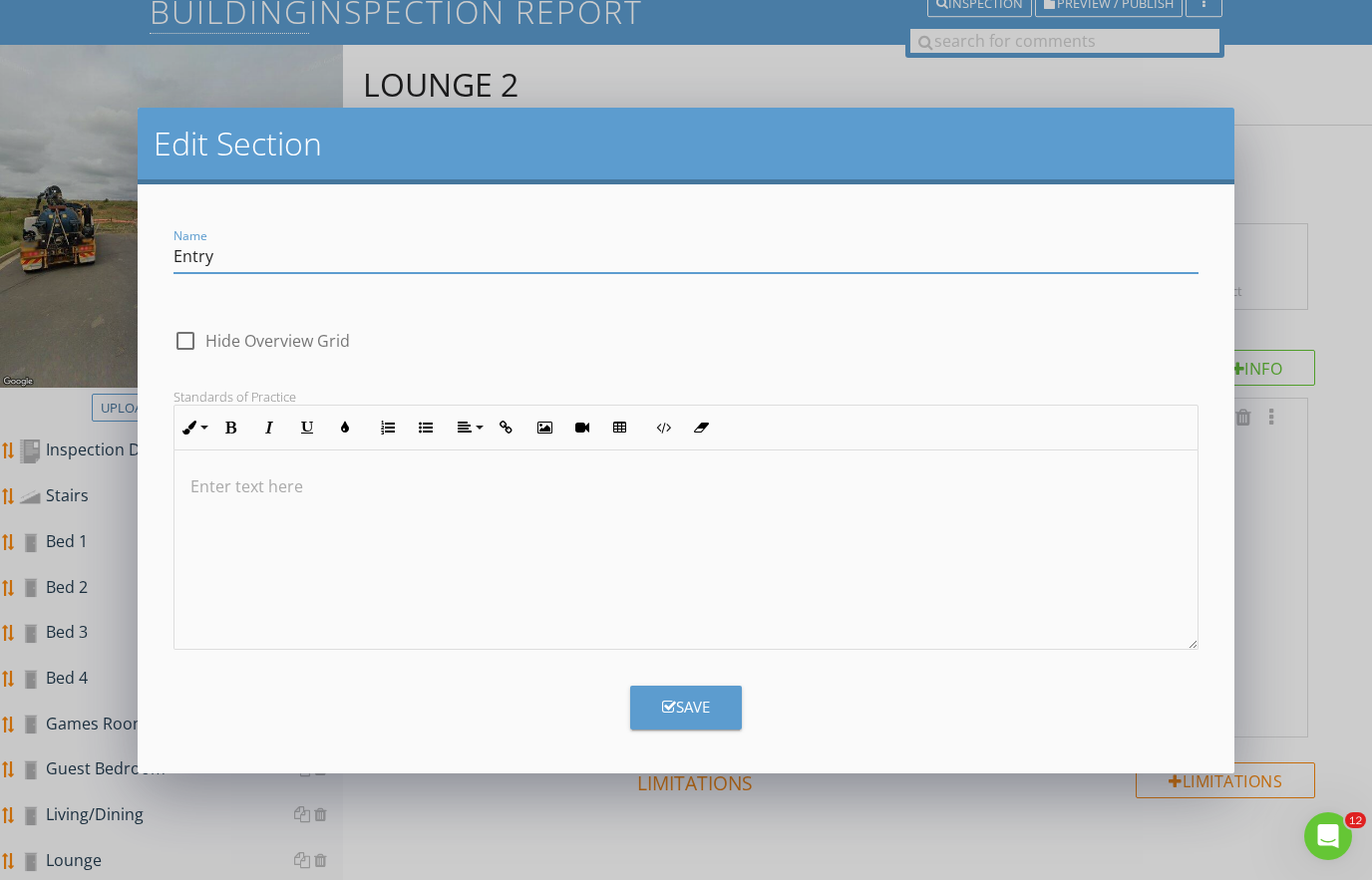 type on "Entry" 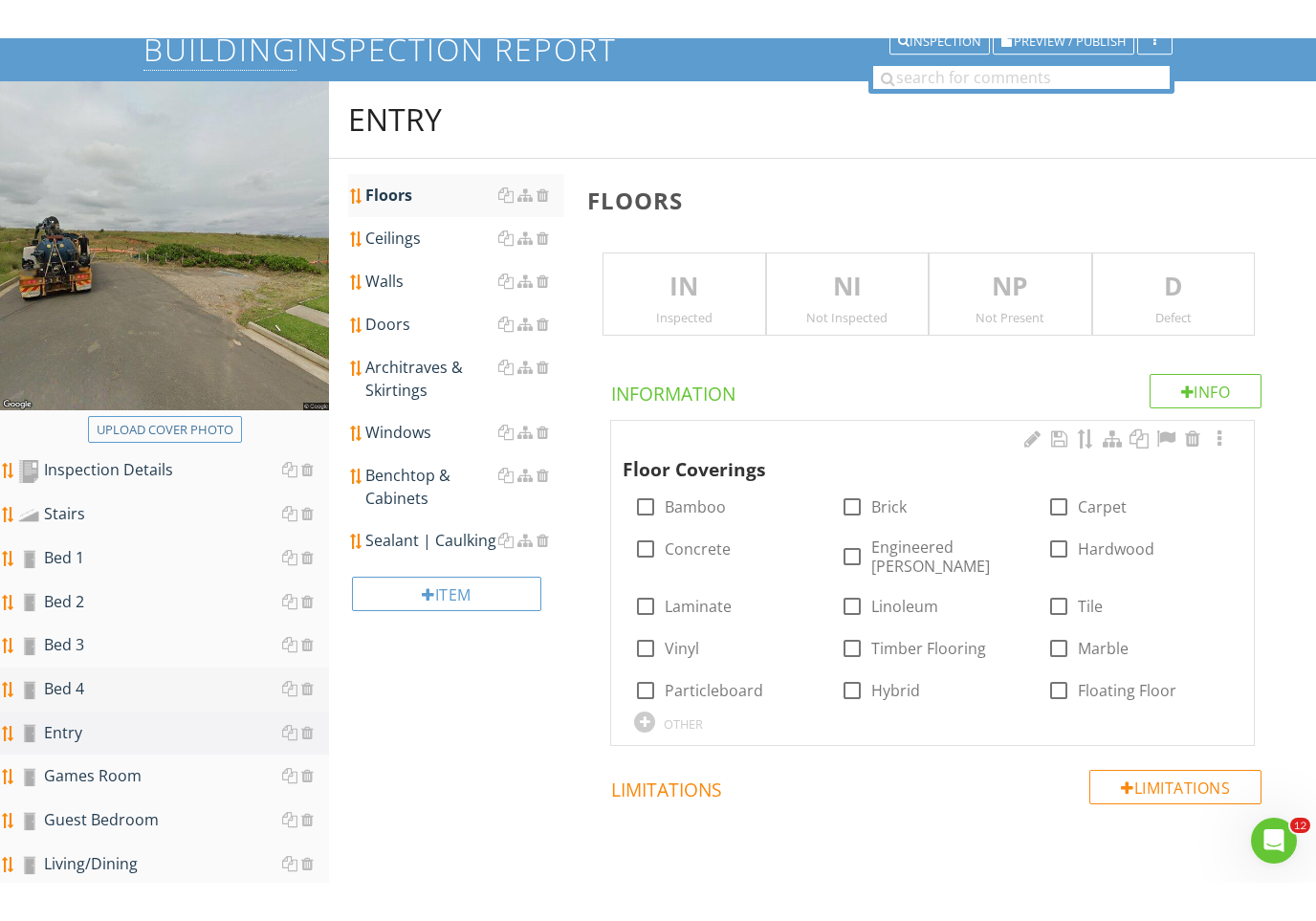 scroll, scrollTop: 208, scrollLeft: 0, axis: vertical 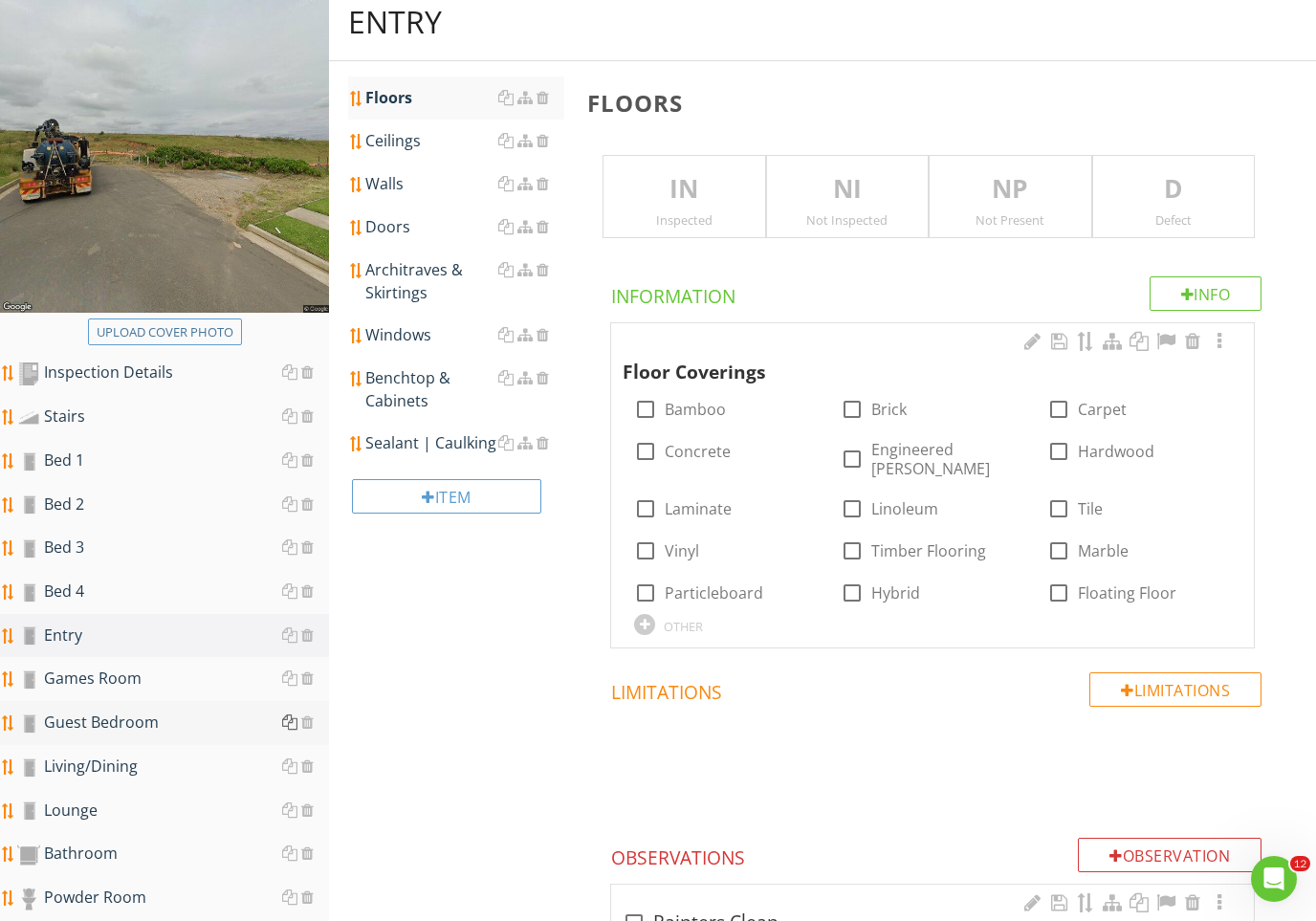 click at bounding box center (290, 722) 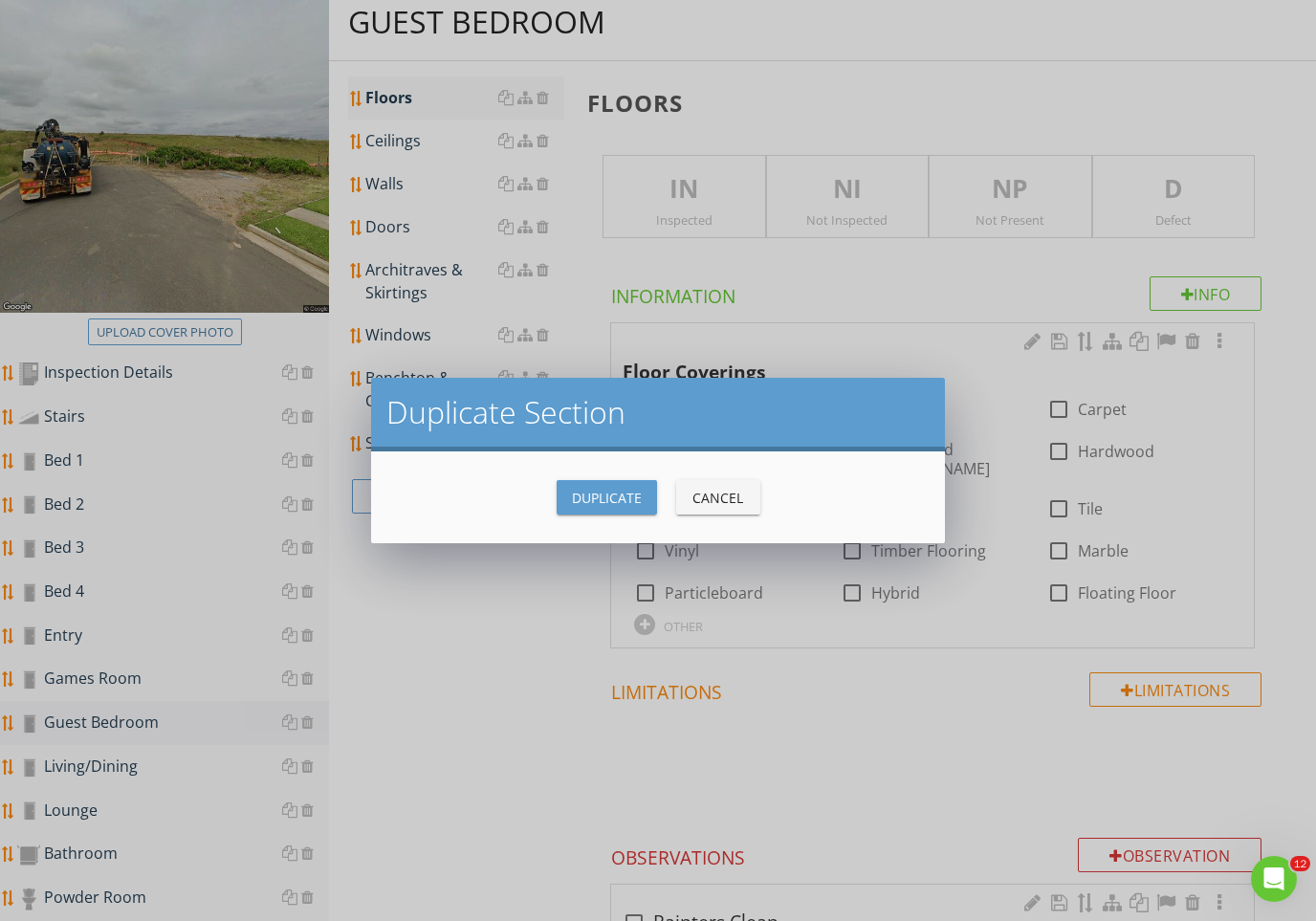 click on "Duplicate" at bounding box center [606, 497] 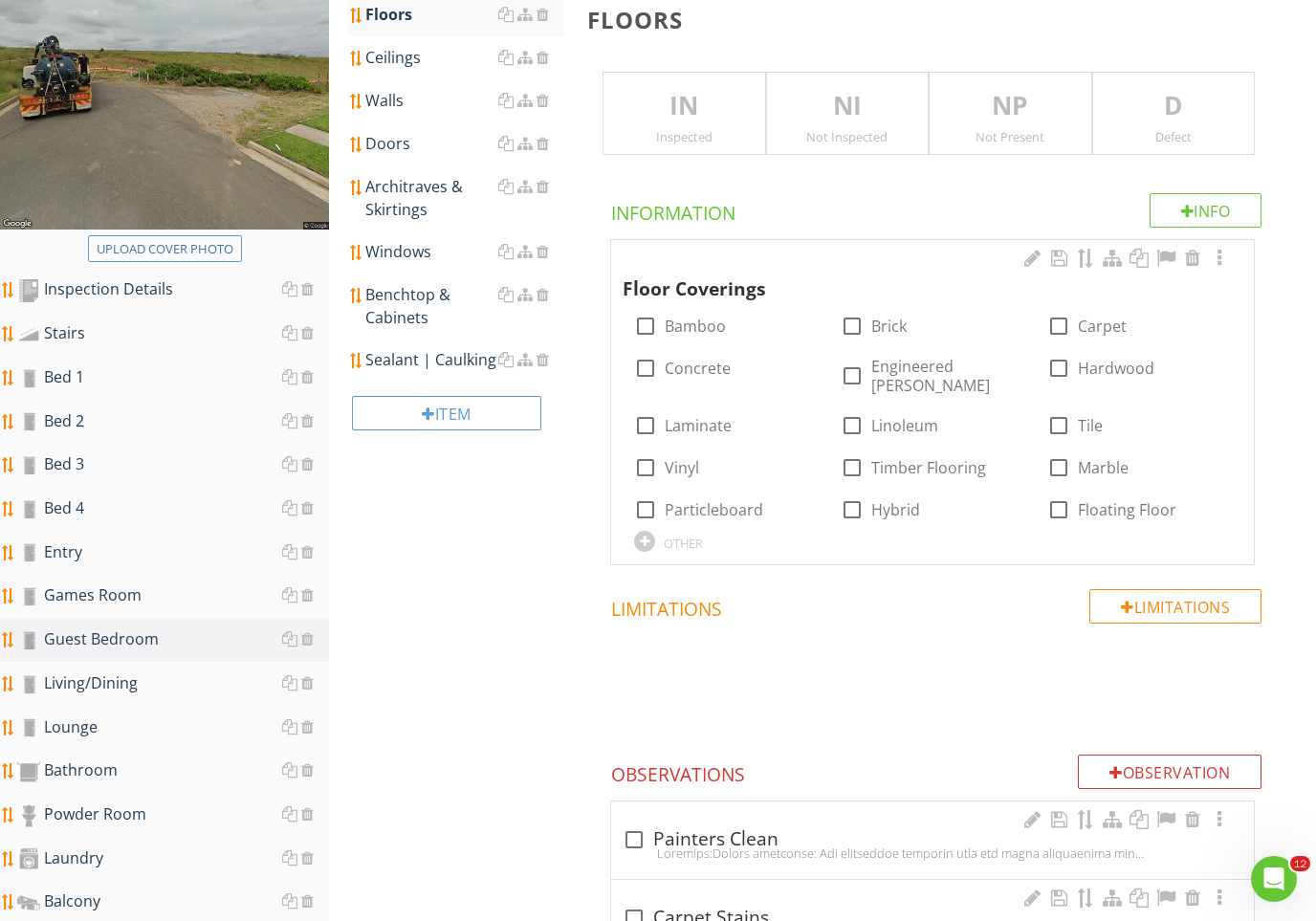 scroll, scrollTop: 293, scrollLeft: 0, axis: vertical 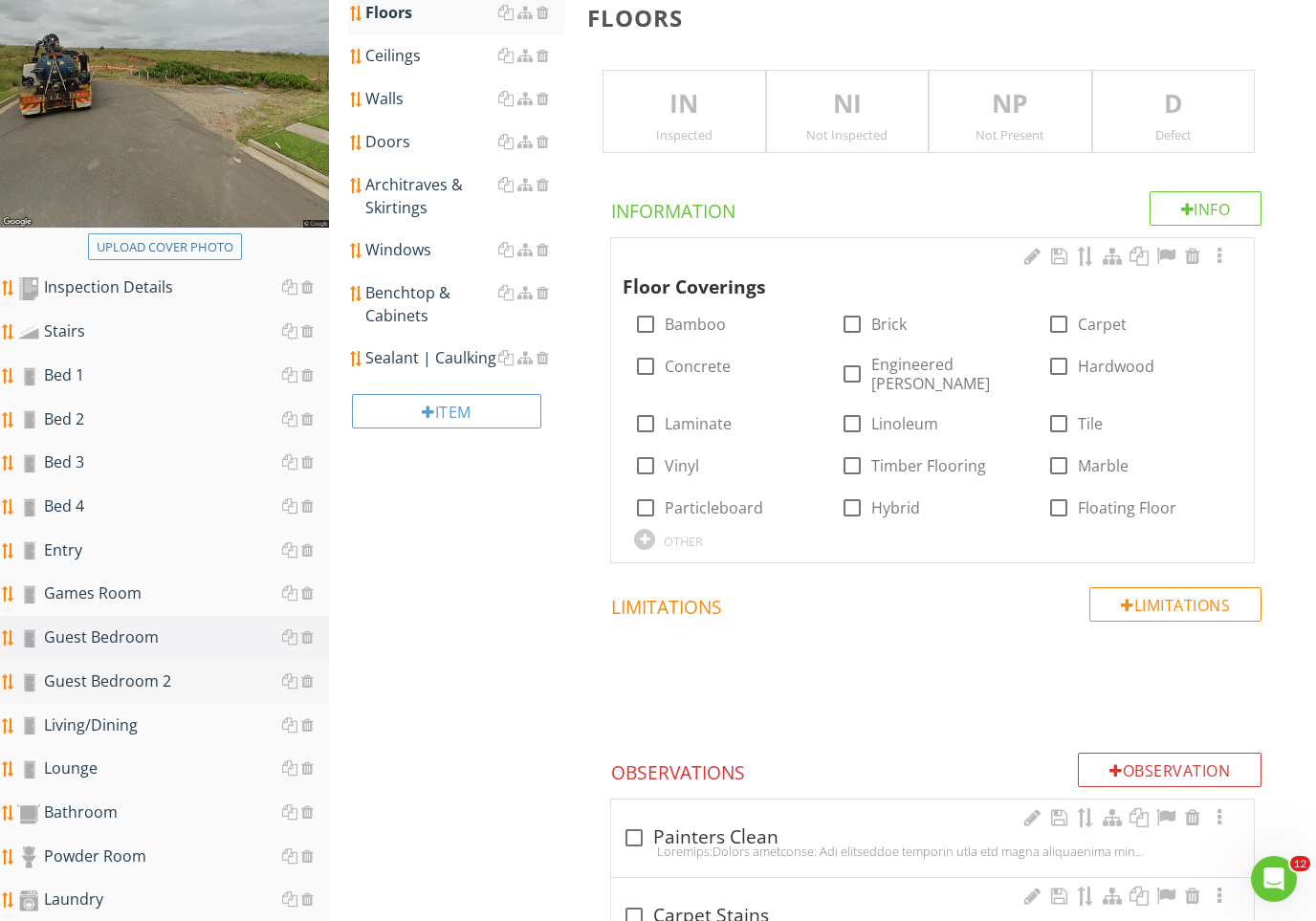 click on "Guest Bedroom  2" at bounding box center [173, 682] 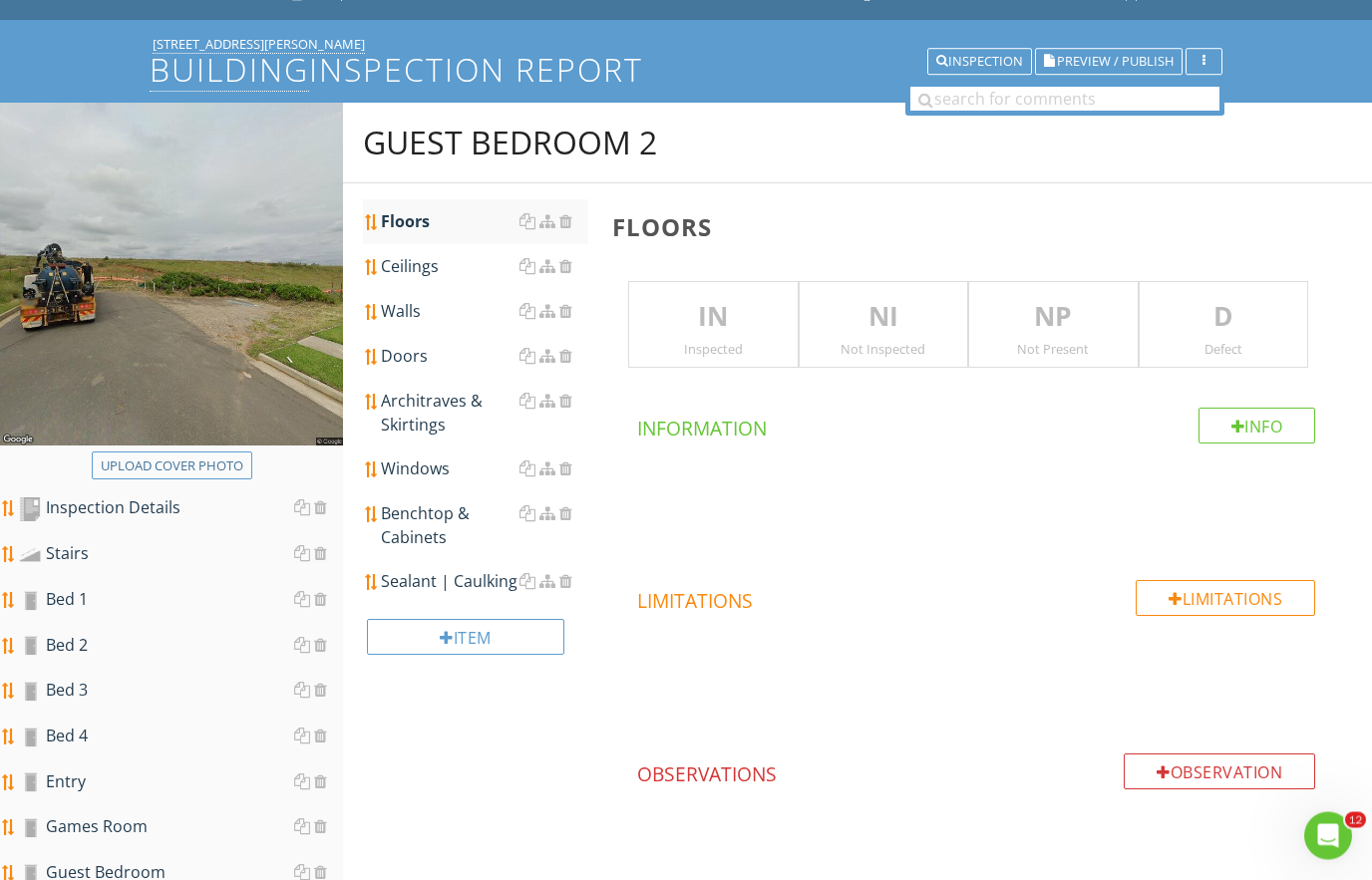 scroll, scrollTop: 0, scrollLeft: 0, axis: both 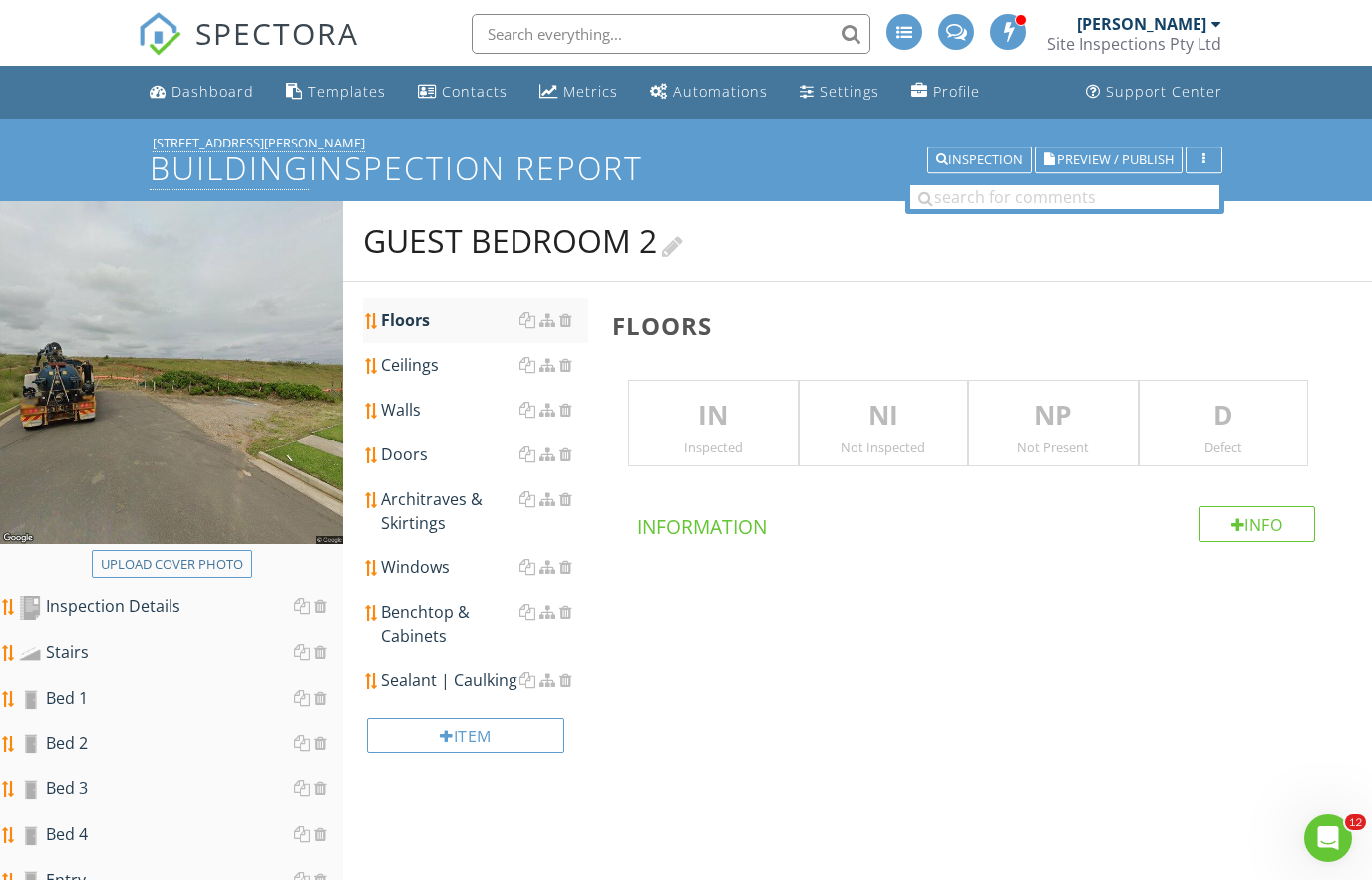 click on "Guest Bedroom  2" at bounding box center [522, 239] 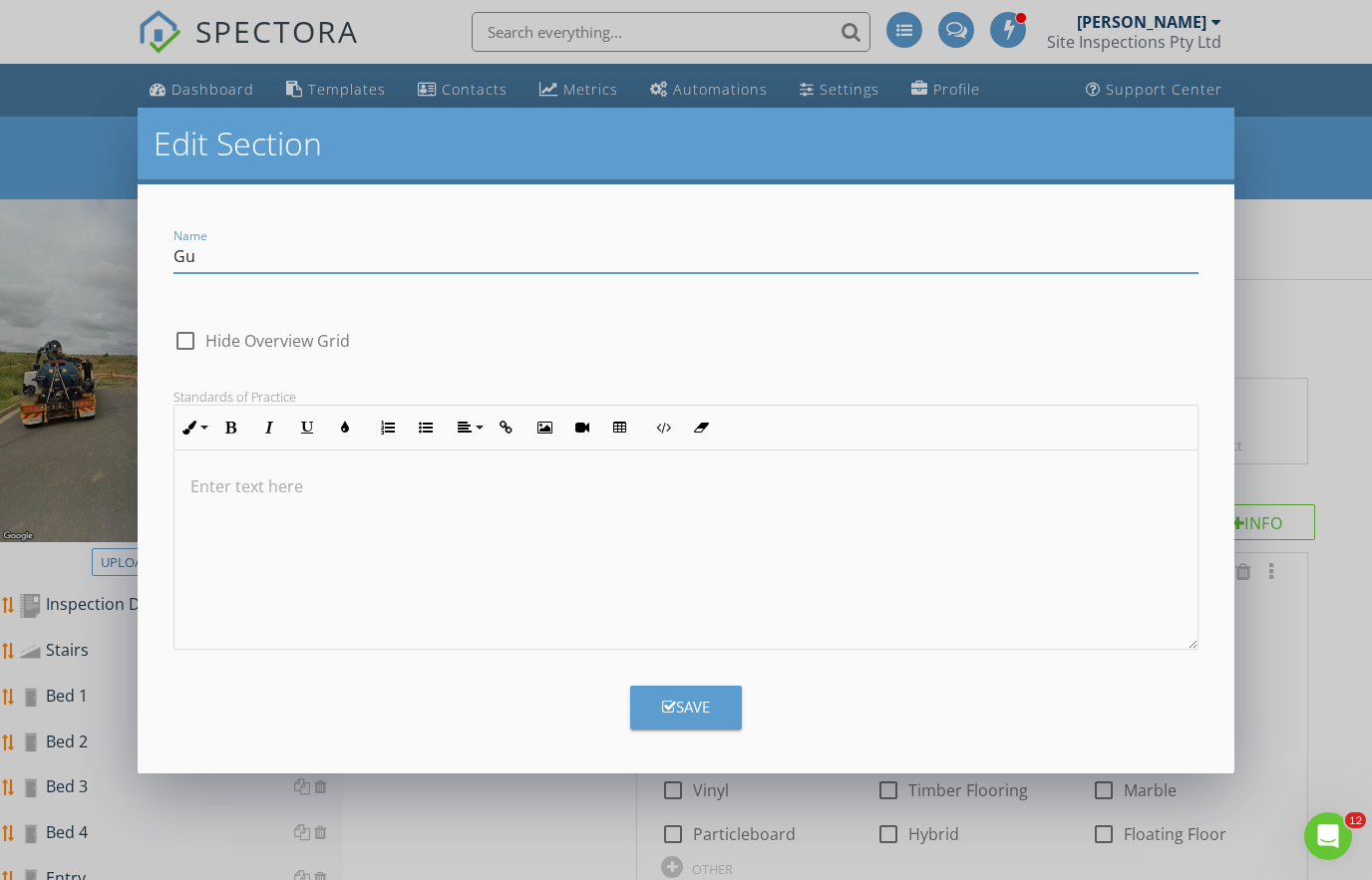 type on "G" 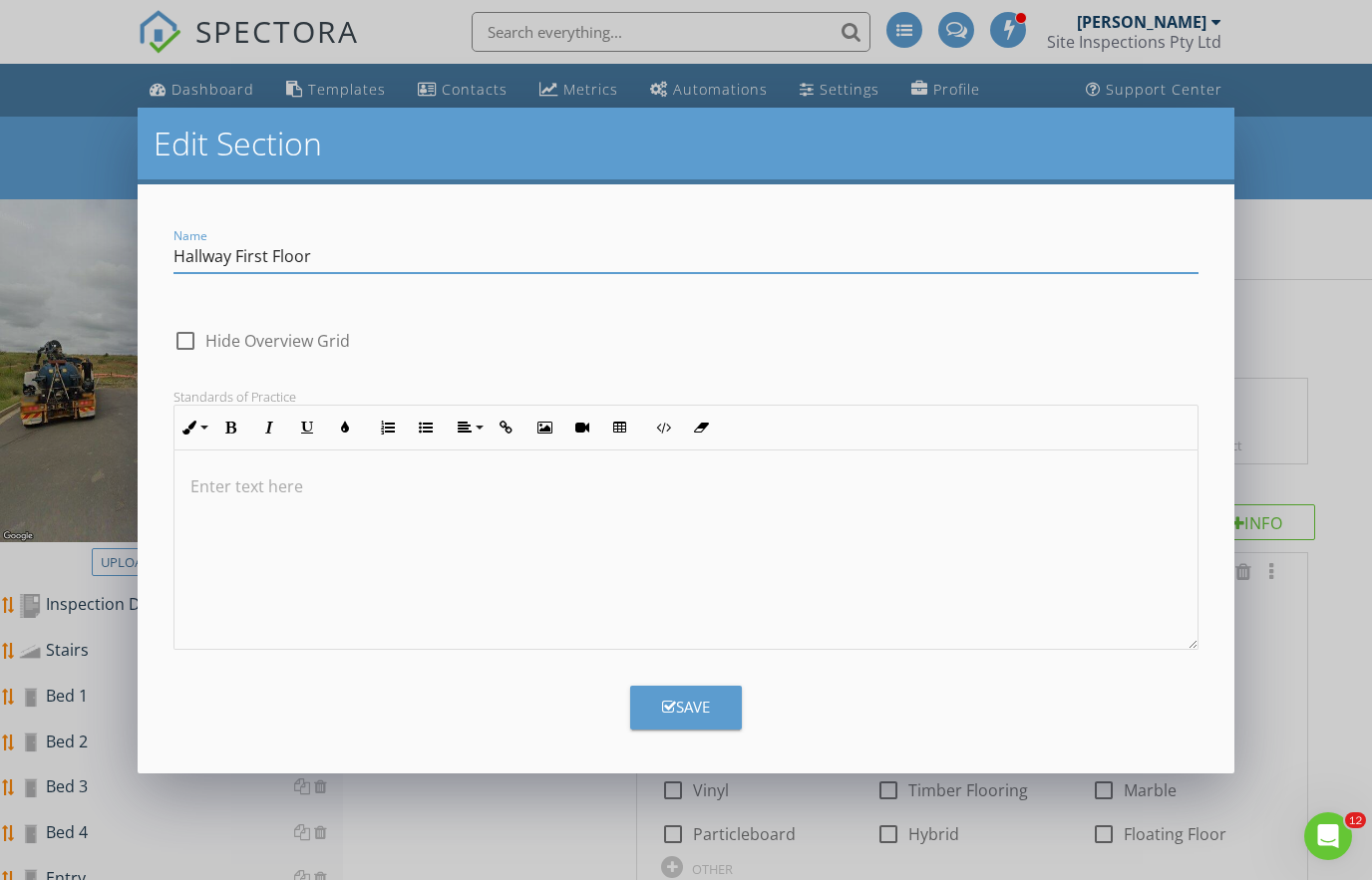 type on "Hallway First Floor" 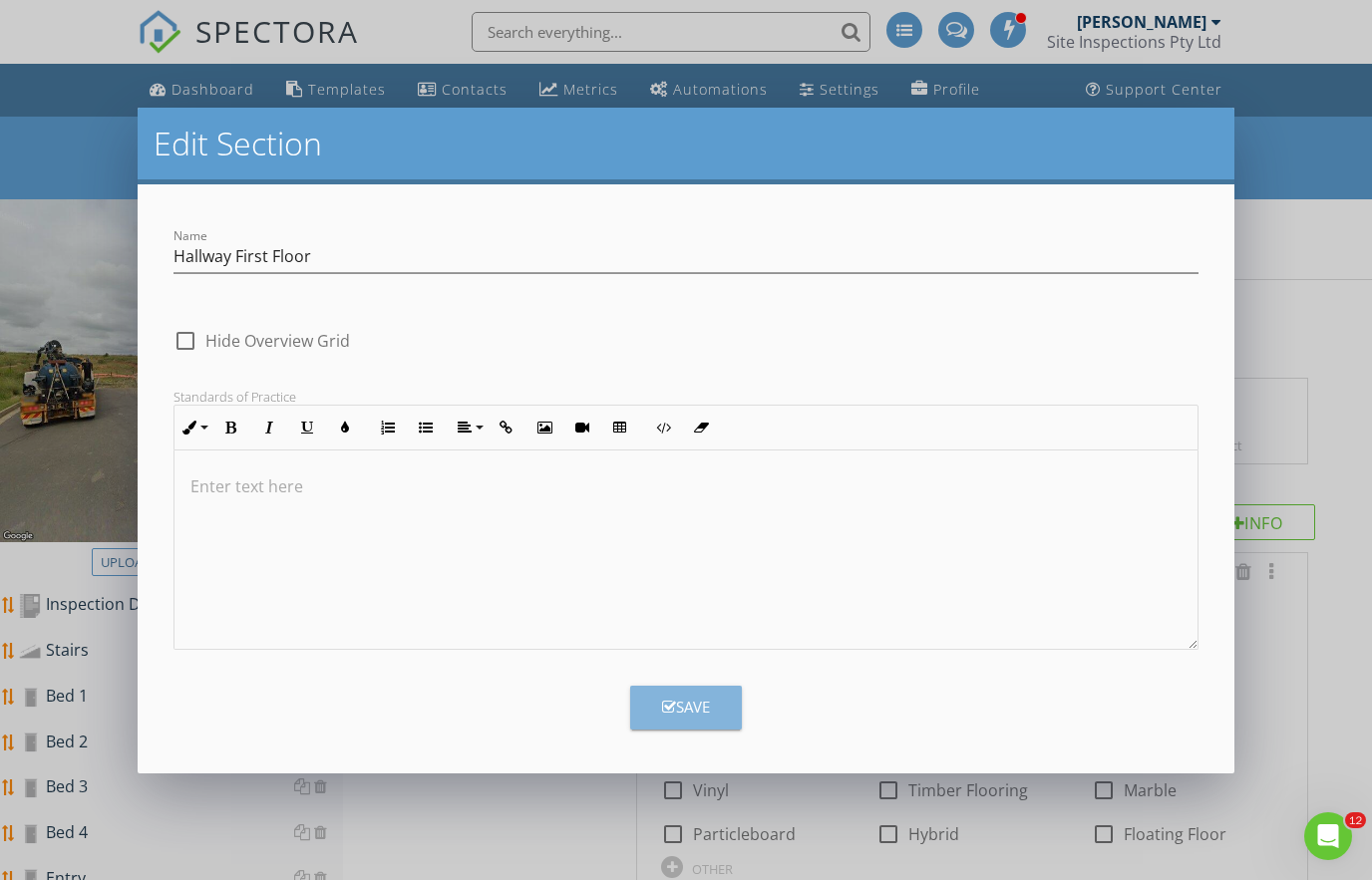 click on "Save" at bounding box center (686, 708) 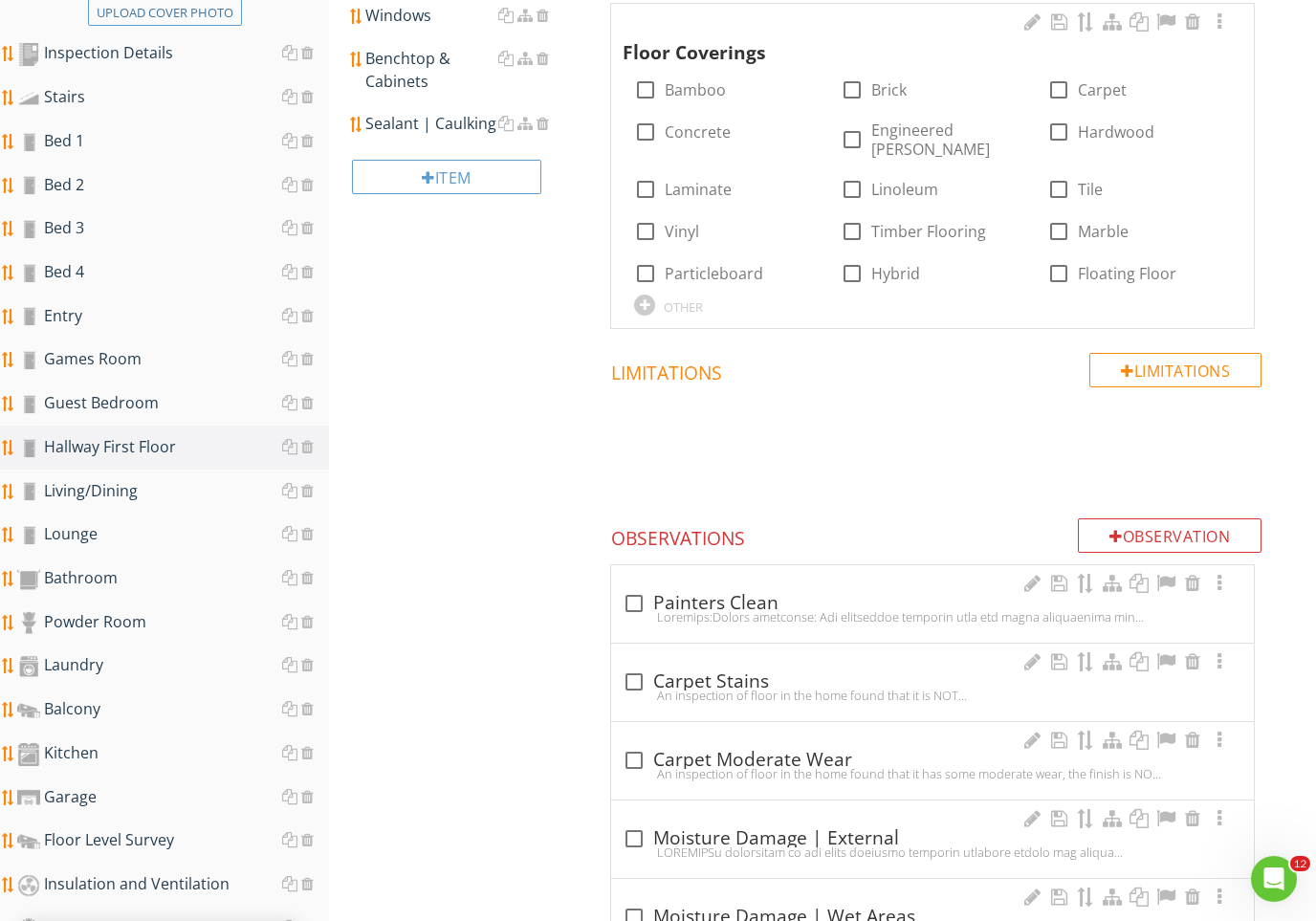 scroll, scrollTop: 573, scrollLeft: 0, axis: vertical 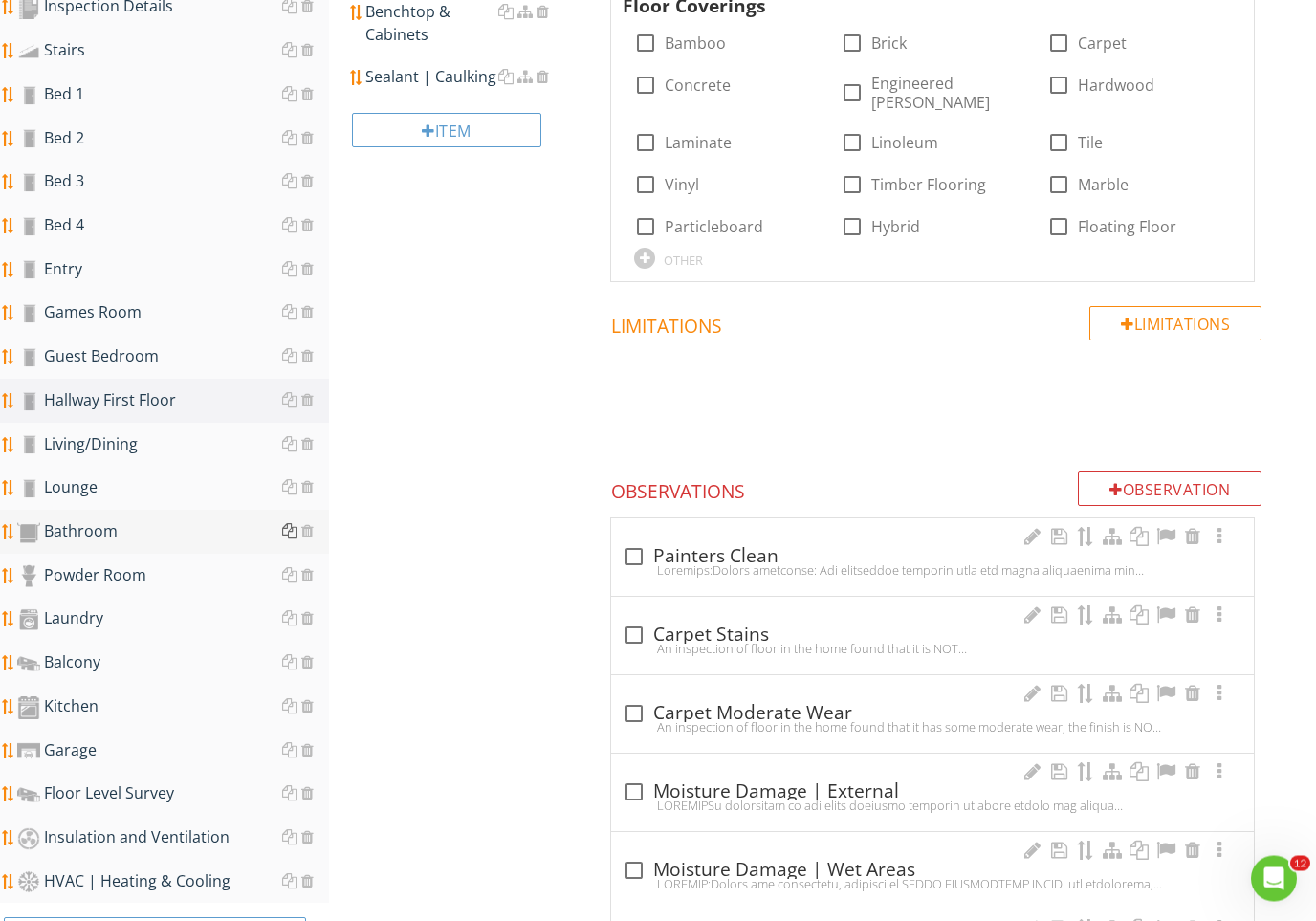 click at bounding box center [290, 532] 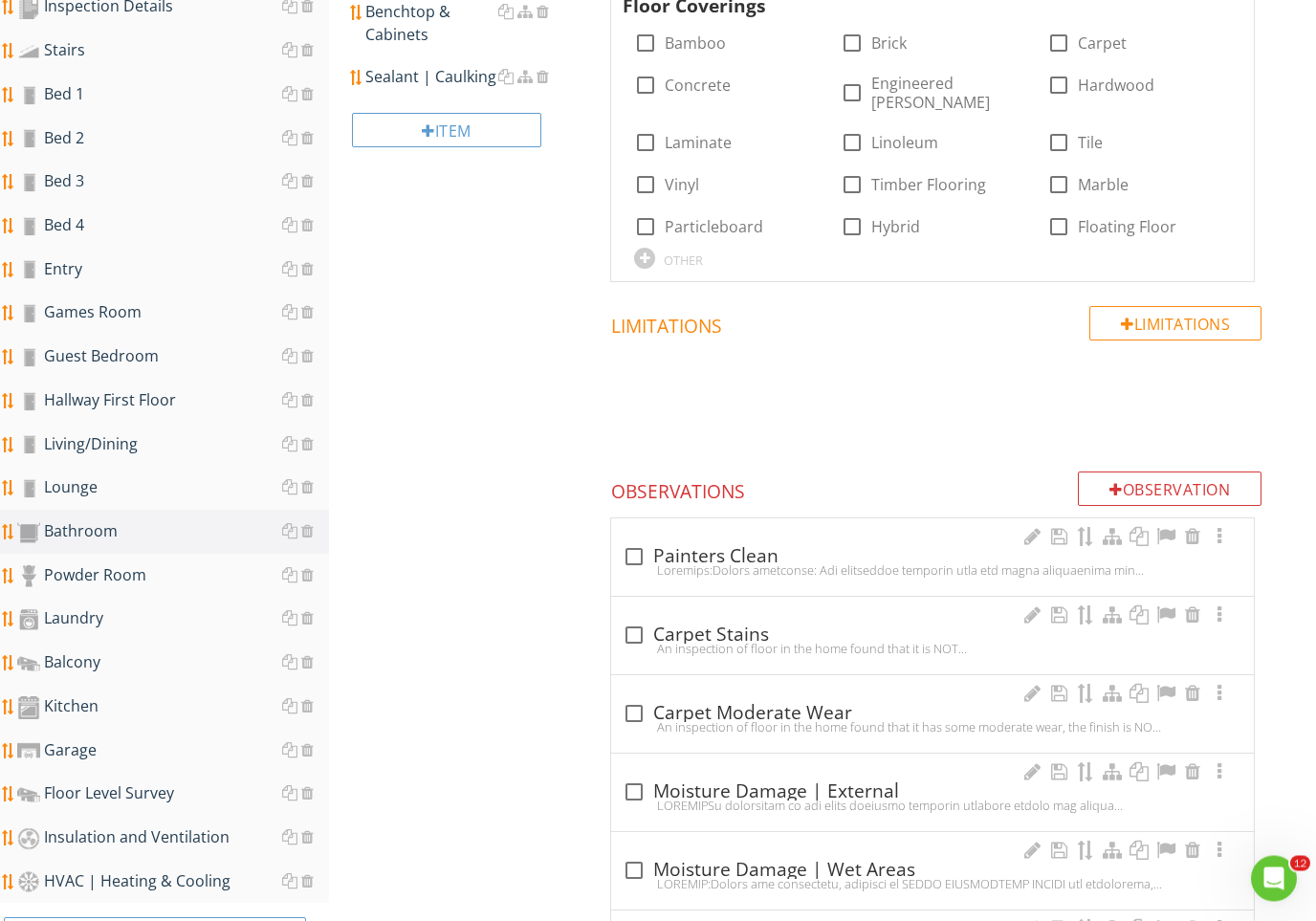 scroll, scrollTop: 574, scrollLeft: 0, axis: vertical 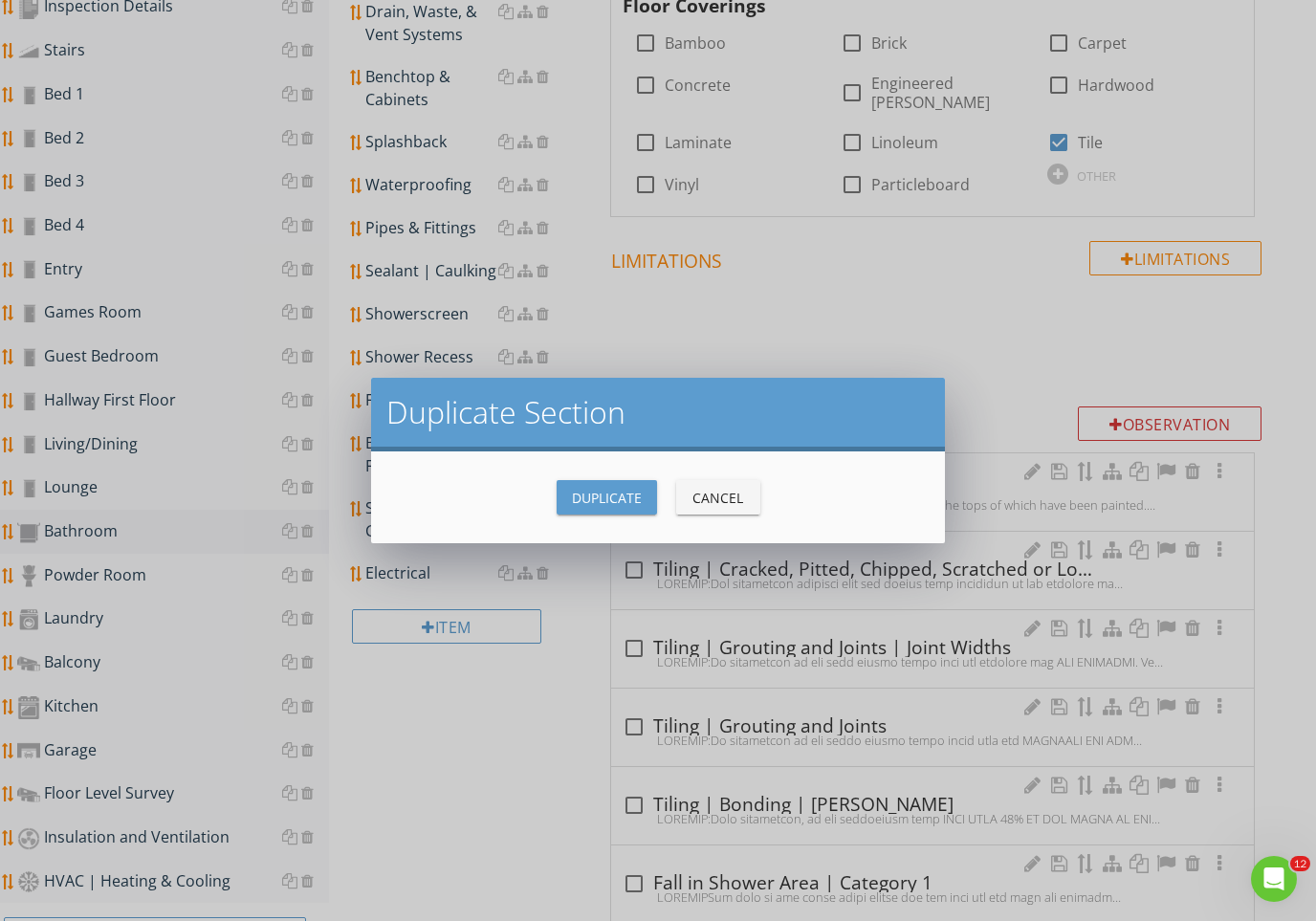 click on "Duplicate" at bounding box center [606, 497] 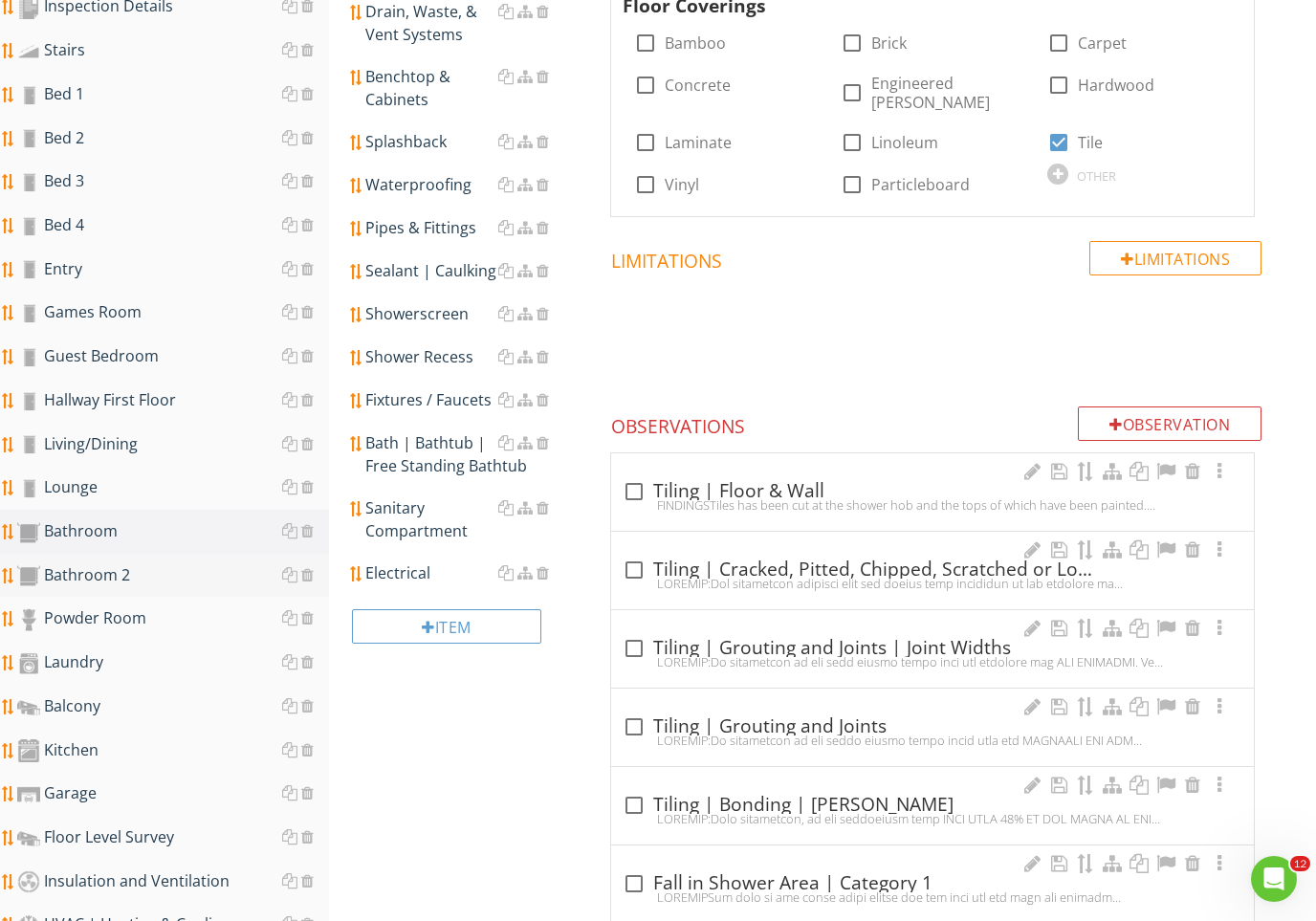 click on "Bathroom 2" at bounding box center [173, 576] 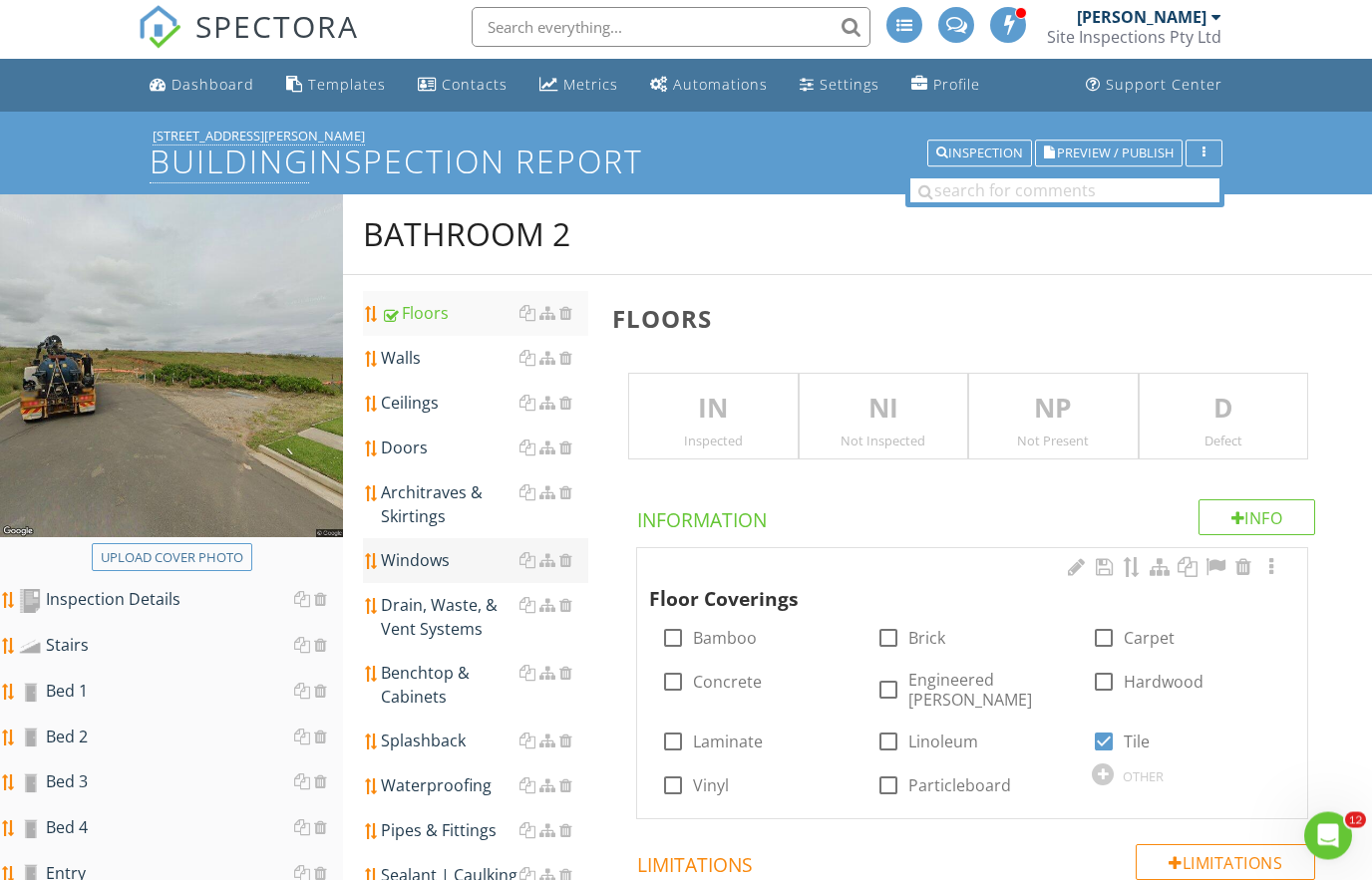 scroll, scrollTop: 0, scrollLeft: 0, axis: both 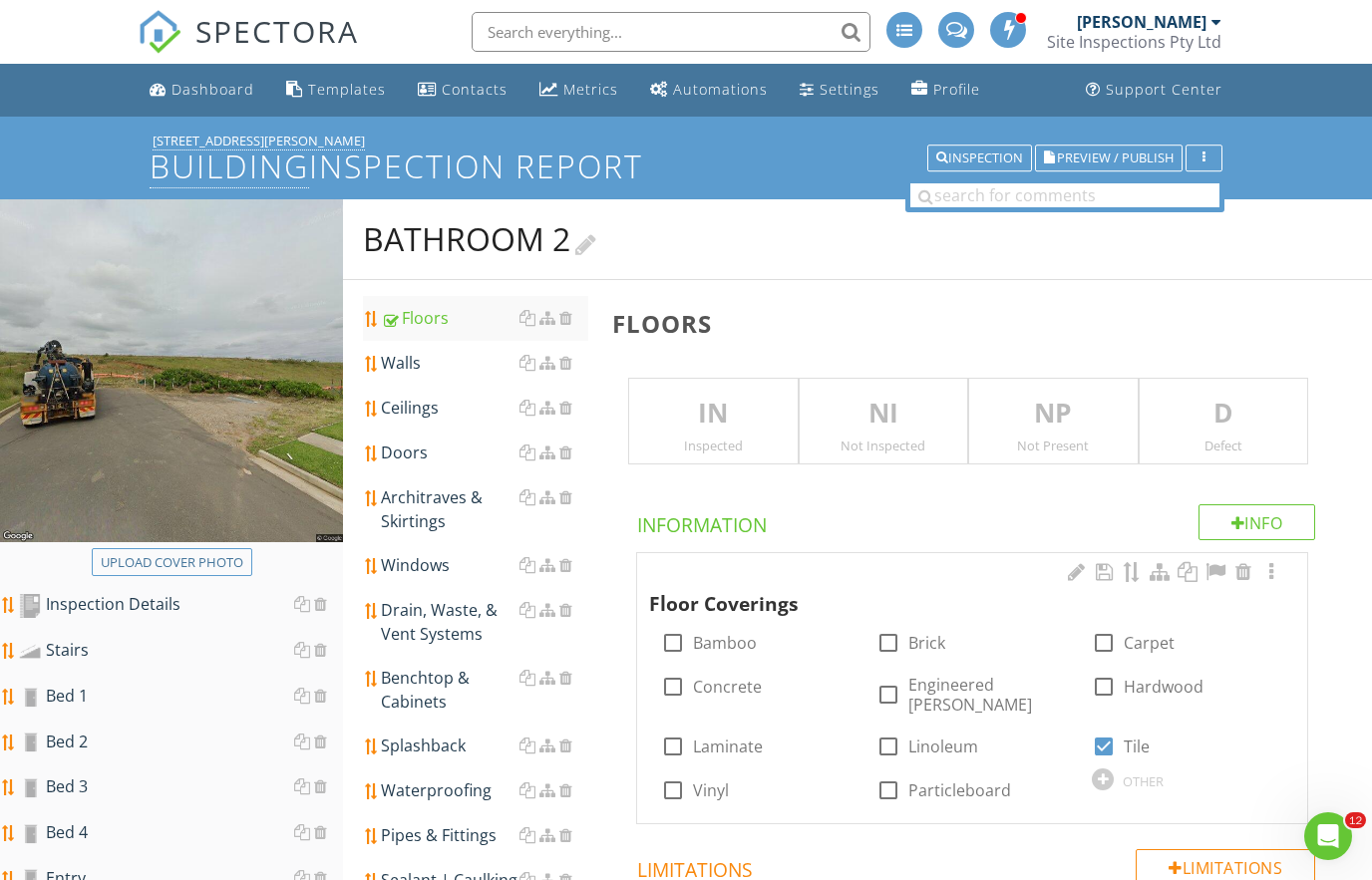click on "Bathroom 2" at bounding box center [480, 239] 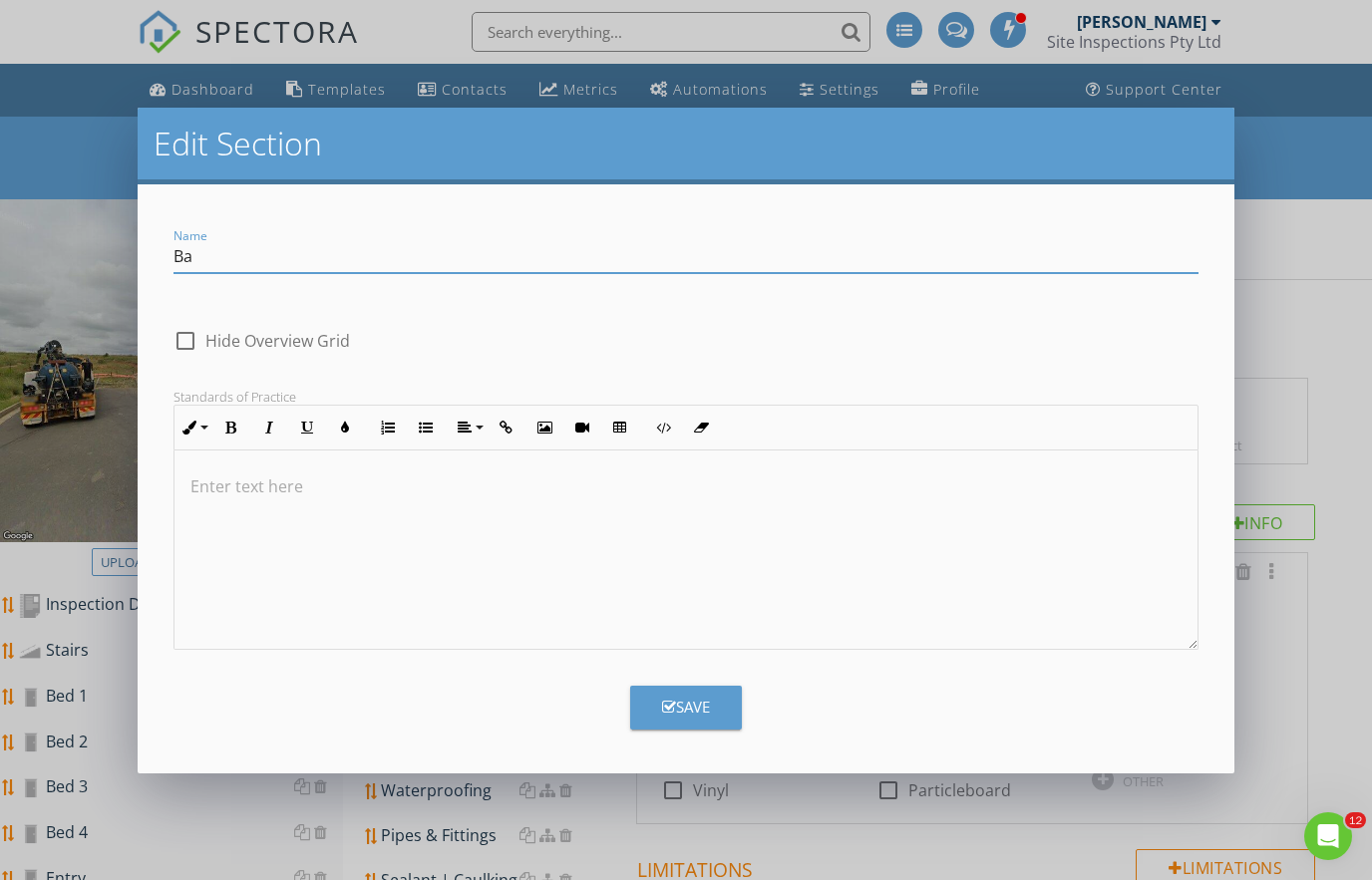 type on "B" 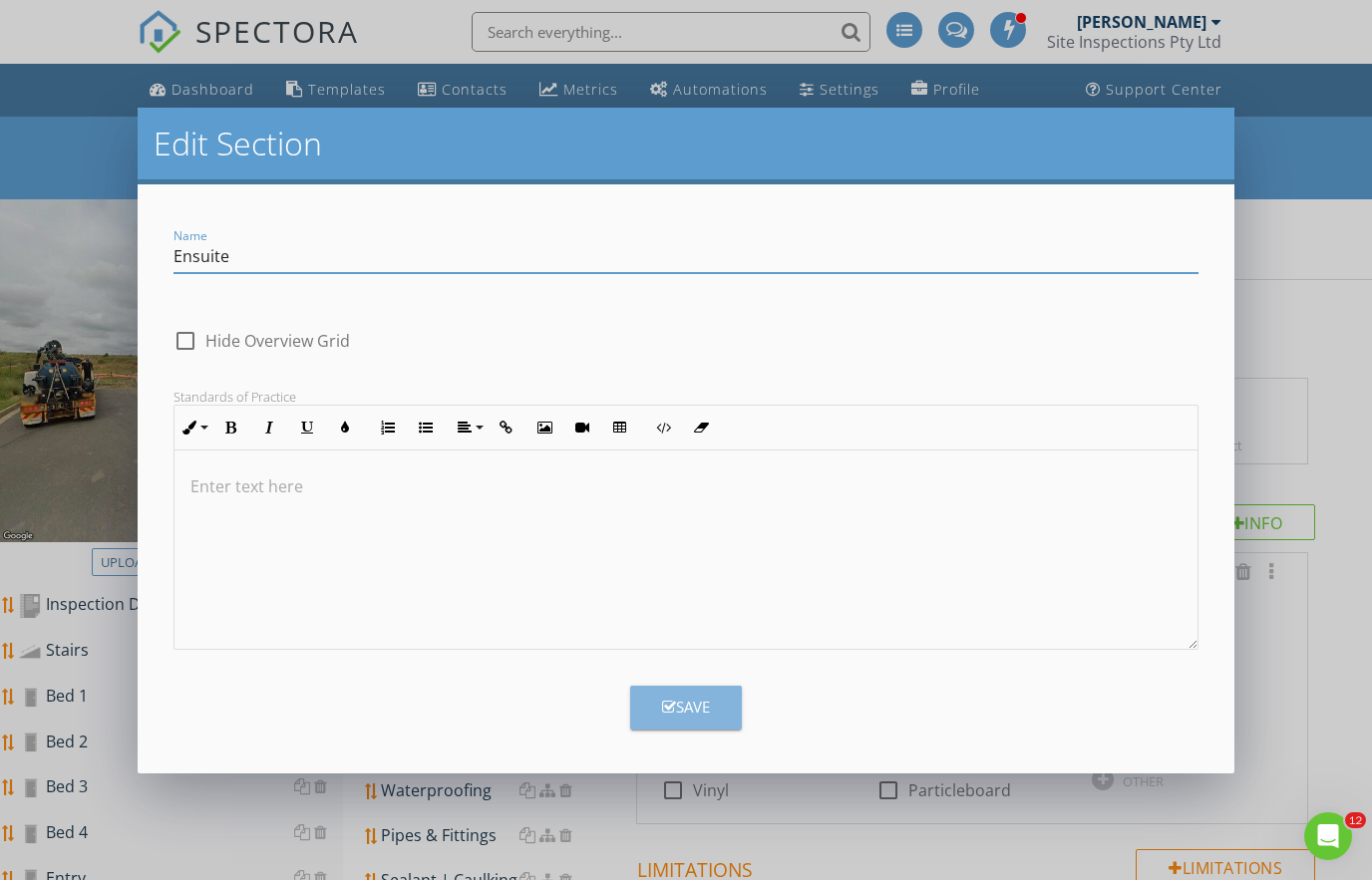 type on "Ensuite" 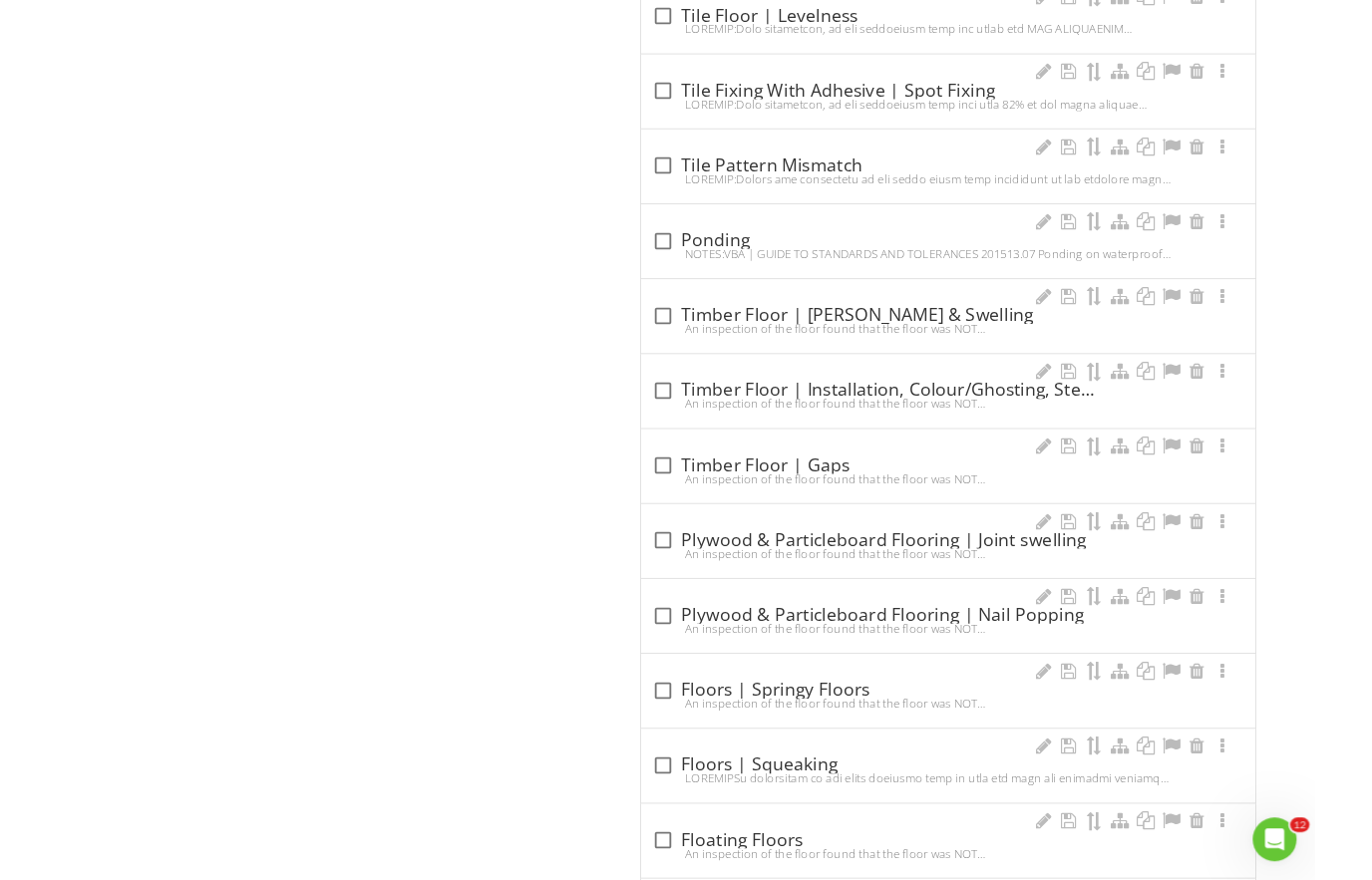 scroll, scrollTop: 2667, scrollLeft: 0, axis: vertical 